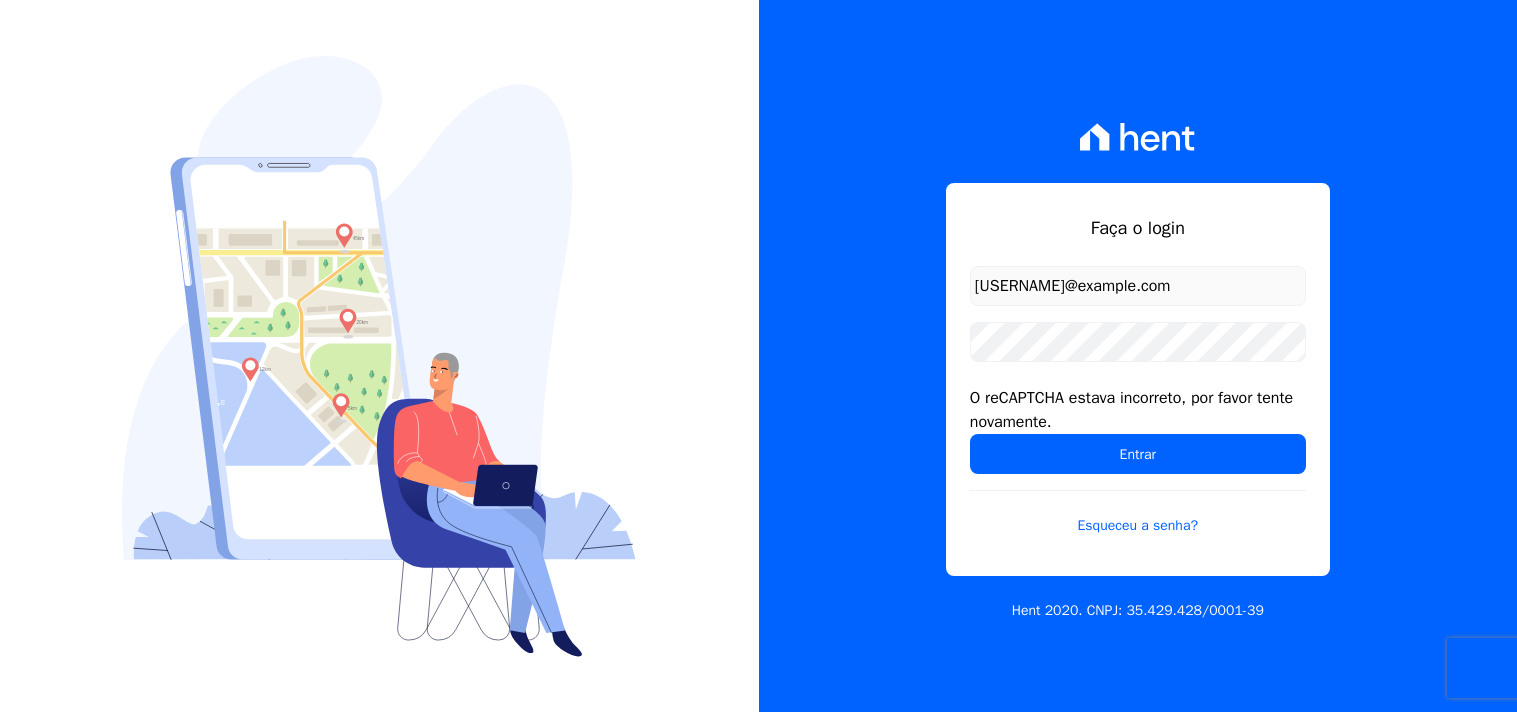 scroll, scrollTop: 0, scrollLeft: 0, axis: both 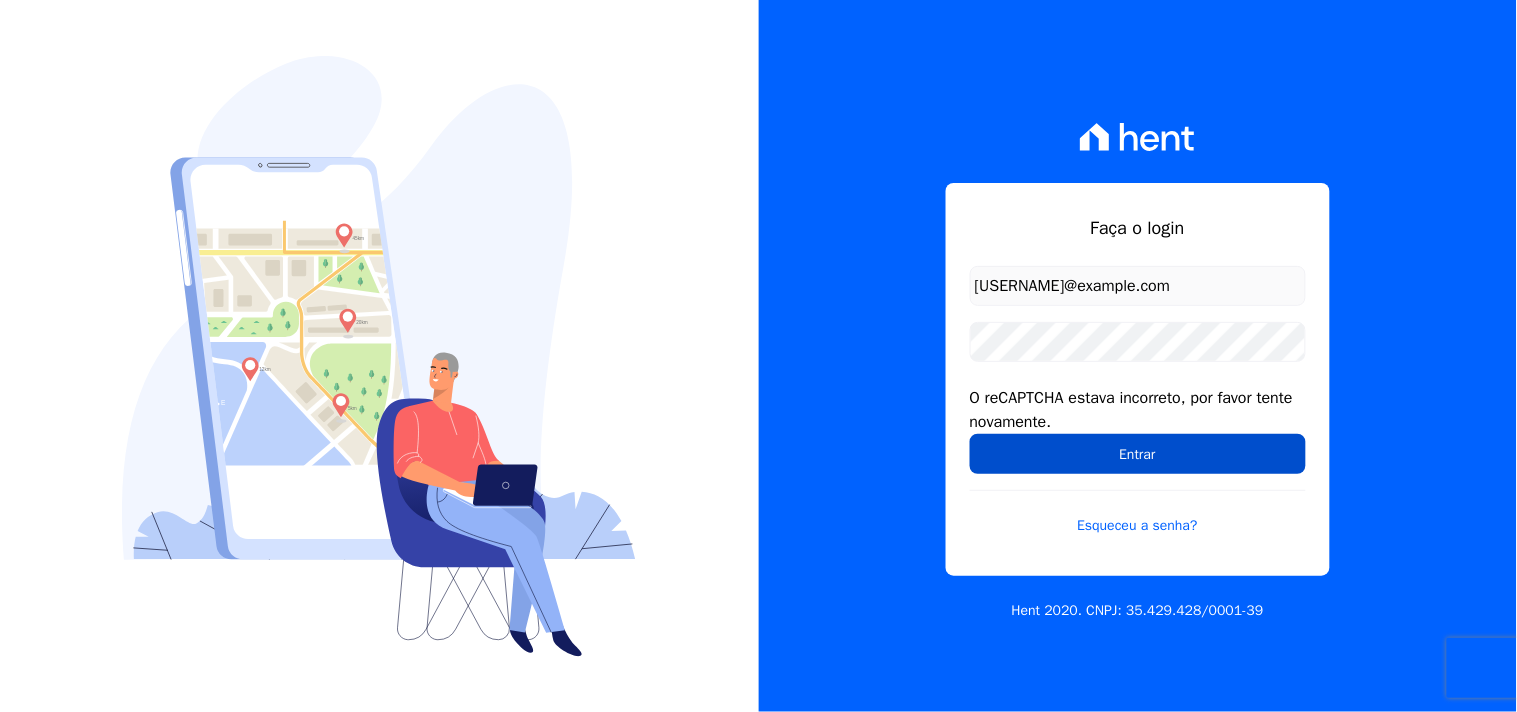 click on "Entrar" at bounding box center [1138, 454] 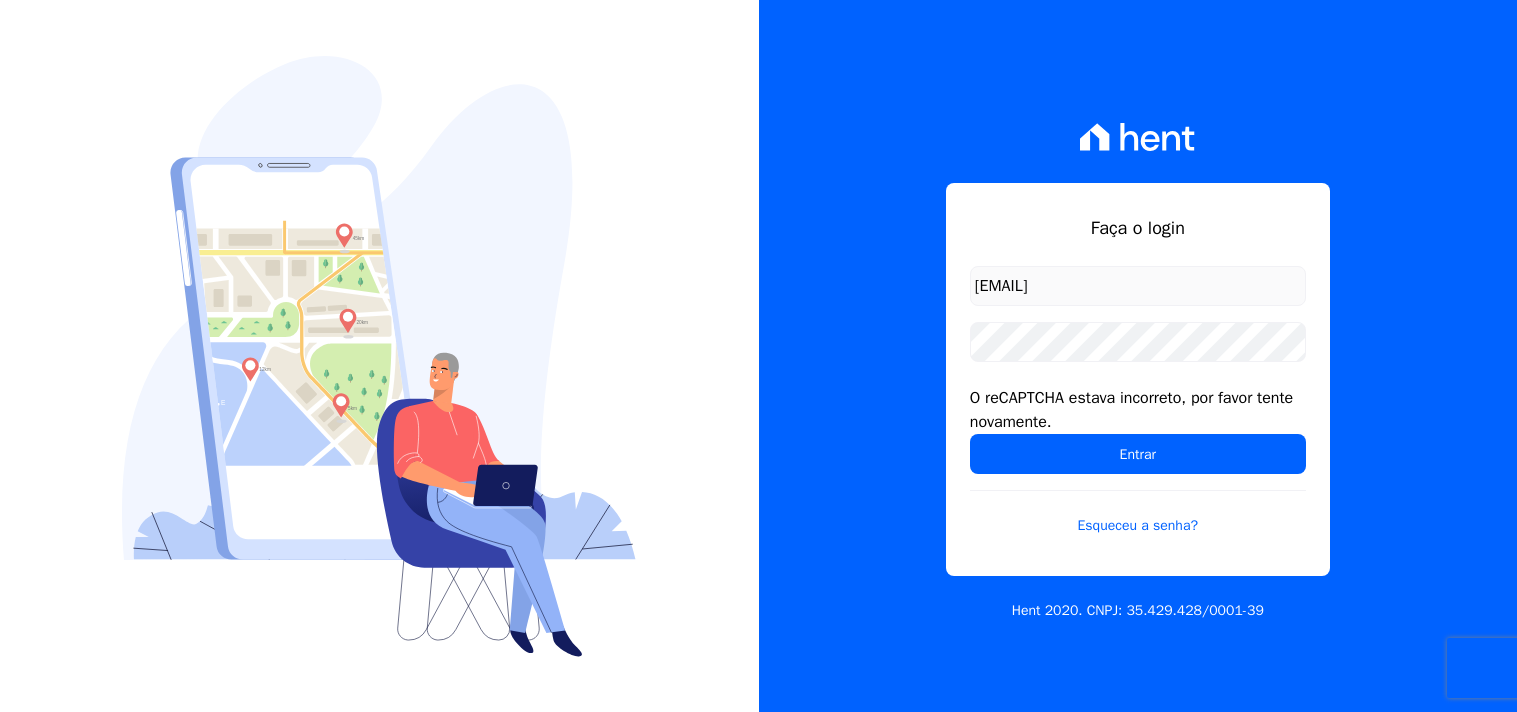 scroll, scrollTop: 0, scrollLeft: 0, axis: both 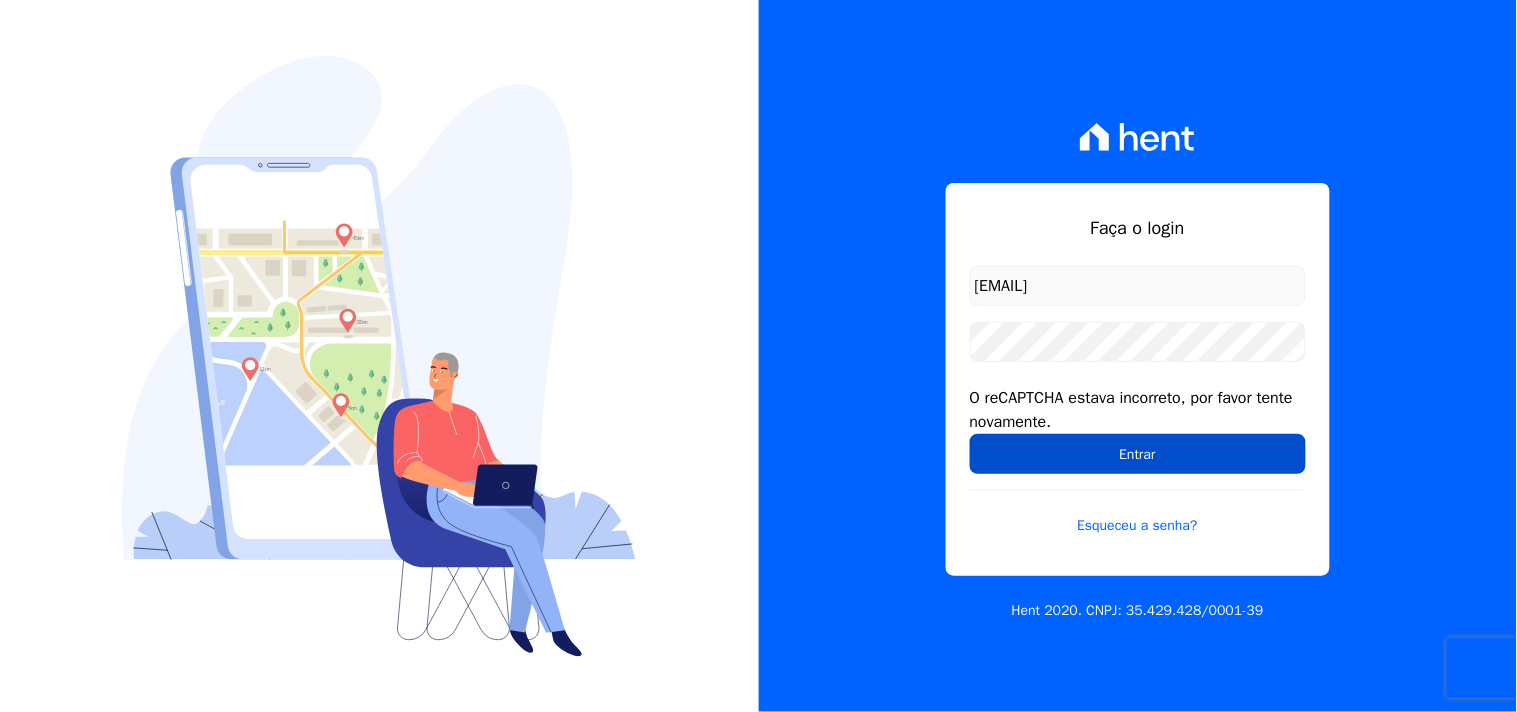 click on "Entrar" at bounding box center [1138, 454] 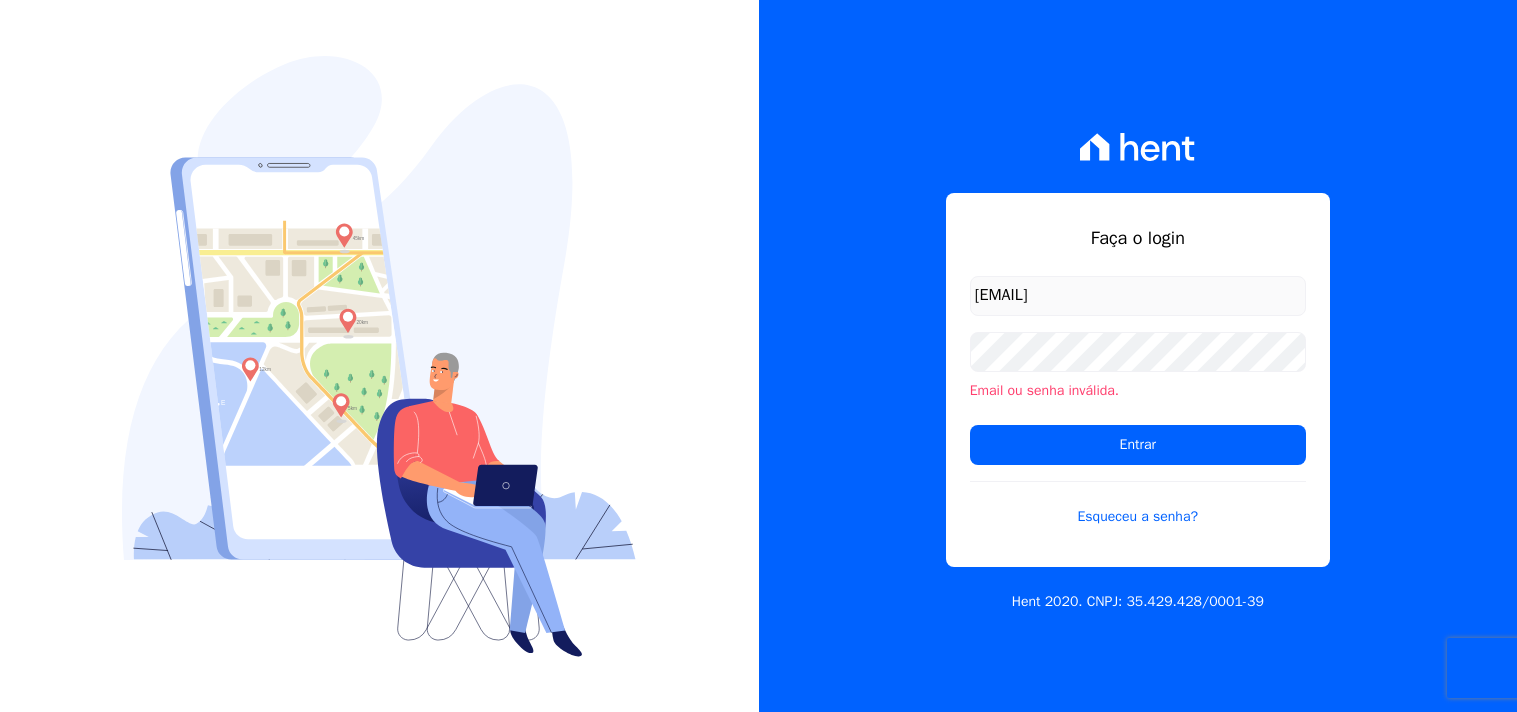 scroll, scrollTop: 0, scrollLeft: 0, axis: both 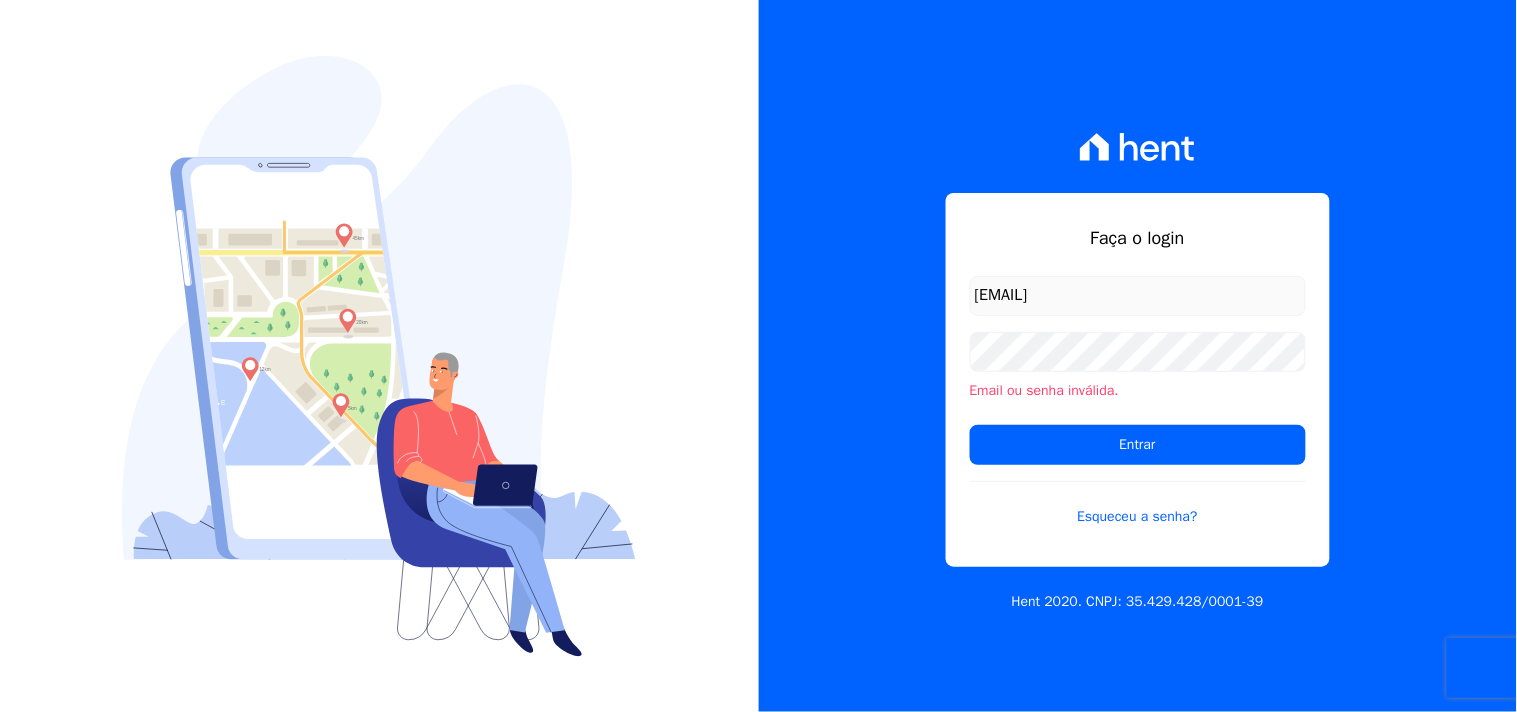 click on "Faça o login
[EMAIL]
Email ou senha inválida.
Entrar
Esqueceu a senha?" at bounding box center [1138, 380] 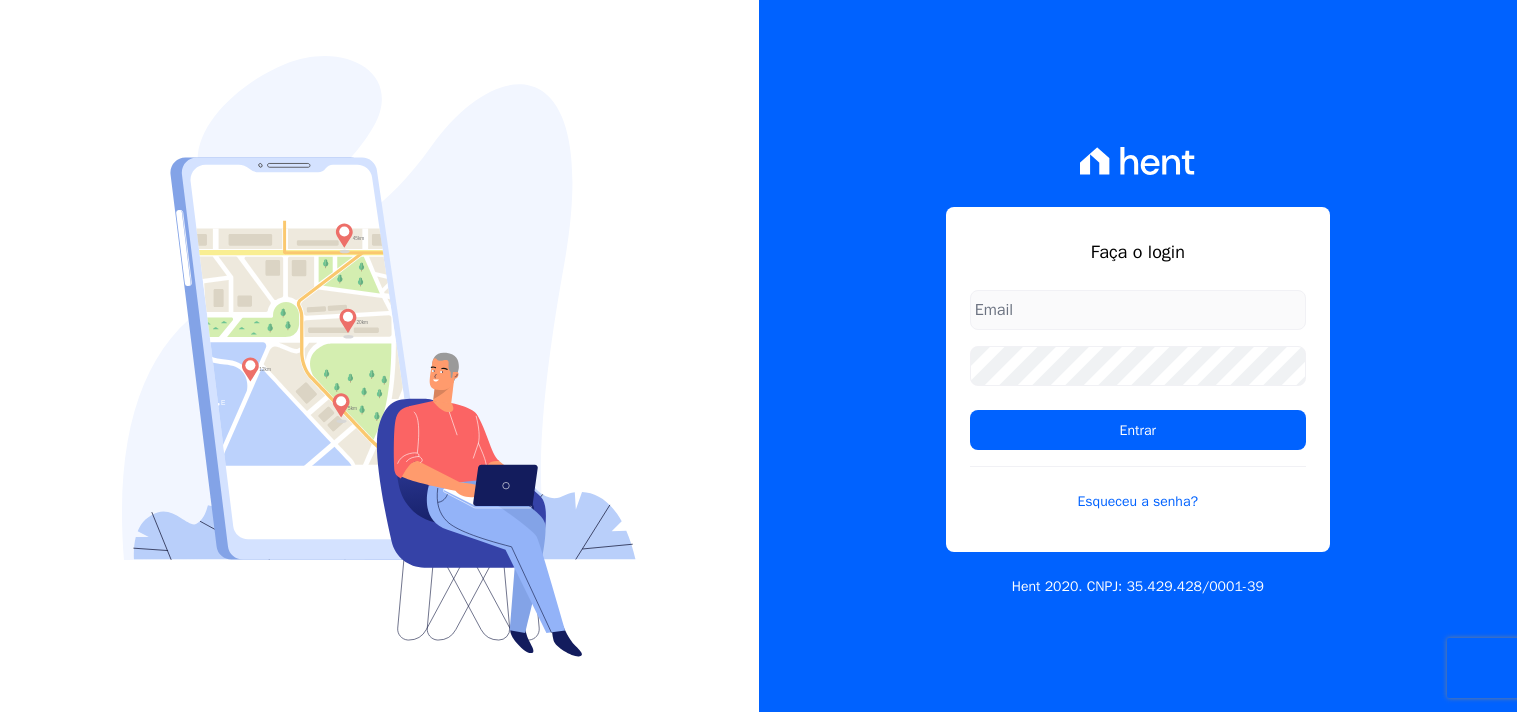 scroll, scrollTop: 0, scrollLeft: 0, axis: both 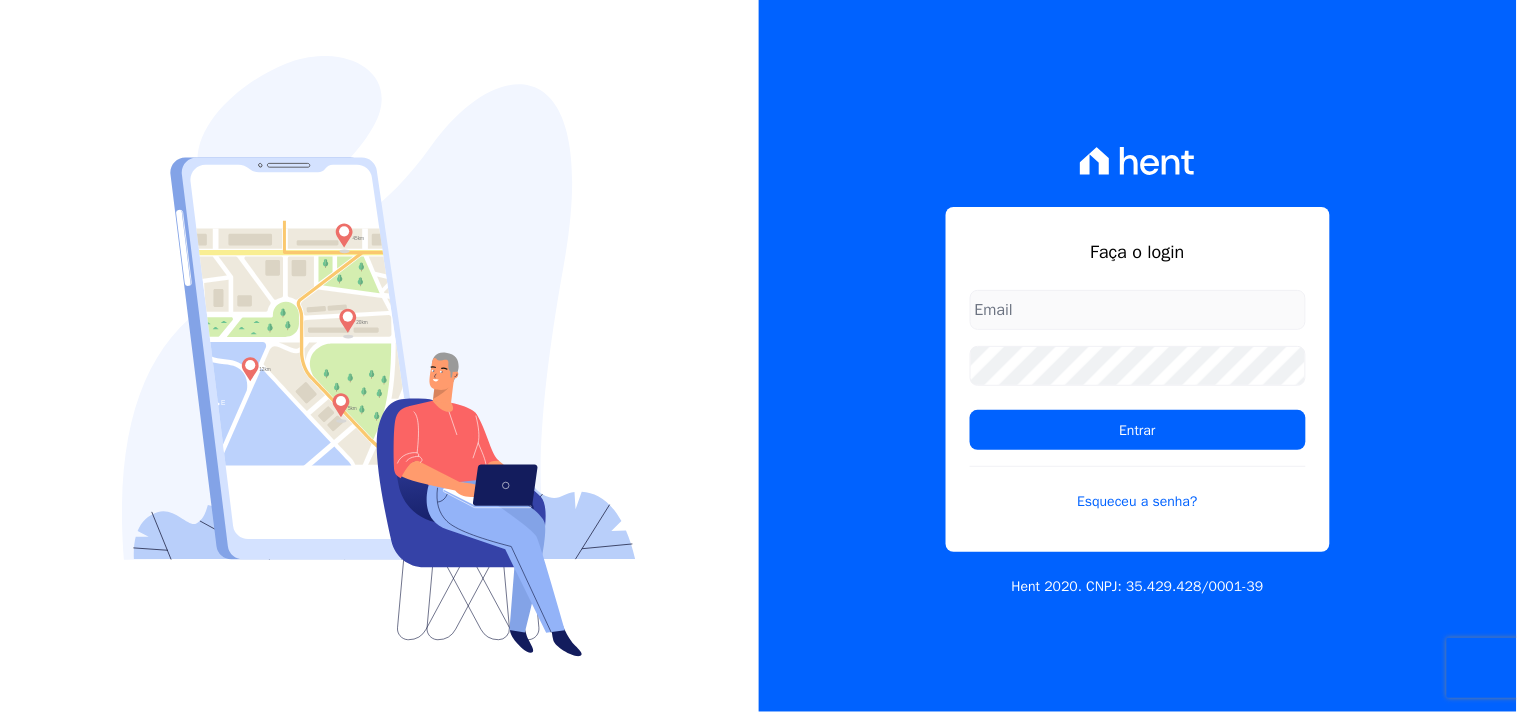 type on "[EMAIL]" 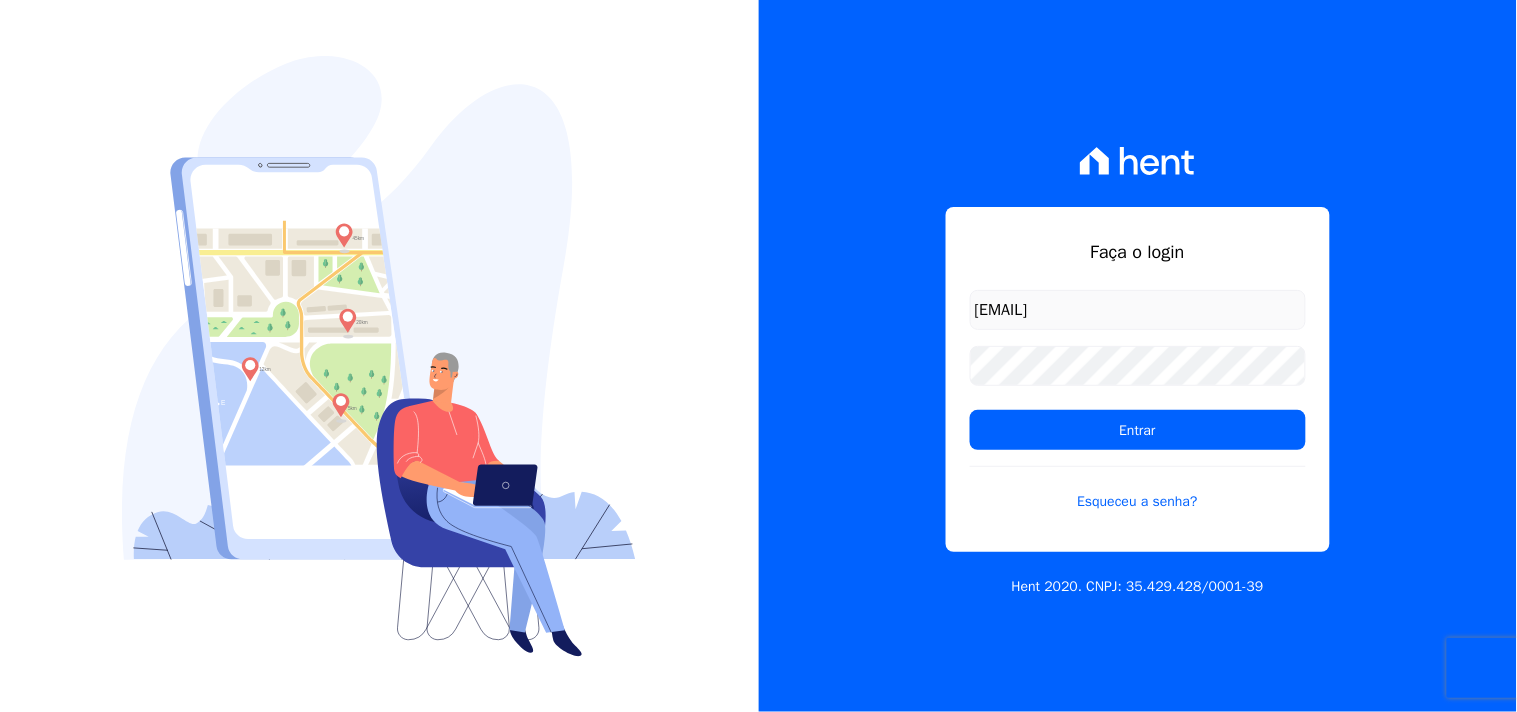 click on "[EMAIL]
Entrar
Esqueceu a senha?" at bounding box center [1138, 413] 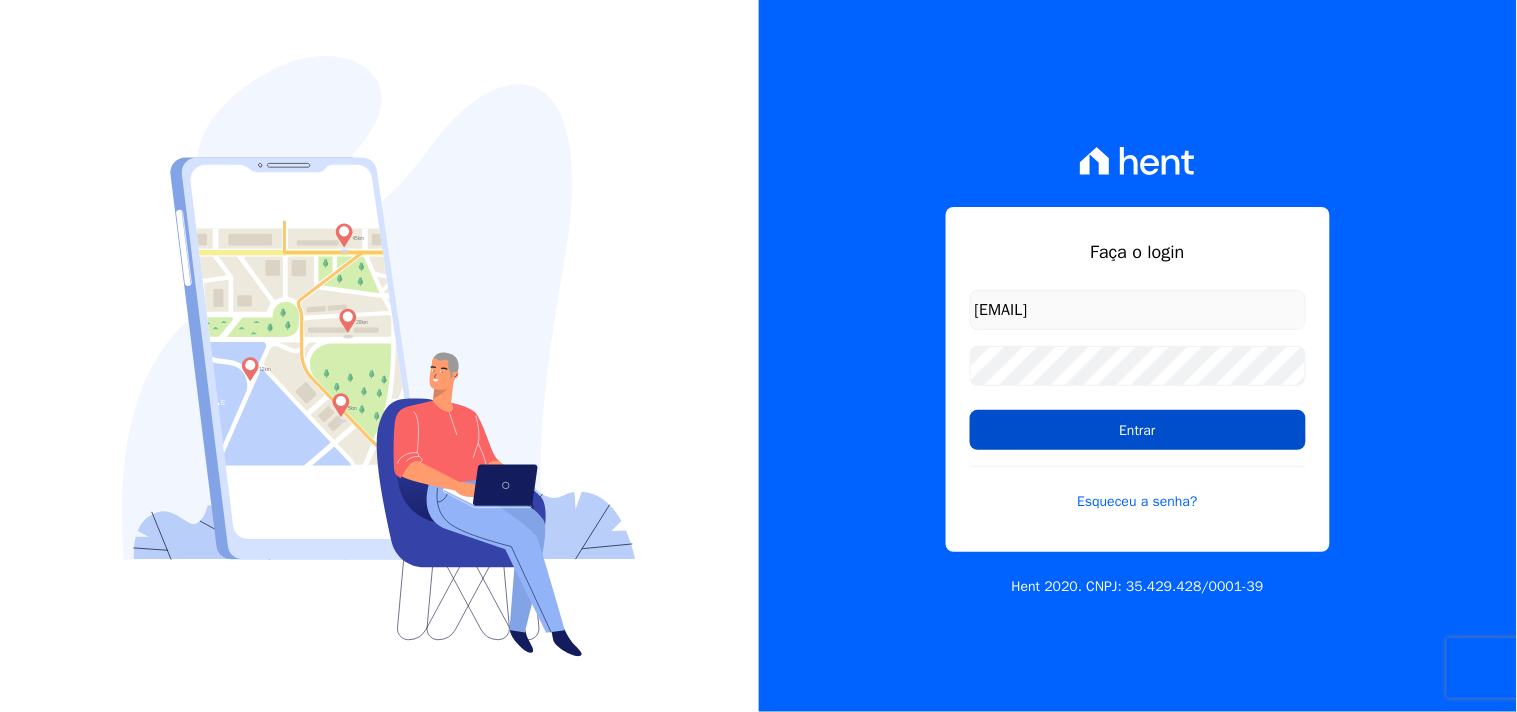 click on "Entrar" at bounding box center (1138, 430) 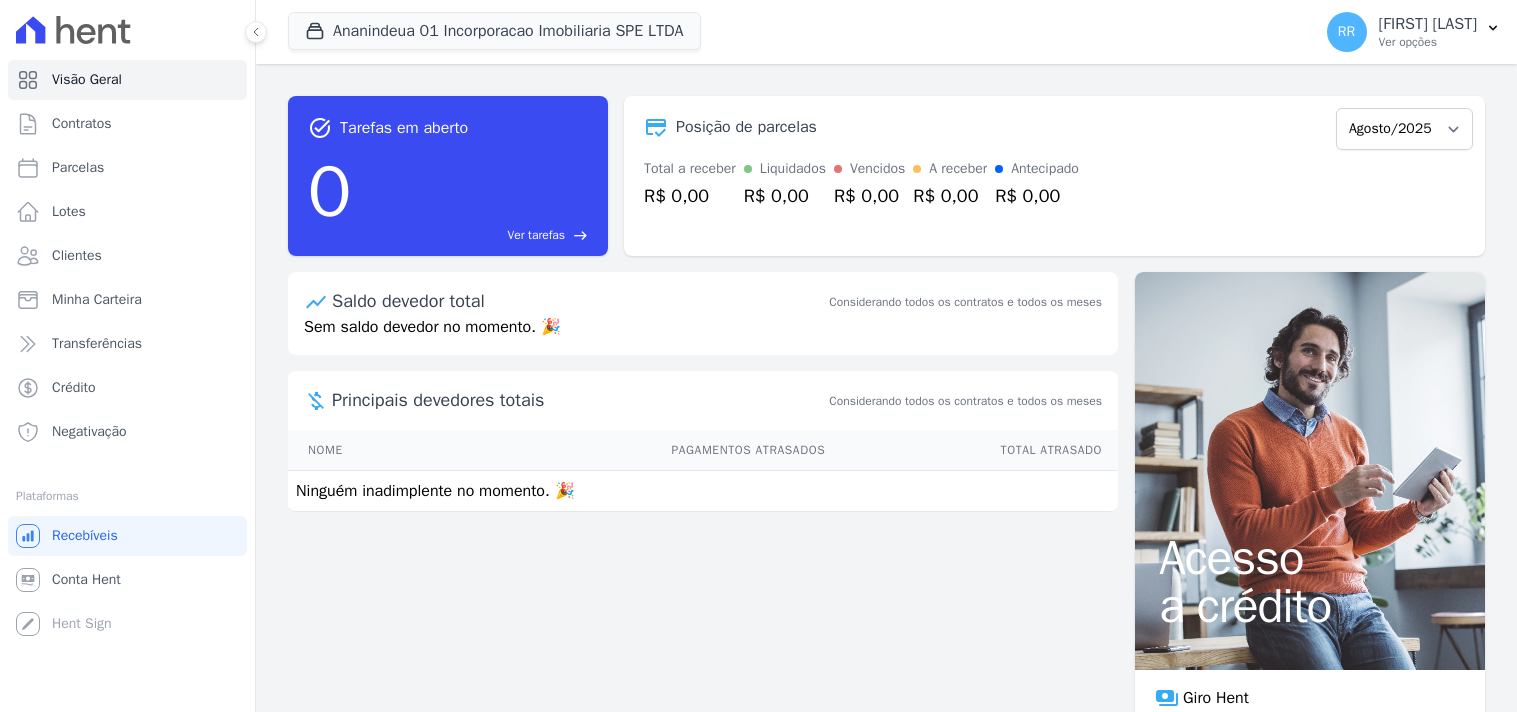 scroll, scrollTop: 0, scrollLeft: 0, axis: both 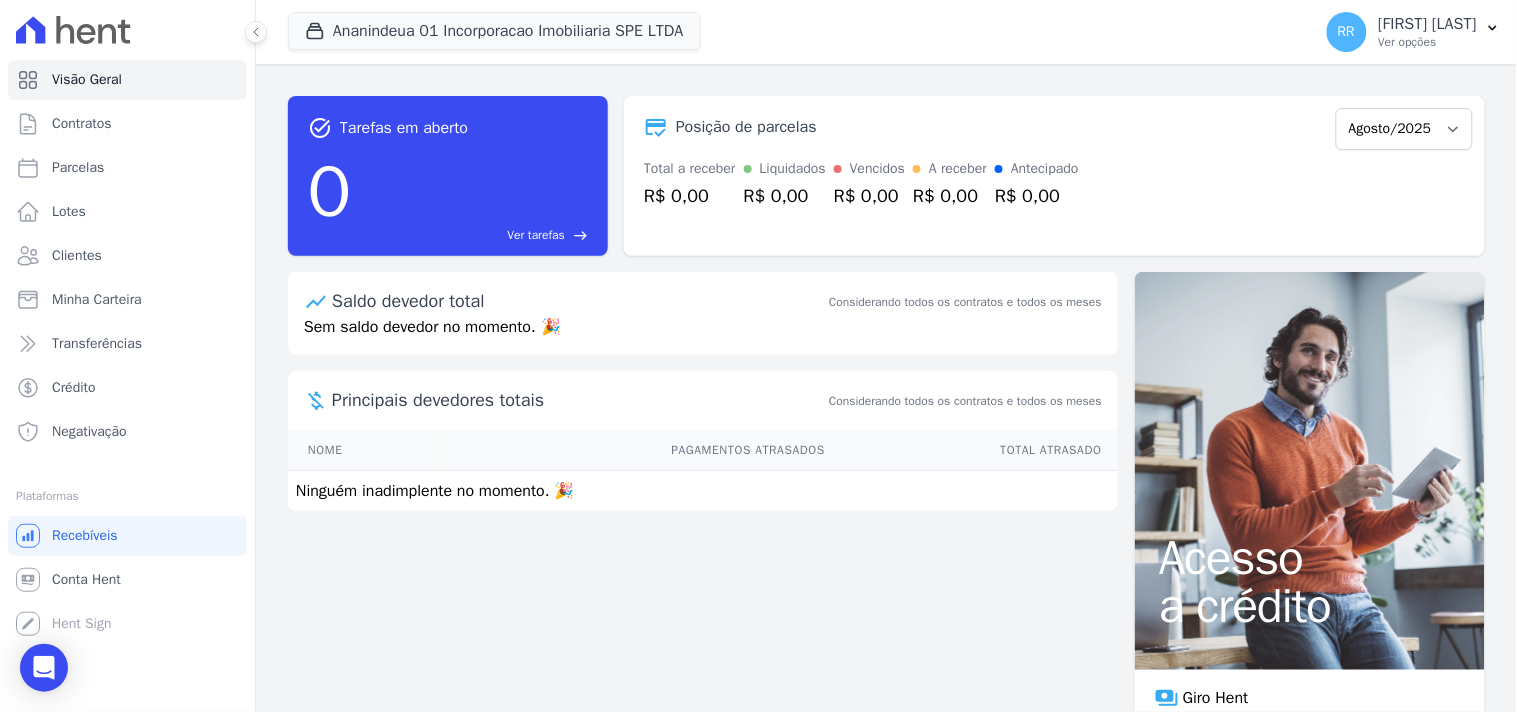 click on "Sem saldo devedor no momento. 🎉" at bounding box center (703, 335) 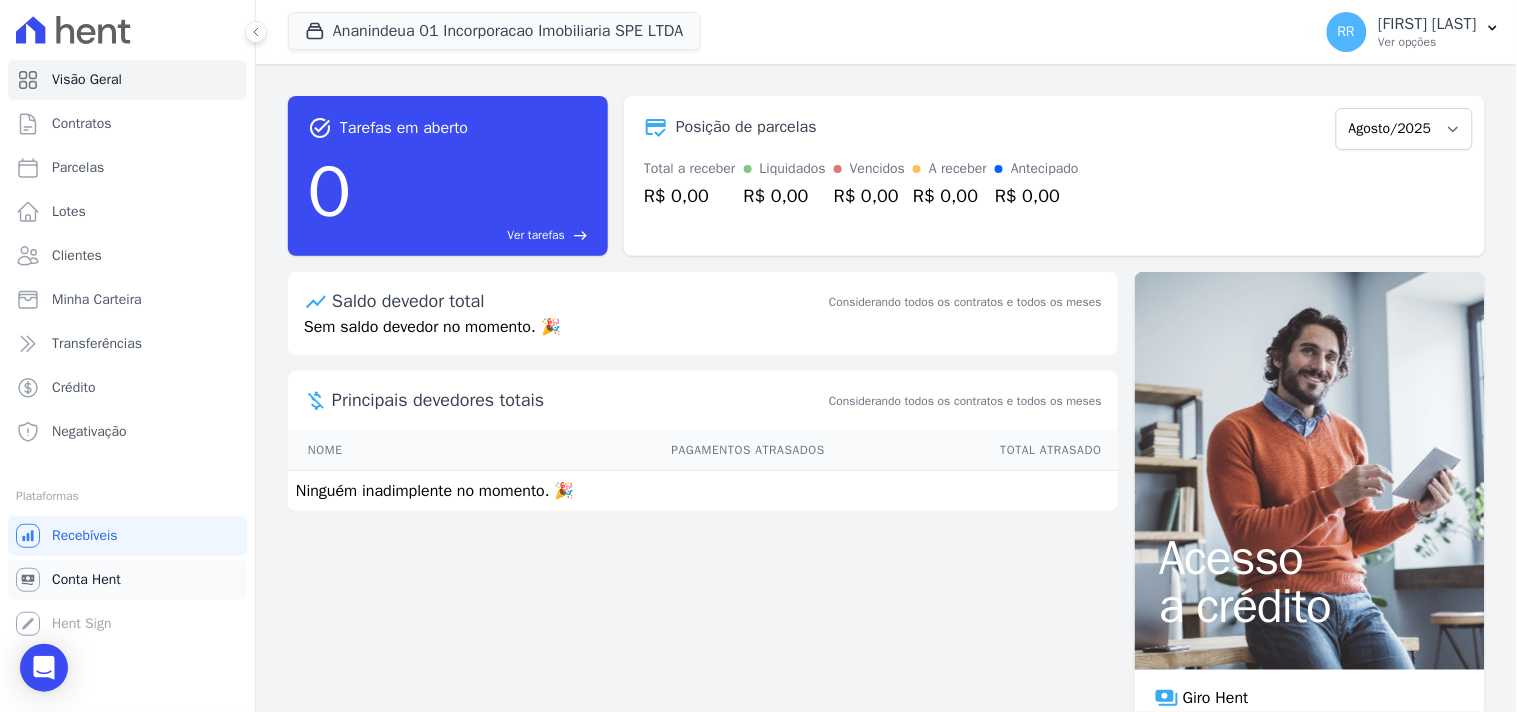 click on "Conta Hent" at bounding box center [86, 580] 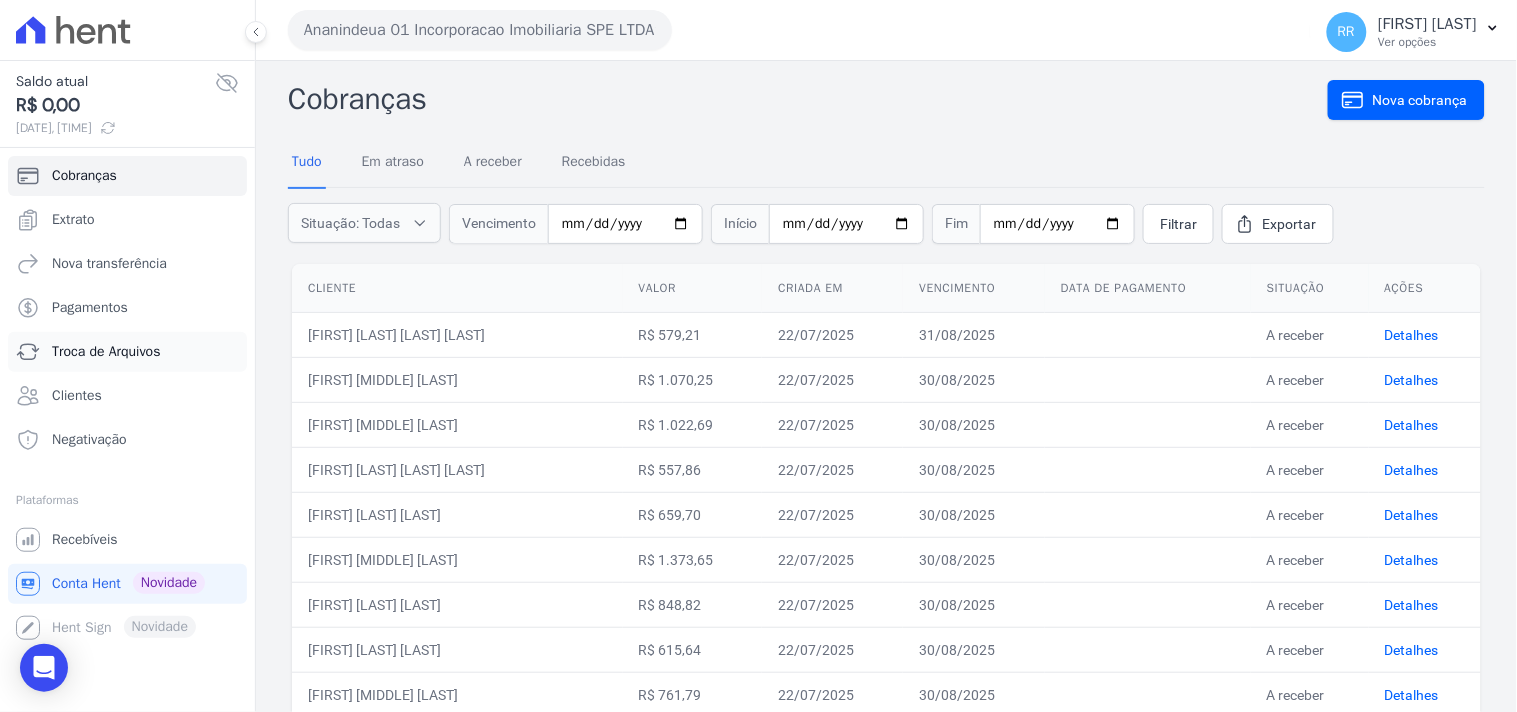 click on "Troca de Arquivos" at bounding box center (106, 352) 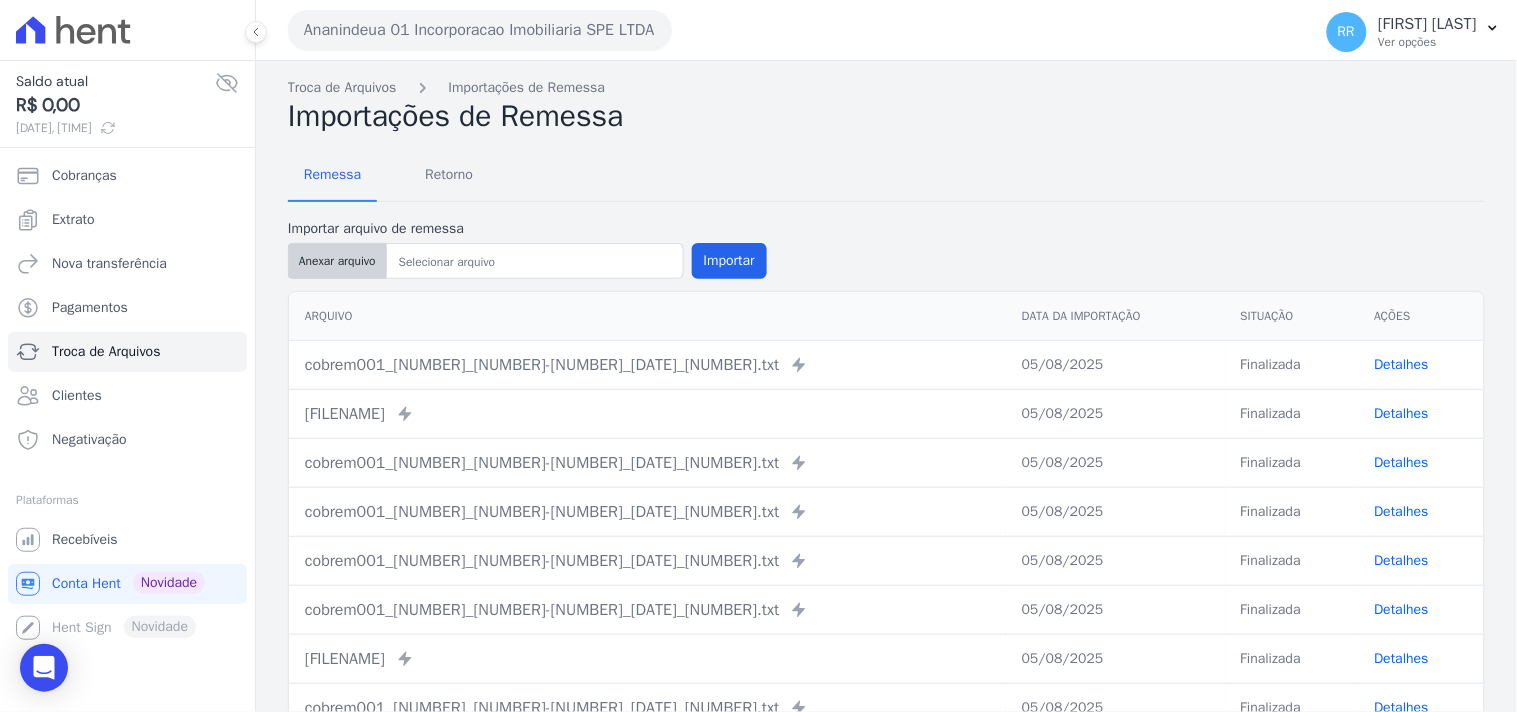 click on "Anexar arquivo" at bounding box center (337, 261) 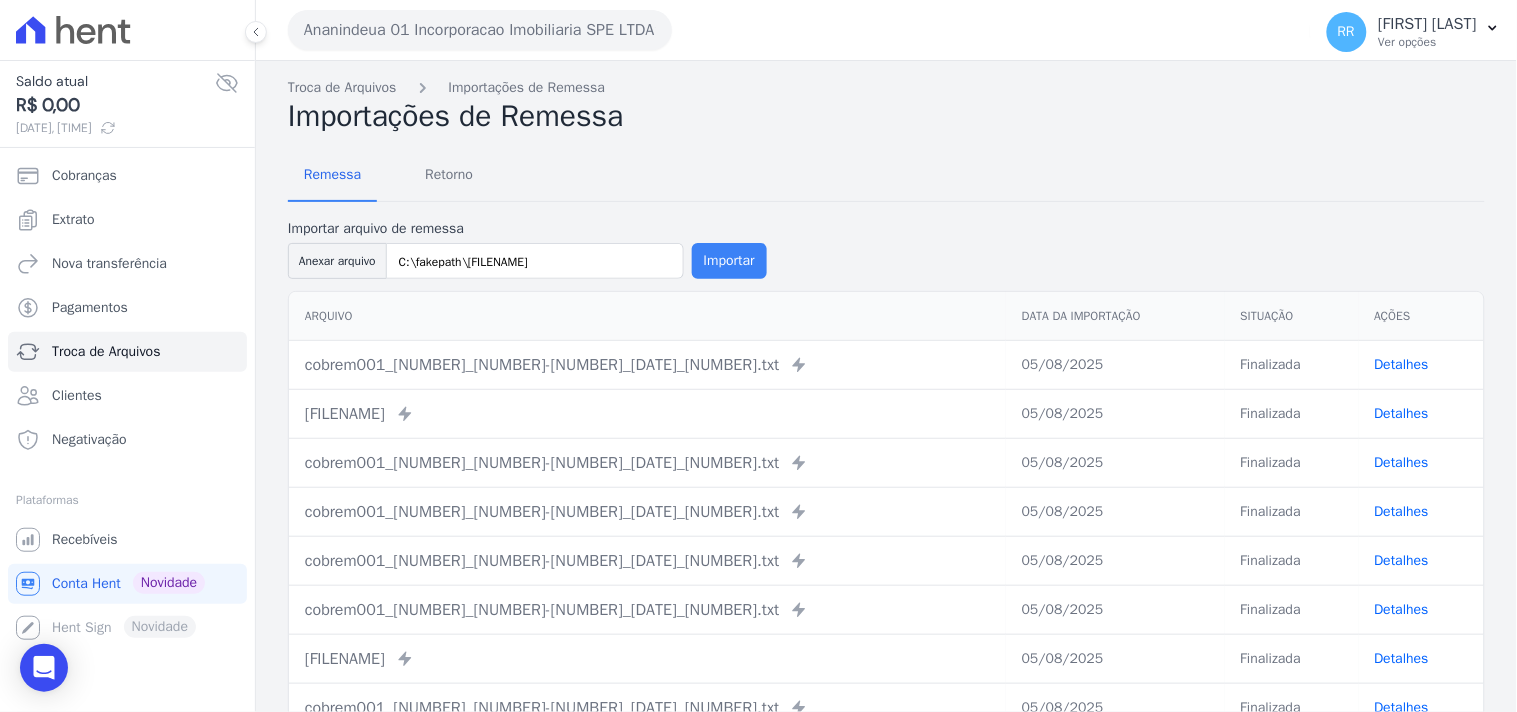 click on "Importar" at bounding box center [729, 261] 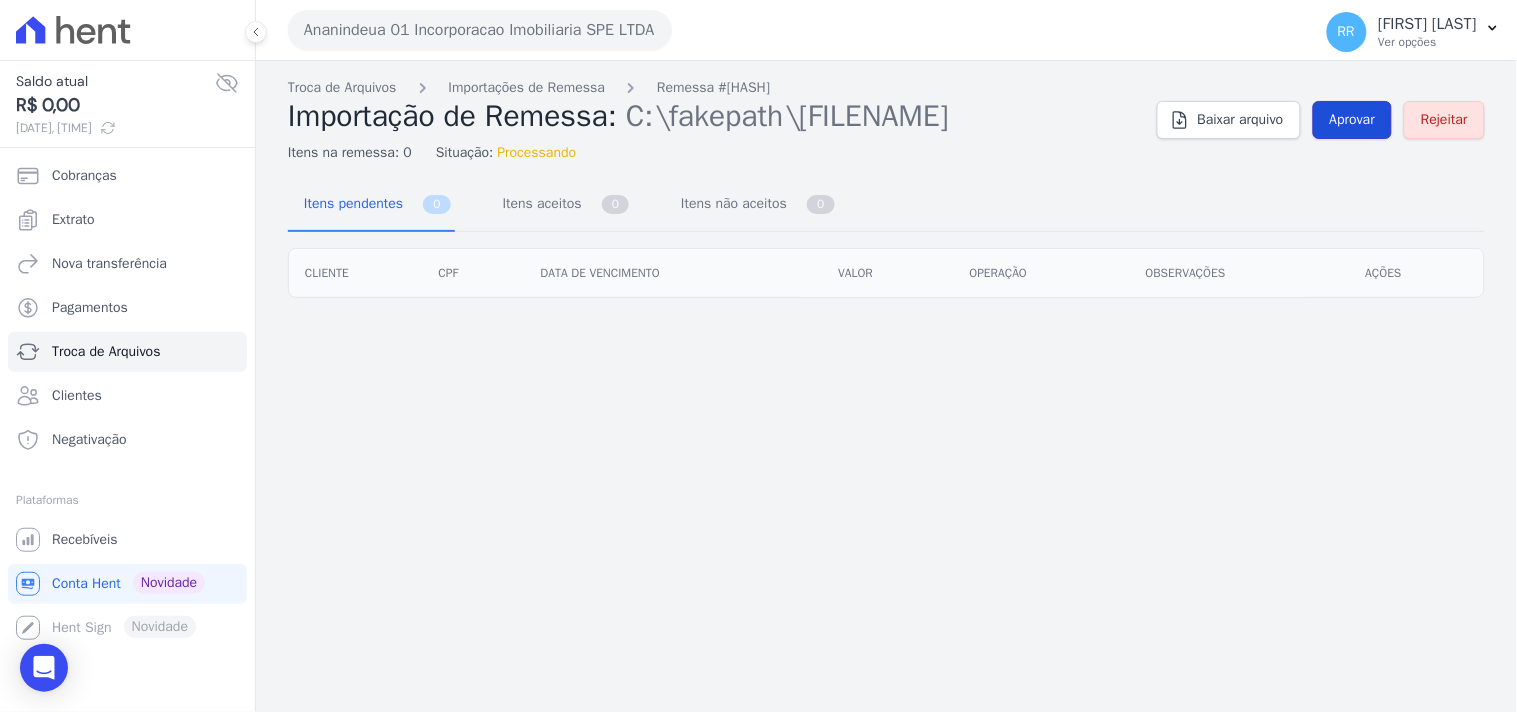 click on "Aprovar" at bounding box center (1353, 120) 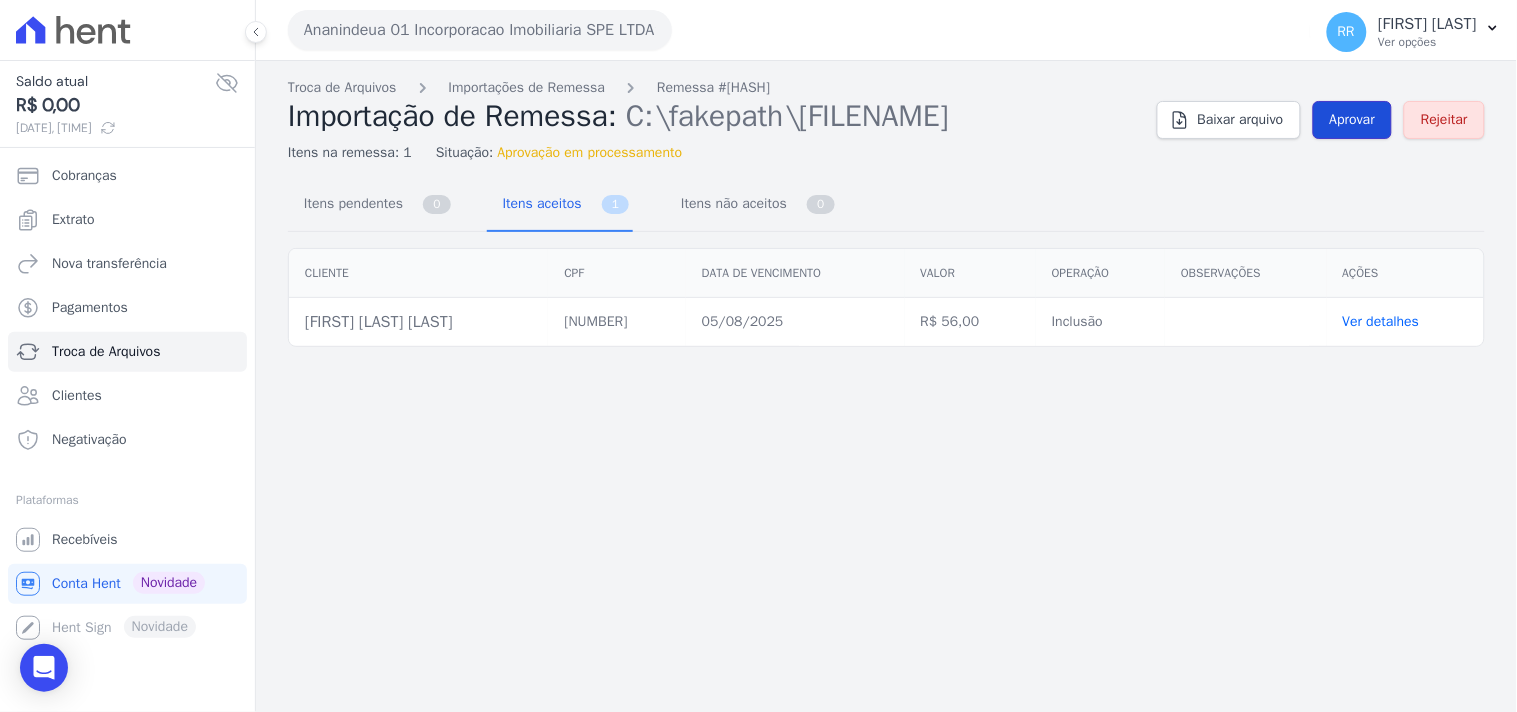 click on "Aprovar" at bounding box center [1353, 120] 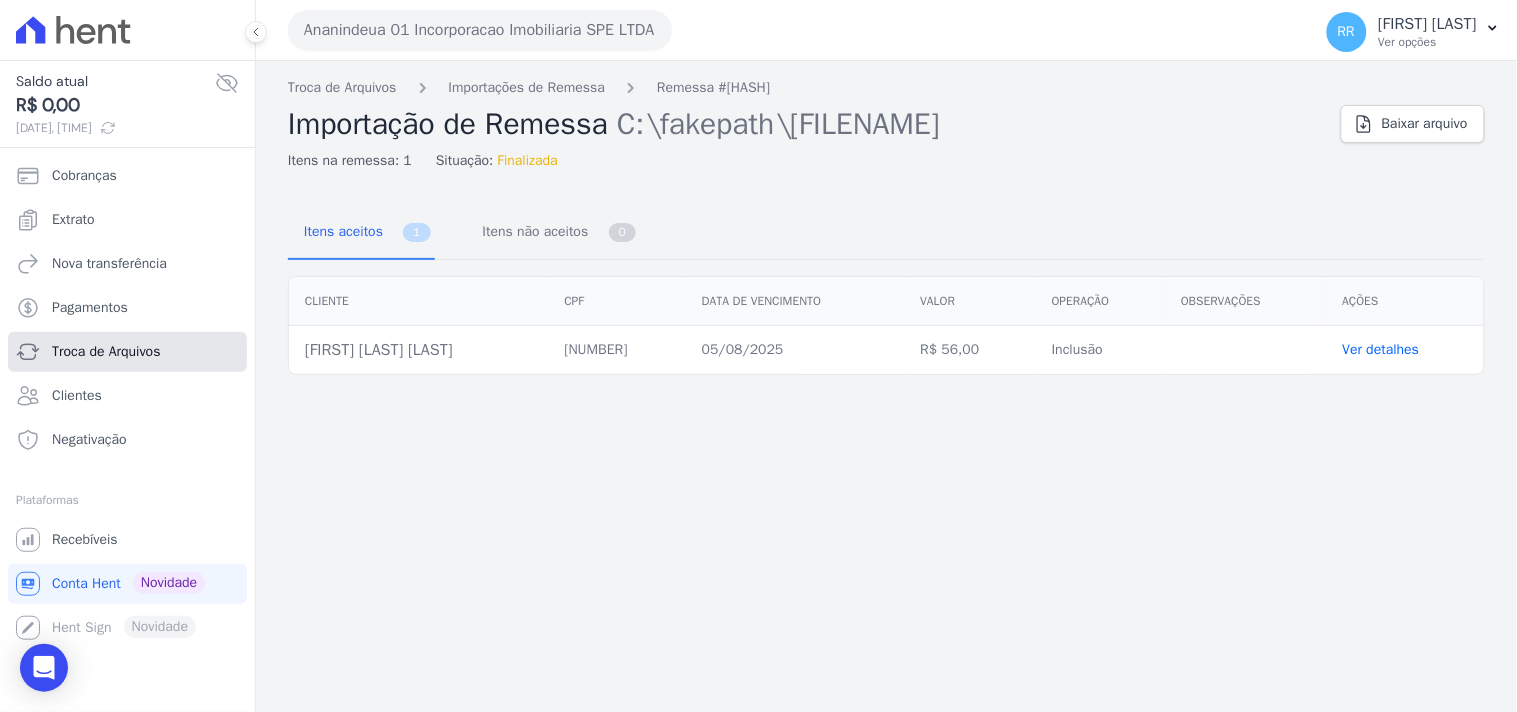 click on "Troca de Arquivos" at bounding box center [106, 352] 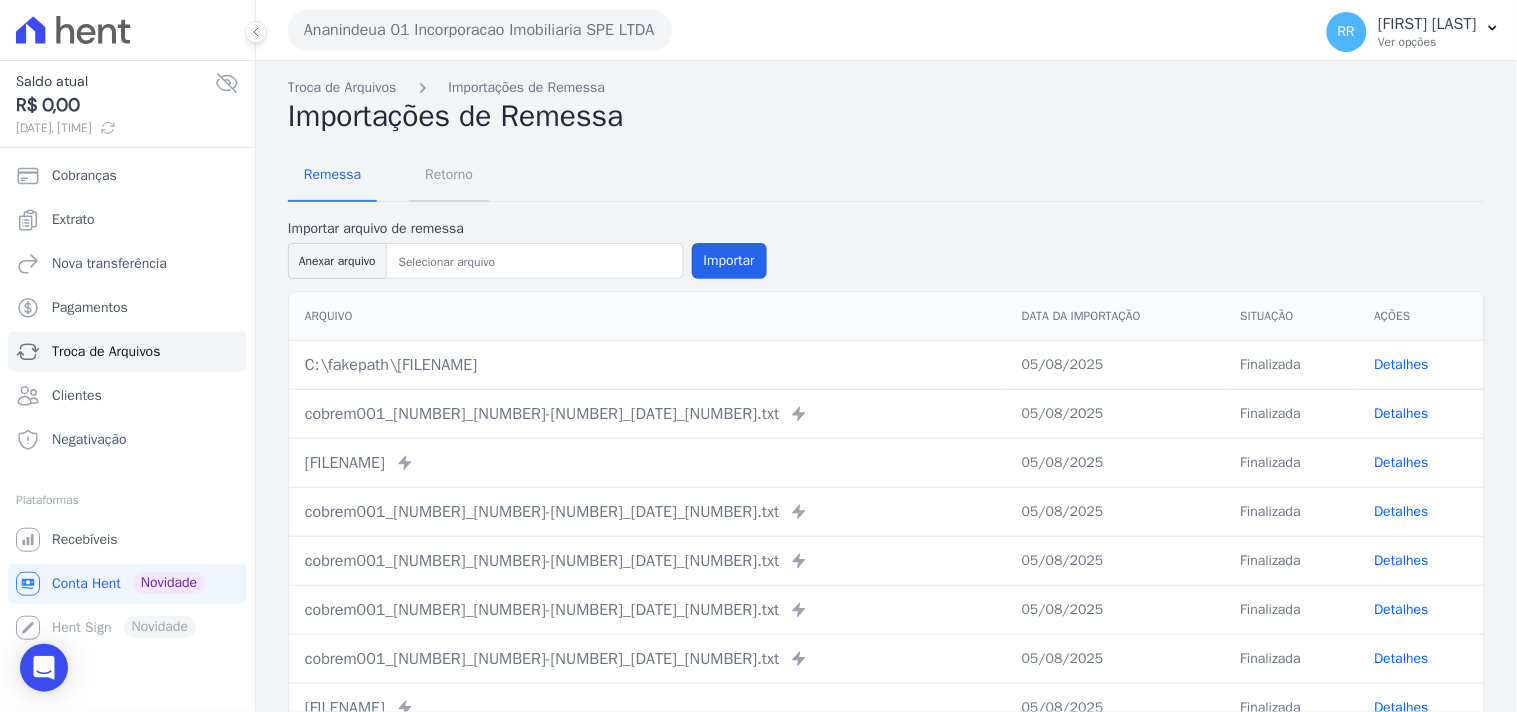 click on "Retorno" at bounding box center (449, 174) 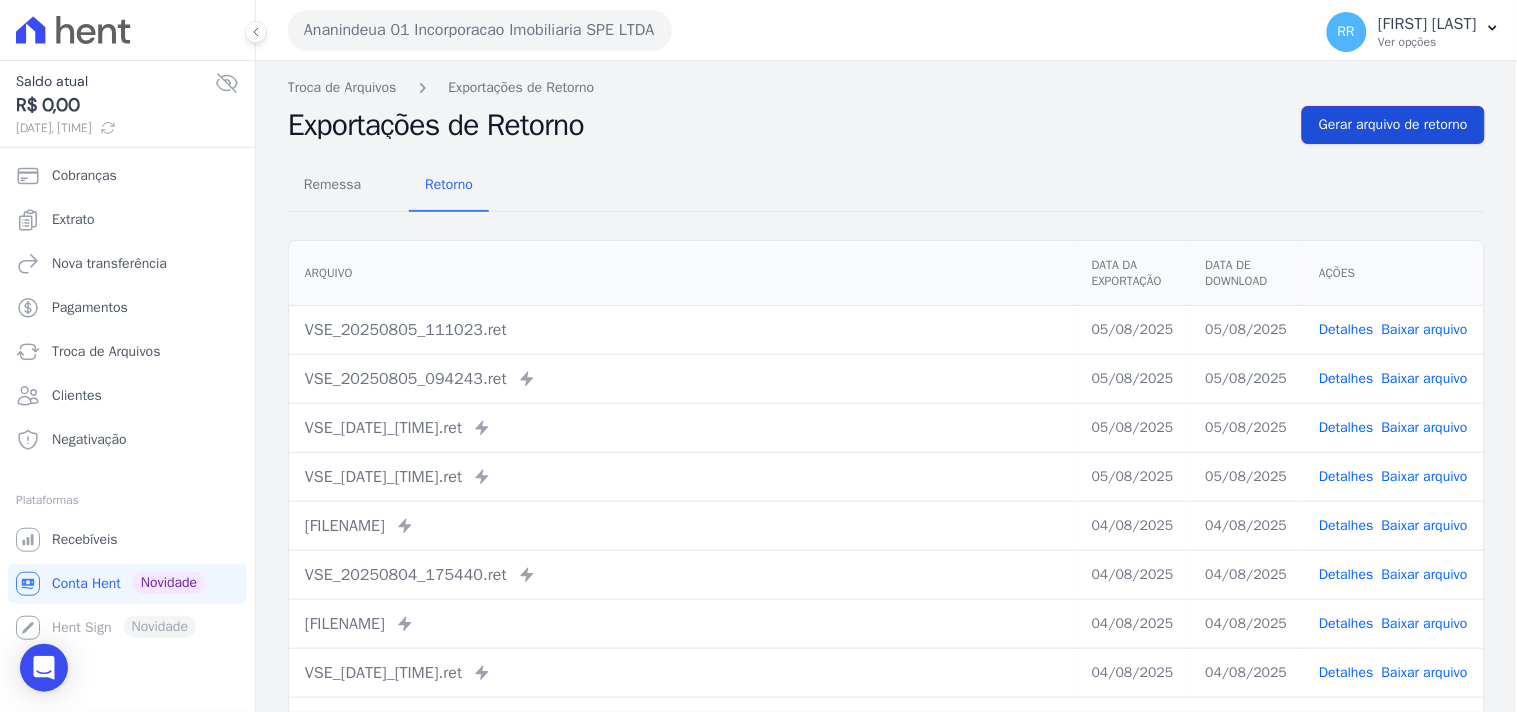 click on "Gerar arquivo de retorno" at bounding box center [1393, 125] 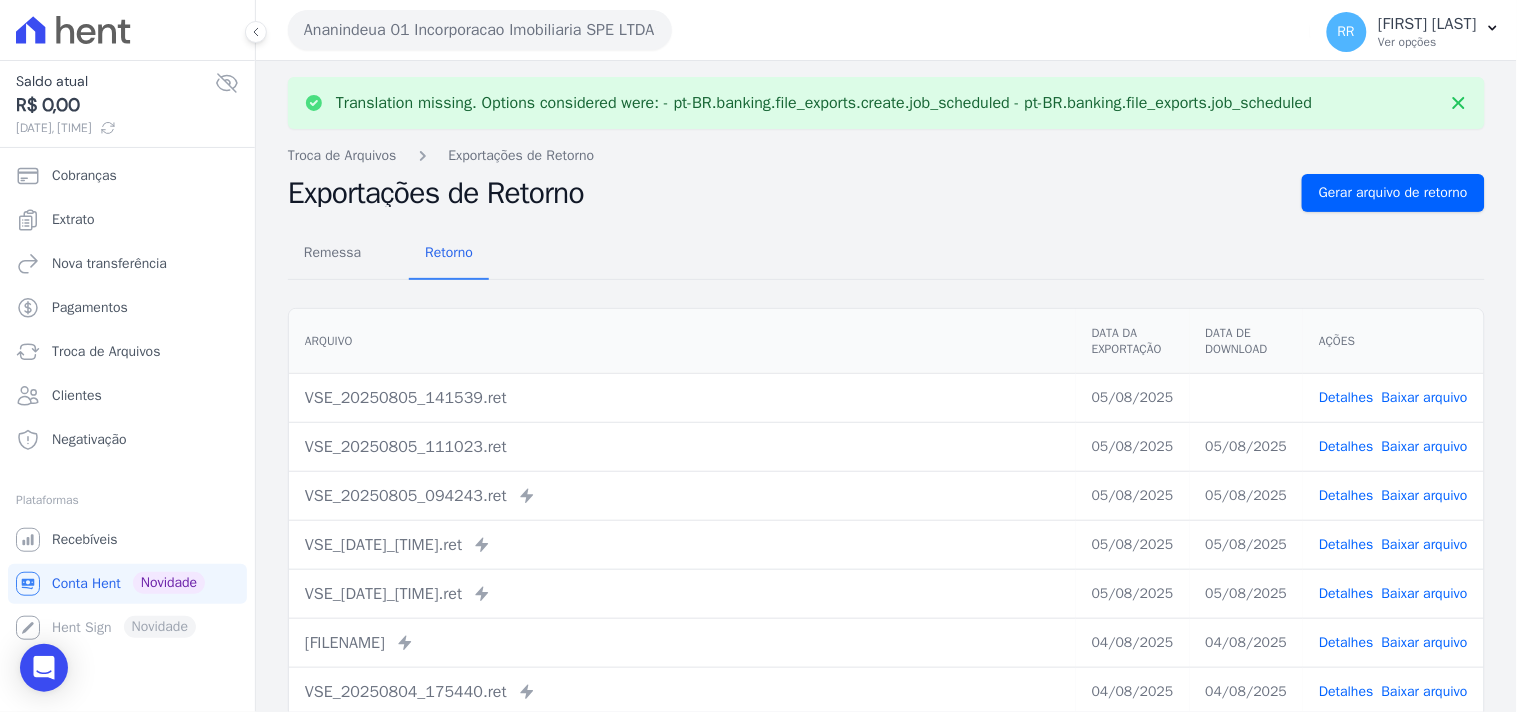 click on "Baixar arquivo" at bounding box center [1425, 397] 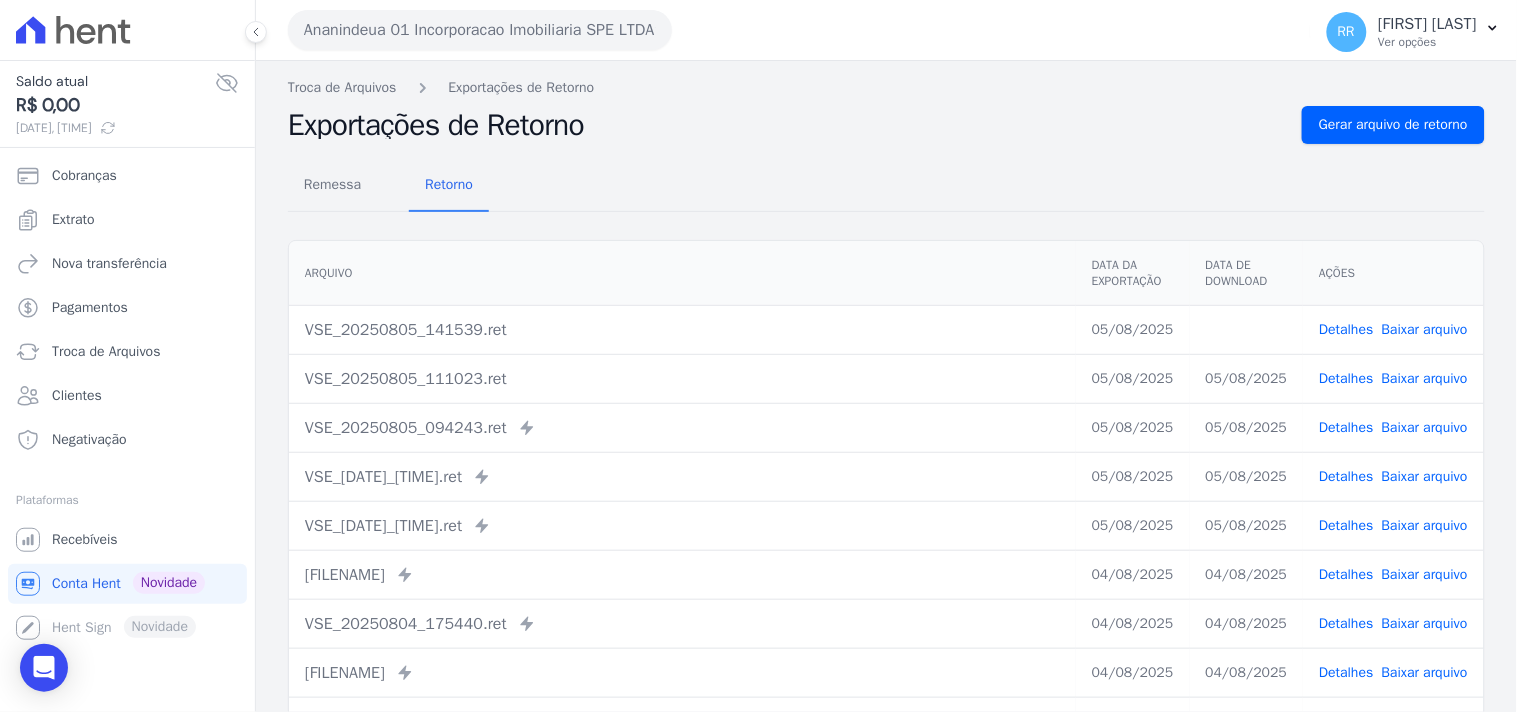 click on "Ananindeua 01 Incorporacao Imobiliaria SPE LTDA" at bounding box center (480, 30) 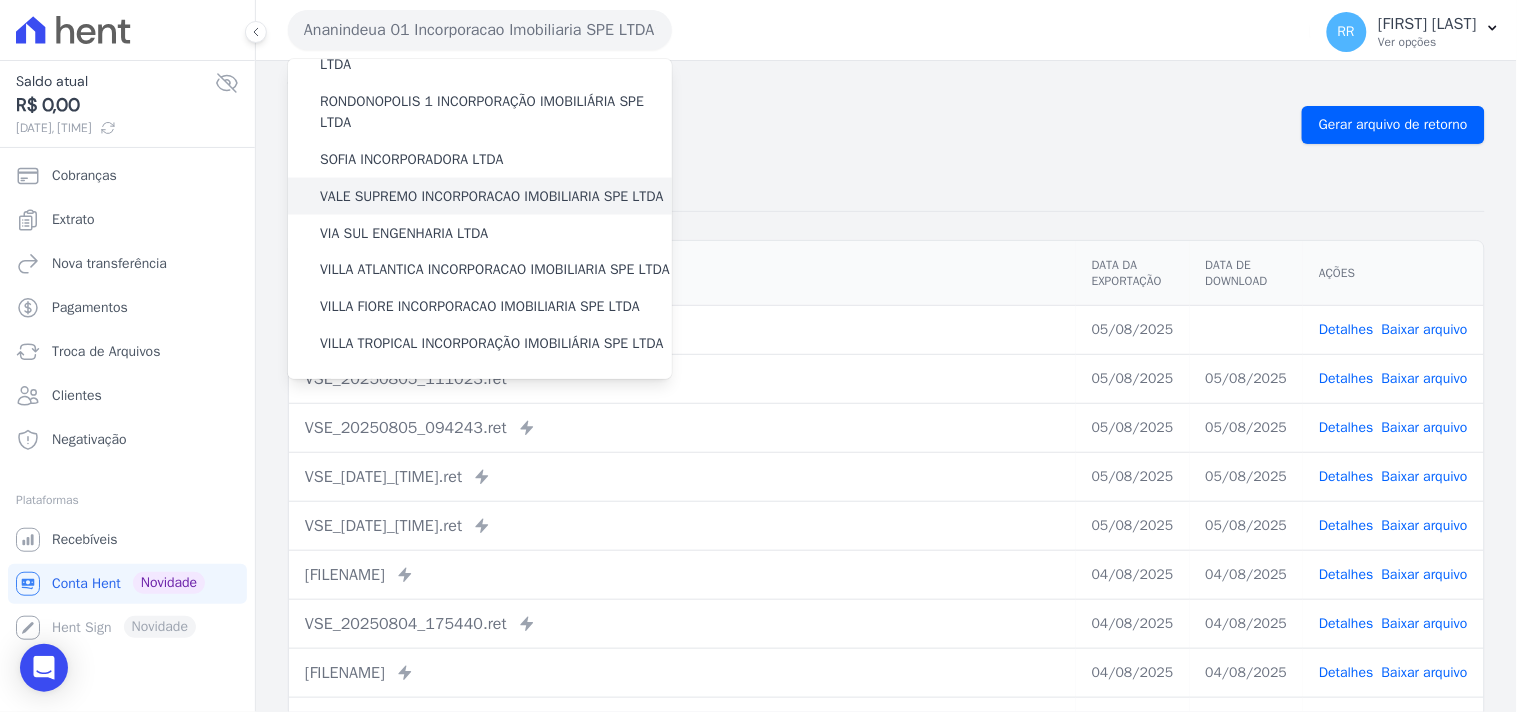 scroll, scrollTop: 893, scrollLeft: 0, axis: vertical 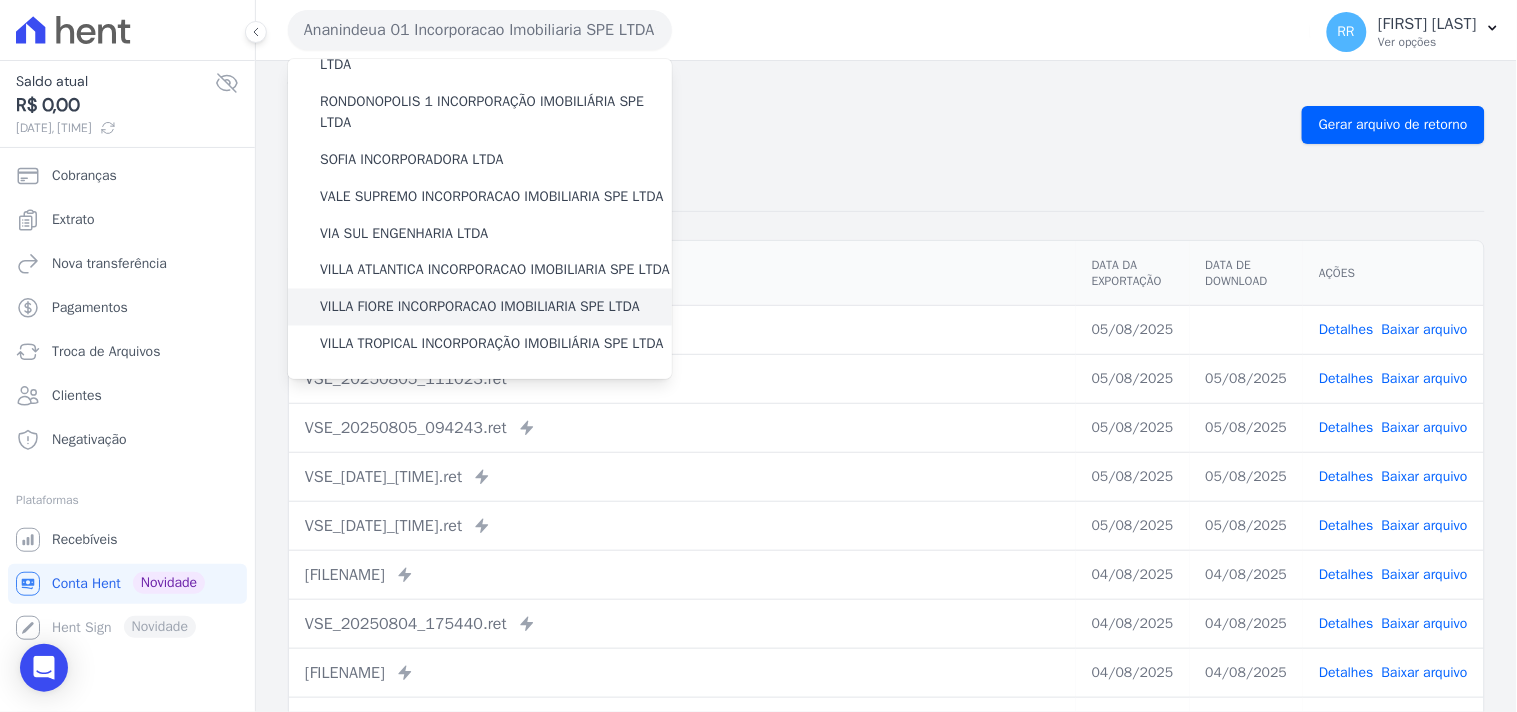 click on "VILLA FIORE INCORPORACAO IMOBILIARIA SPE LTDA" at bounding box center [480, 307] 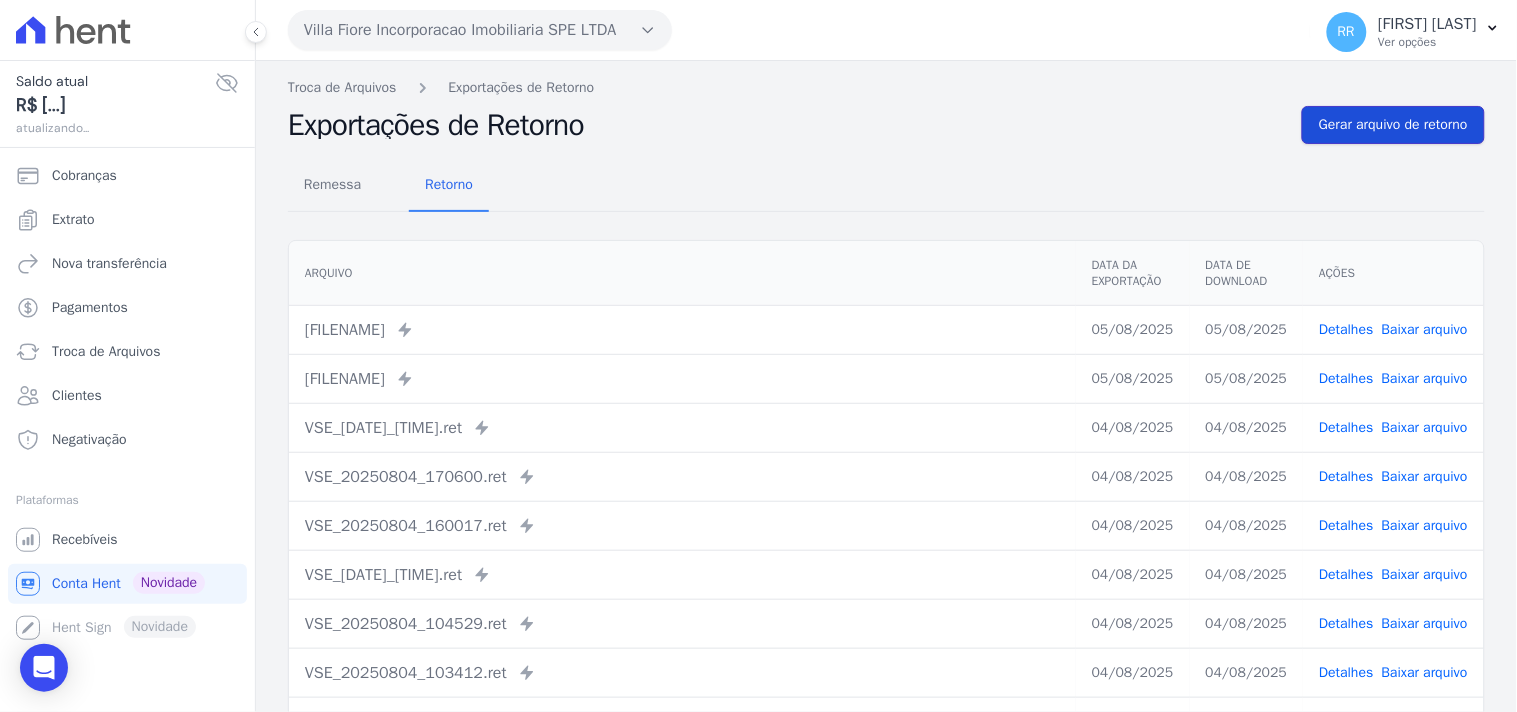 click on "Gerar arquivo de retorno" at bounding box center (1393, 125) 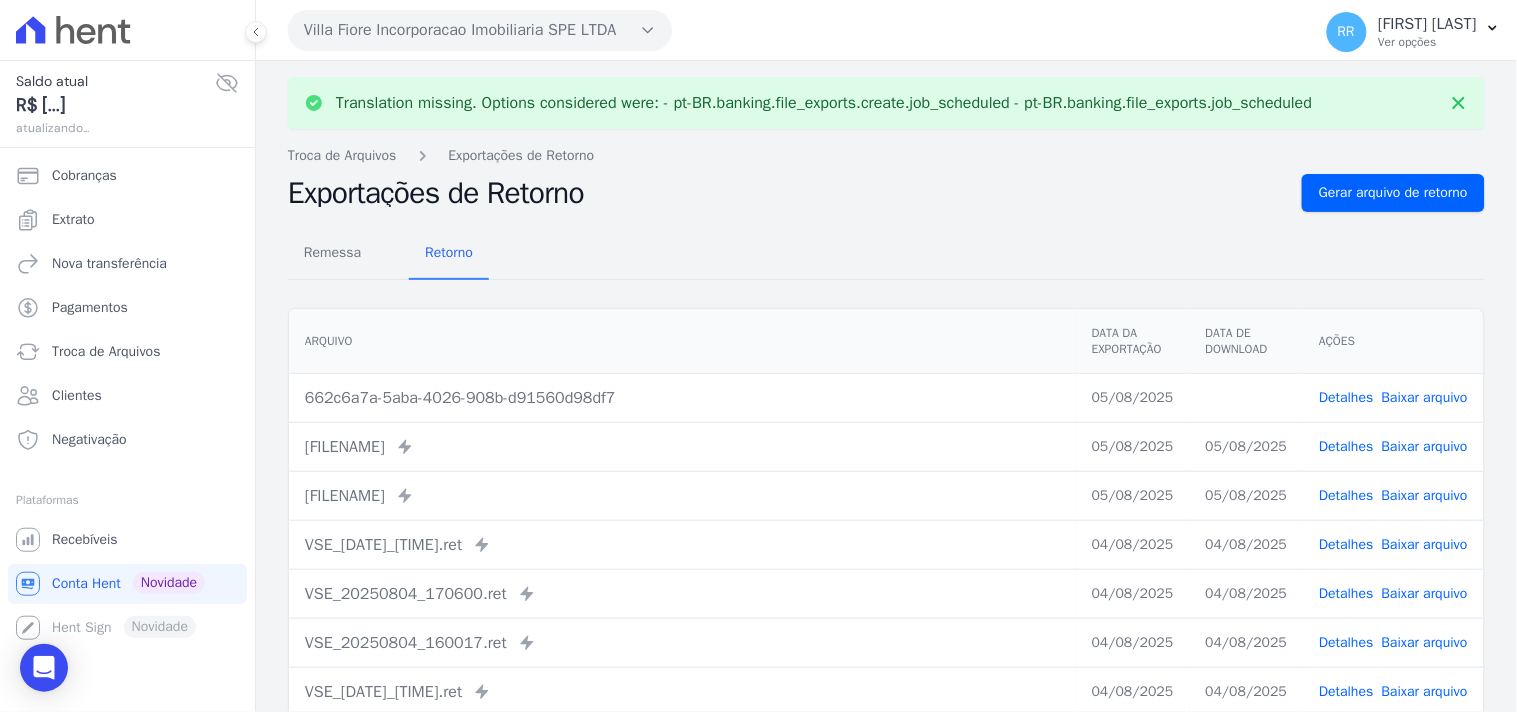 click on "Baixar arquivo" at bounding box center (1425, 397) 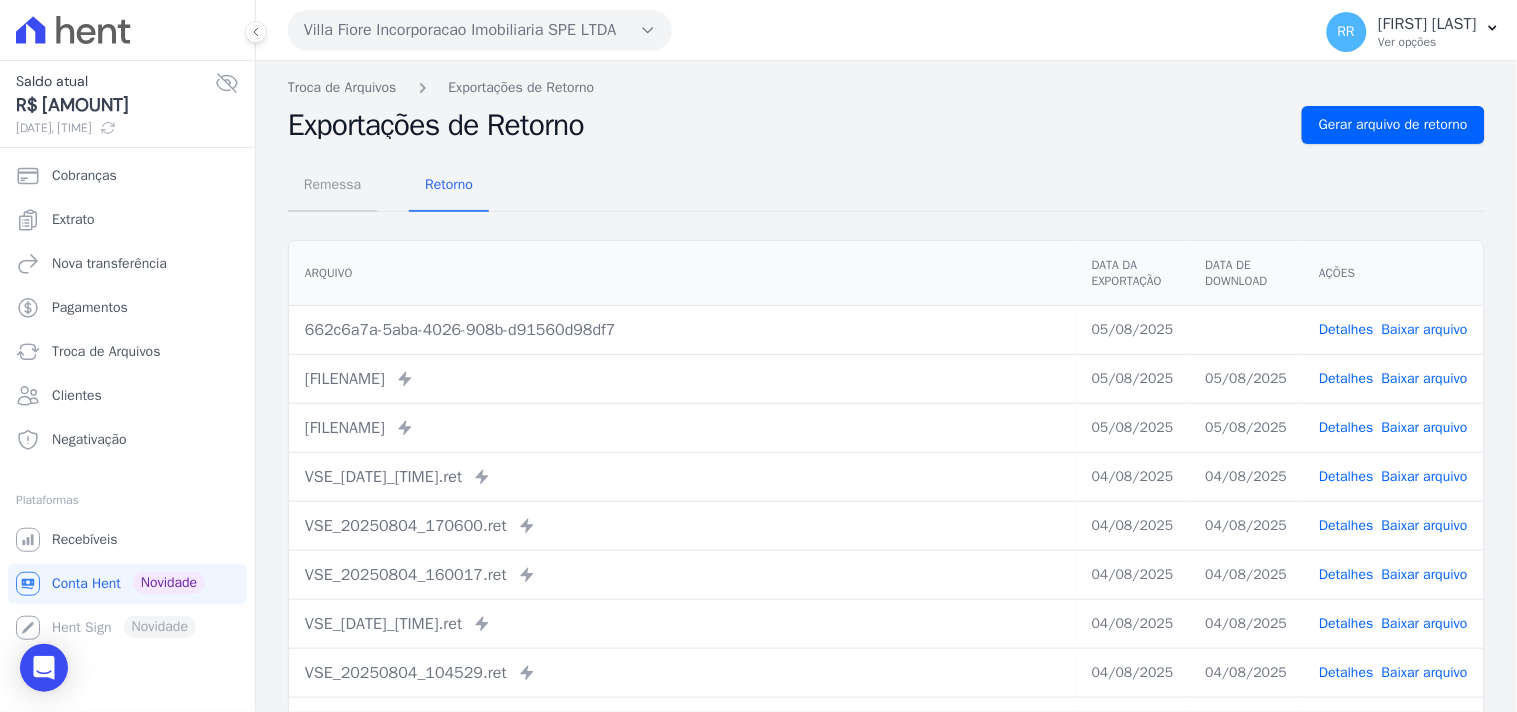 click on "Remessa" at bounding box center [332, 184] 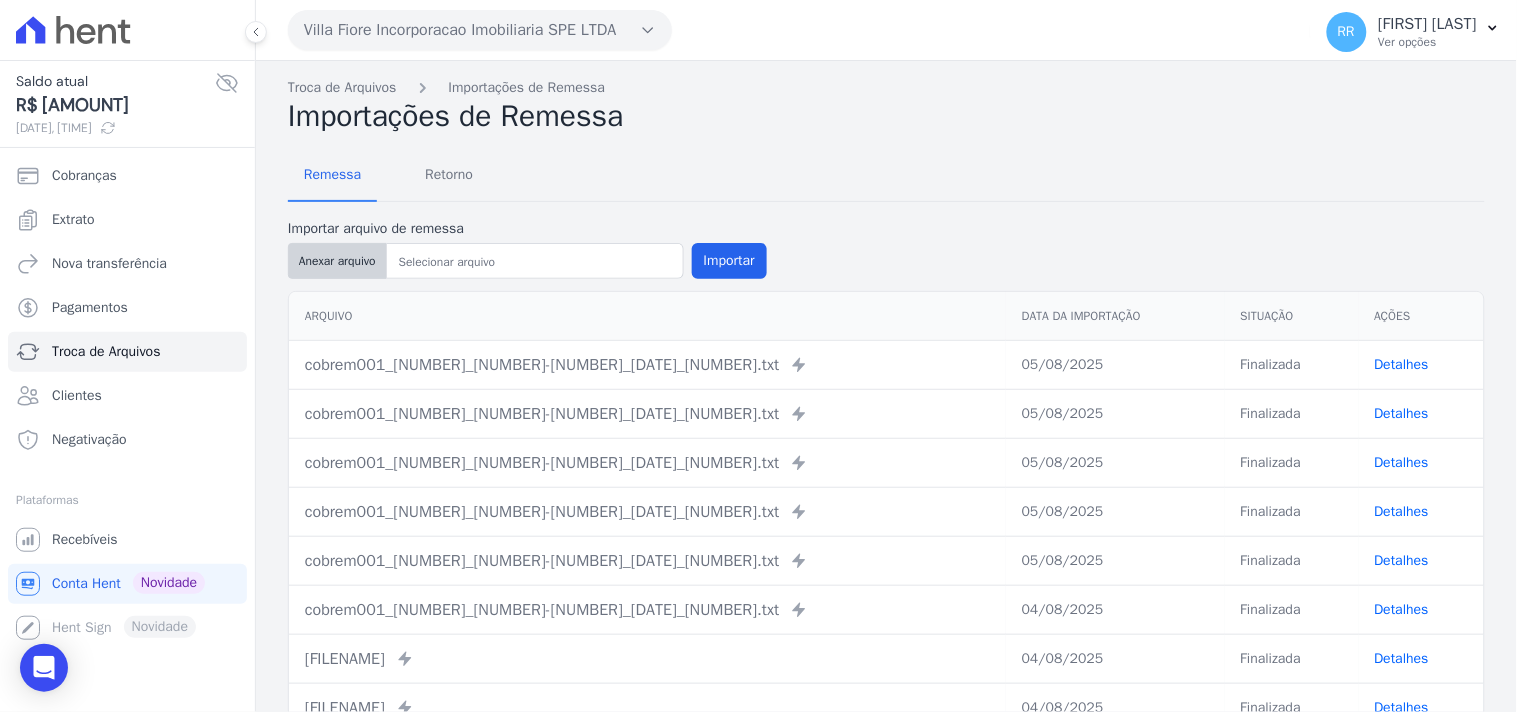 click on "Anexar arquivo" at bounding box center [337, 261] 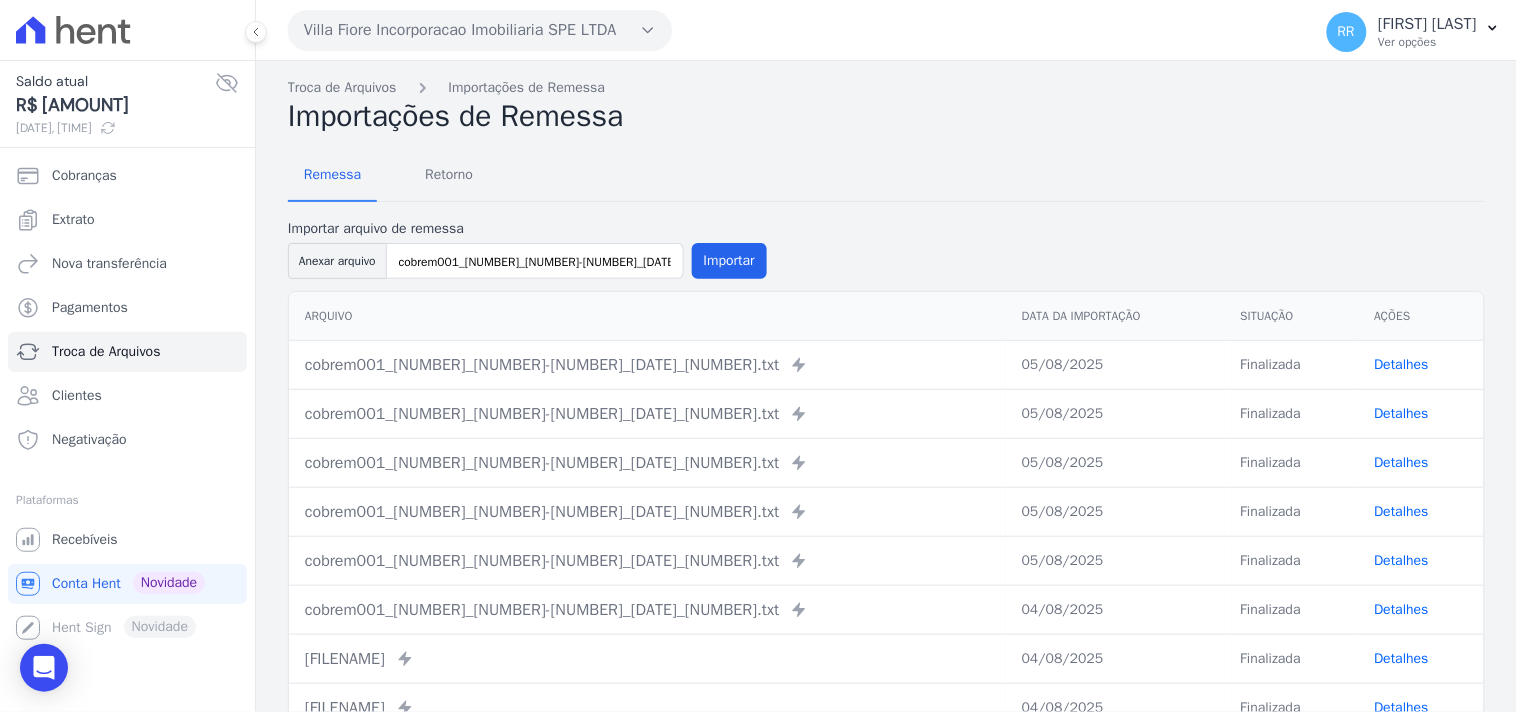 click on "Importar arquivo de remessa
Anexar arquivo
Importar" at bounding box center (527, 250) 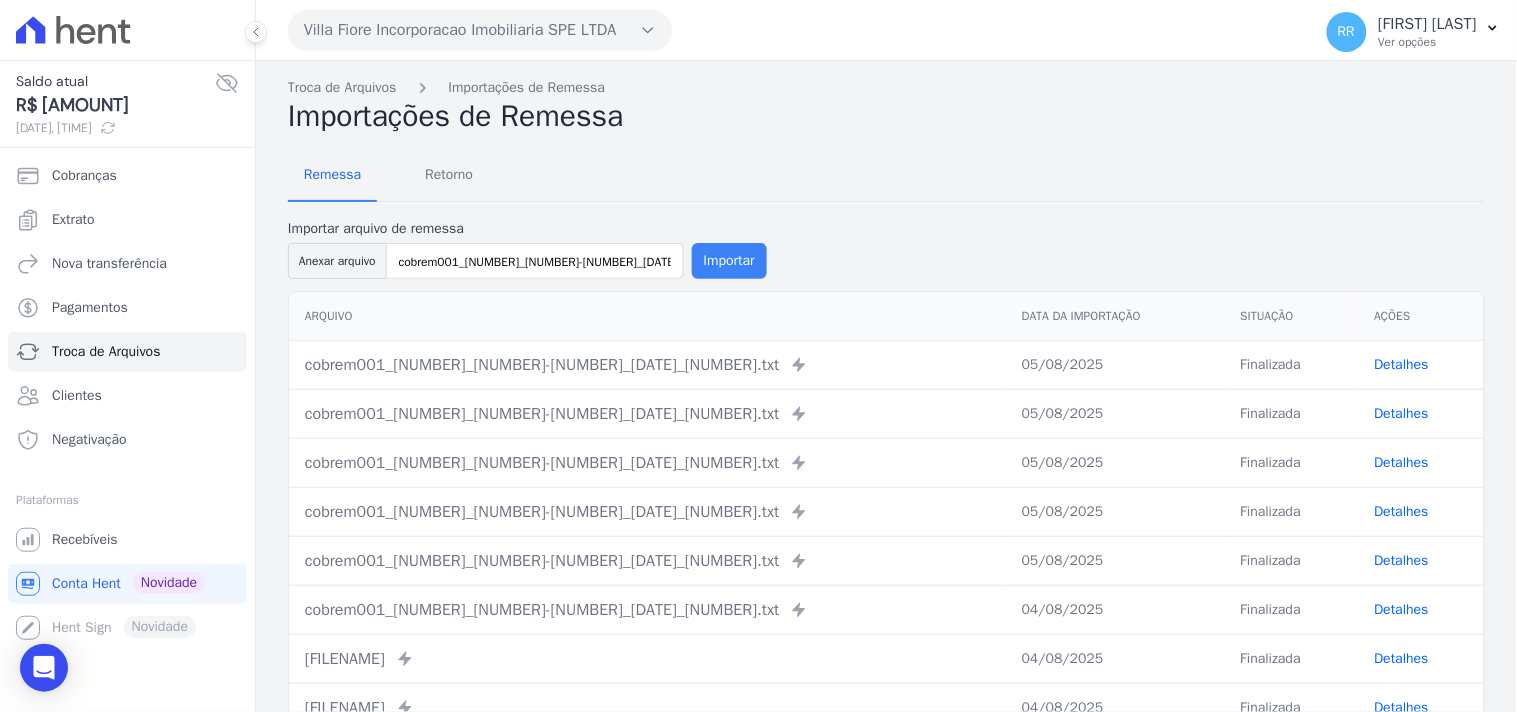 click on "Importar" at bounding box center (729, 261) 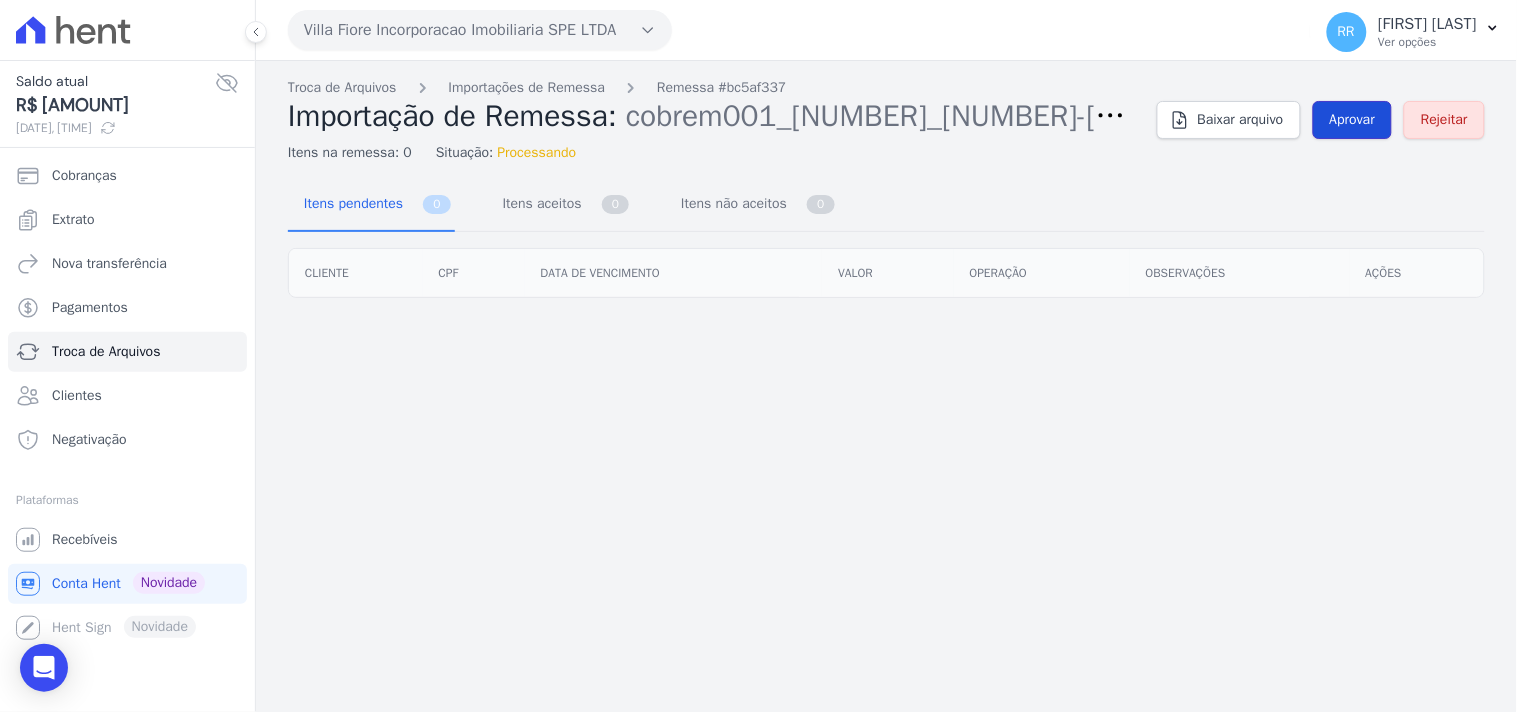 click on "Aprovar" at bounding box center (1353, 120) 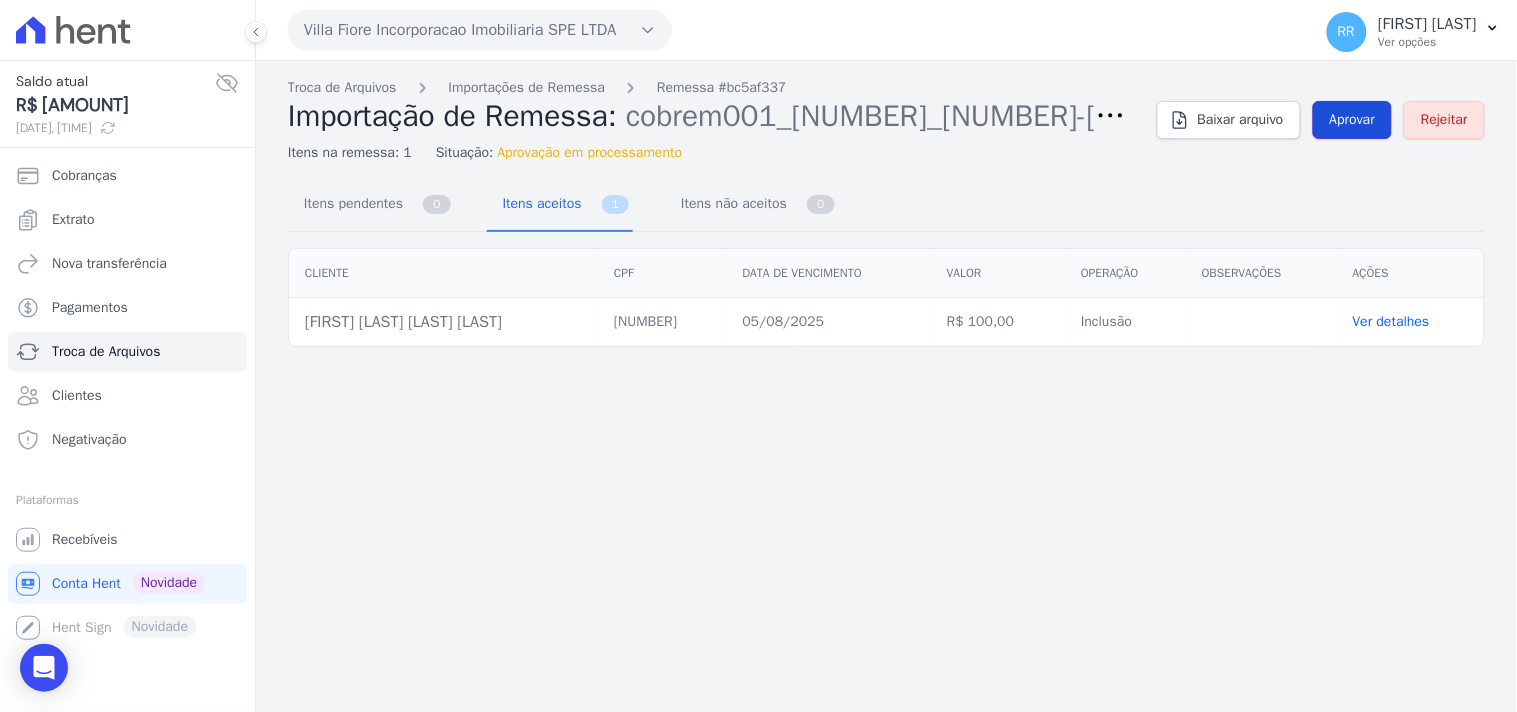 click on "Aprovar" at bounding box center [1353, 120] 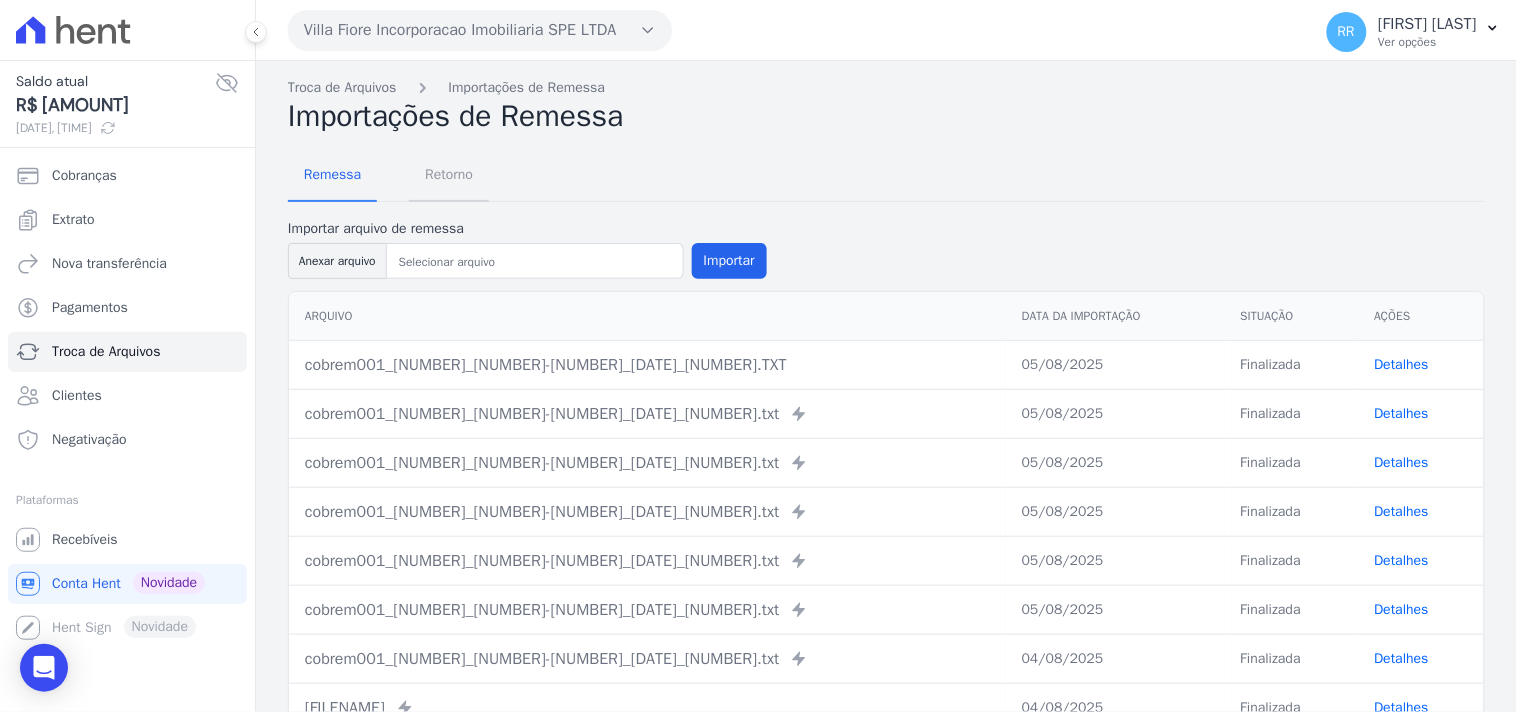 click on "Retorno" at bounding box center (449, 174) 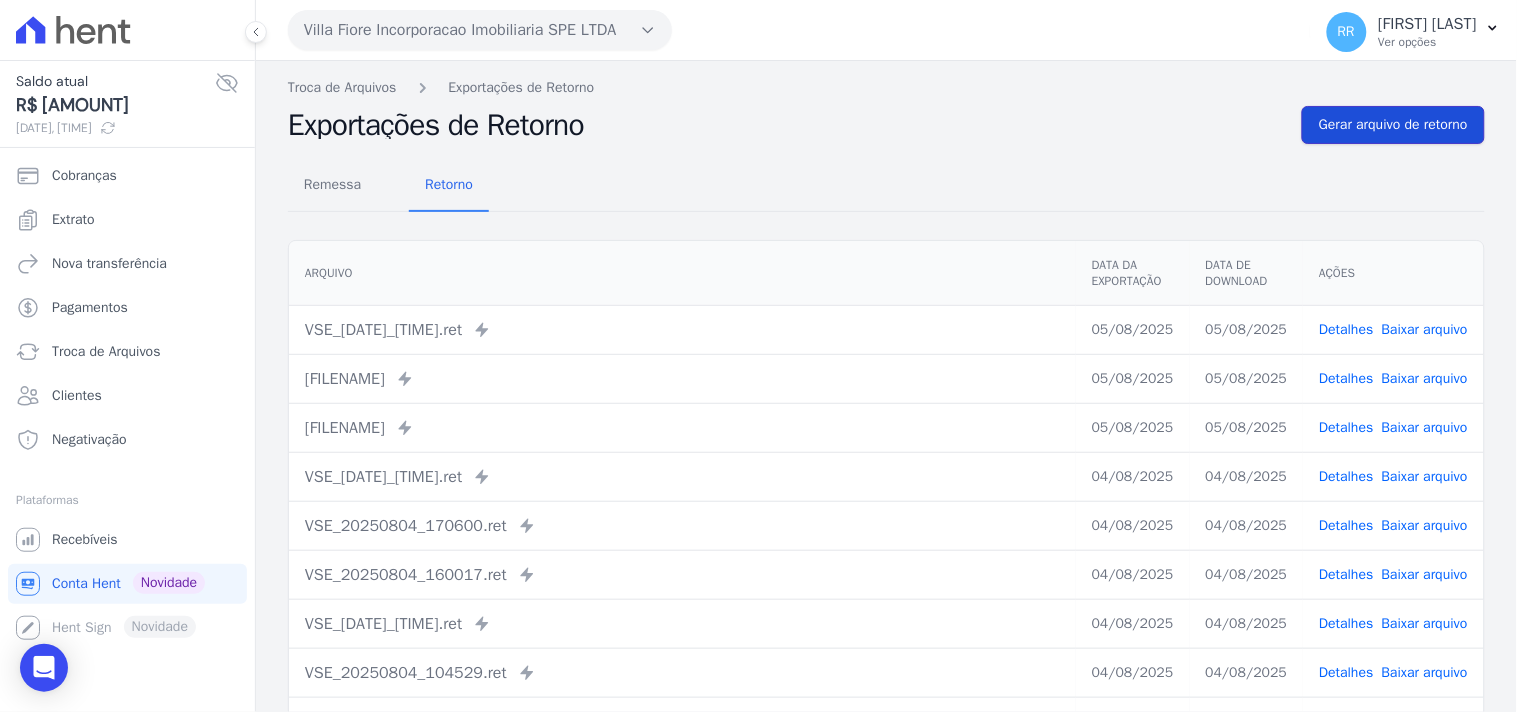 click on "Gerar arquivo de retorno" at bounding box center (1393, 125) 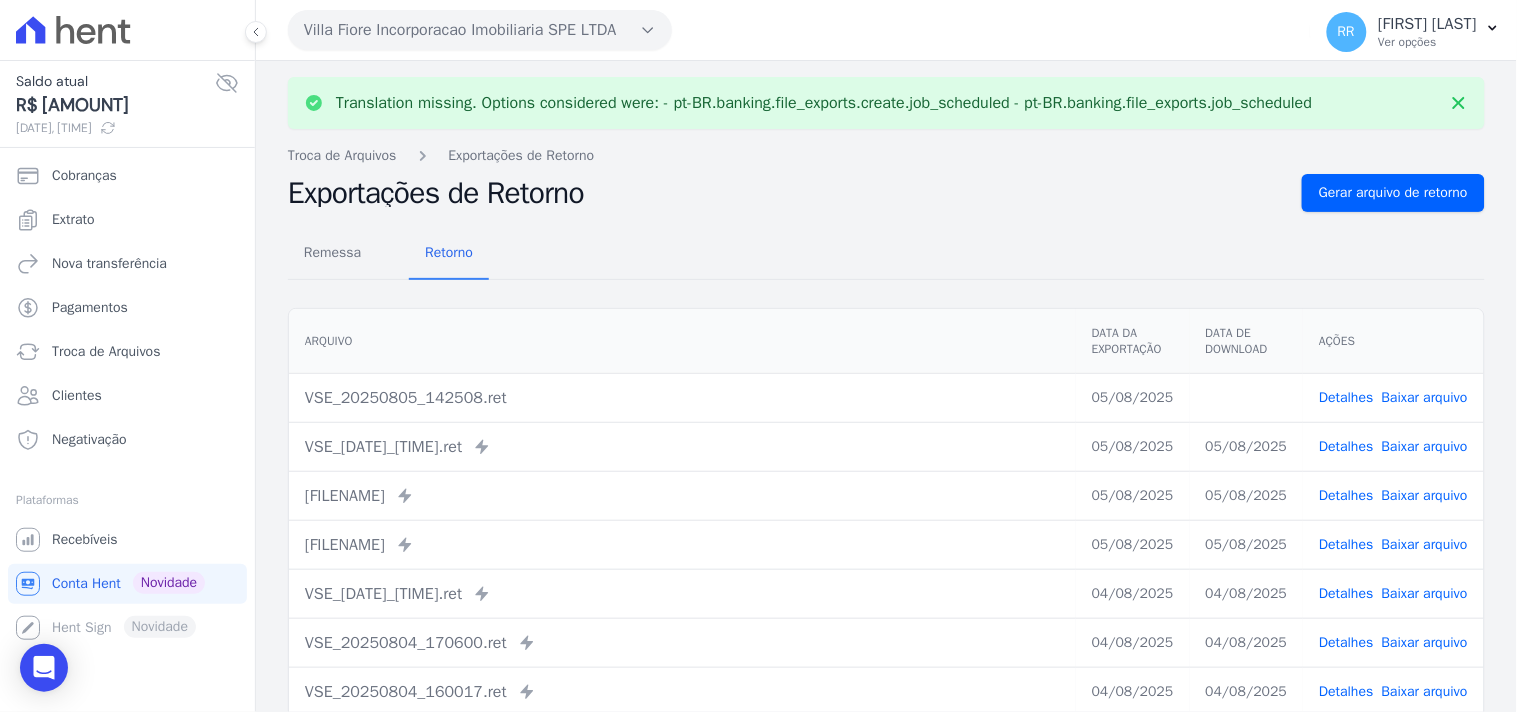 click on "Baixar arquivo" at bounding box center [1425, 397] 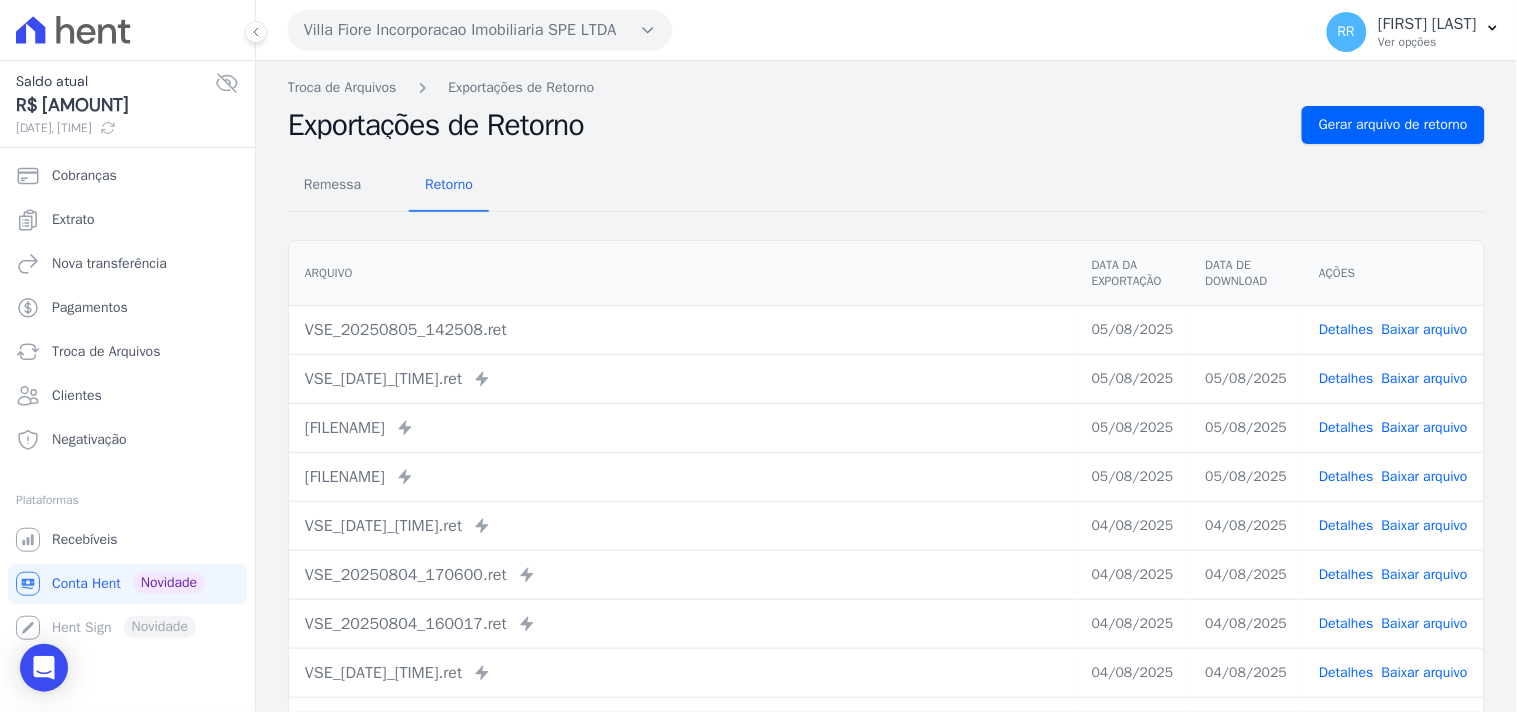 drag, startPoint x: 368, startPoint y: 48, endPoint x: 380, endPoint y: 57, distance: 15 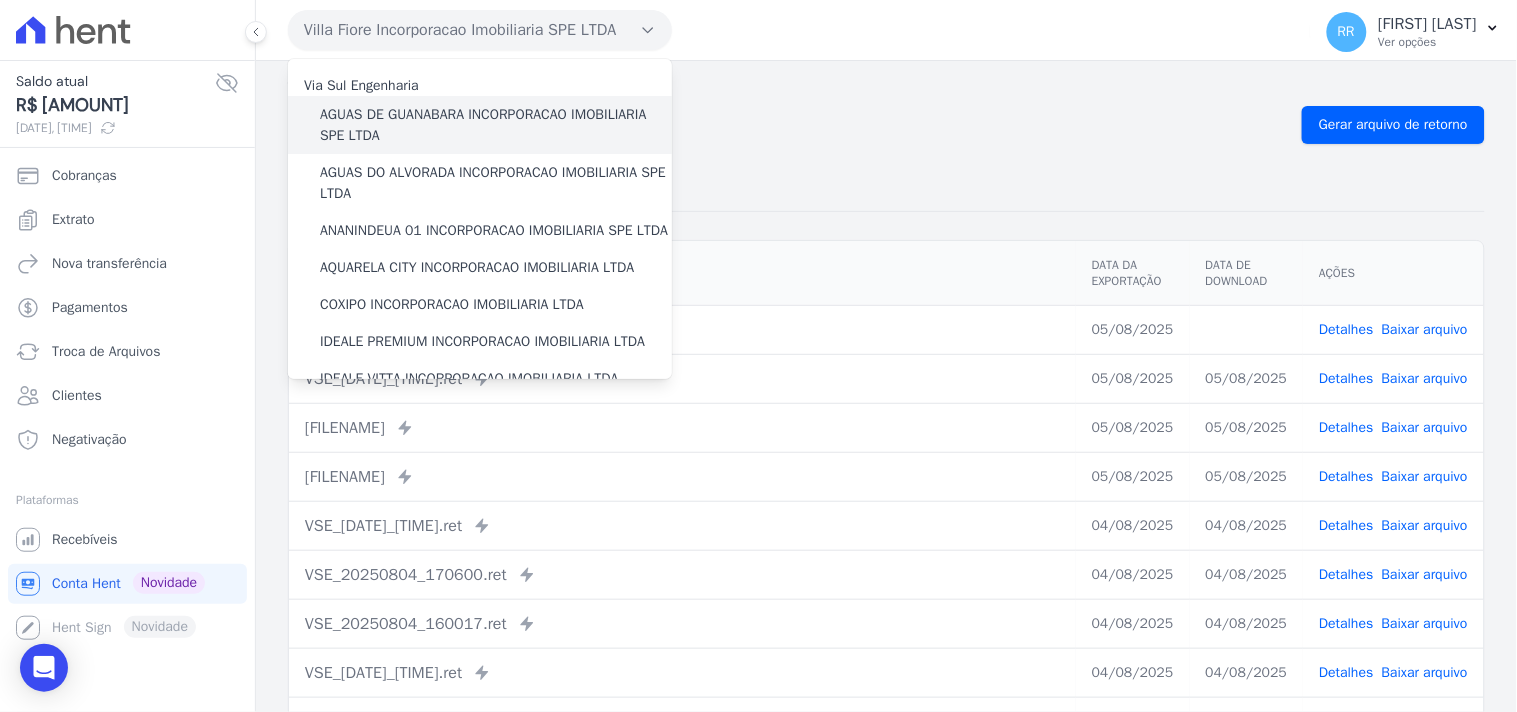 click on "AGUAS DE GUANABARA INCORPORACAO IMOBILIARIA SPE LTDA" at bounding box center (496, 125) 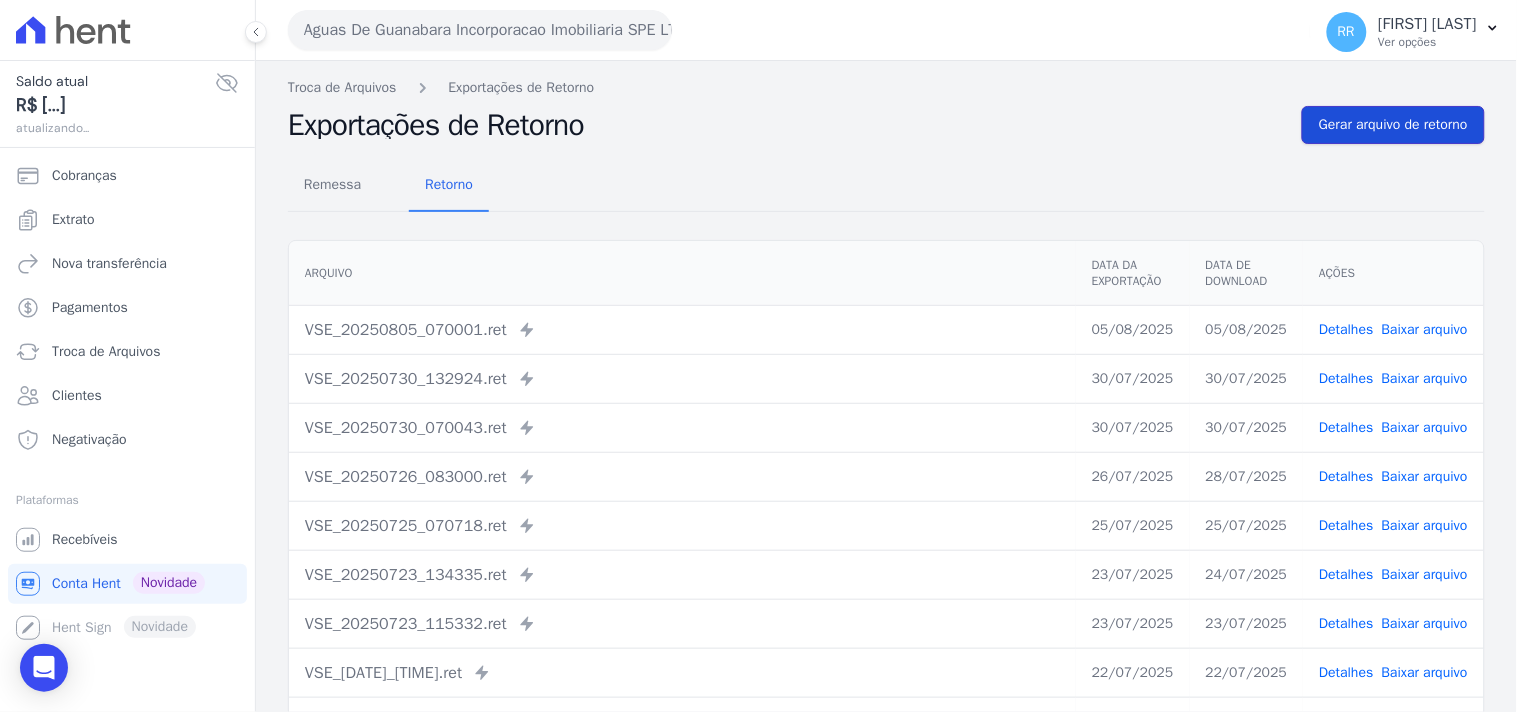 click on "Gerar arquivo de retorno" at bounding box center (1393, 125) 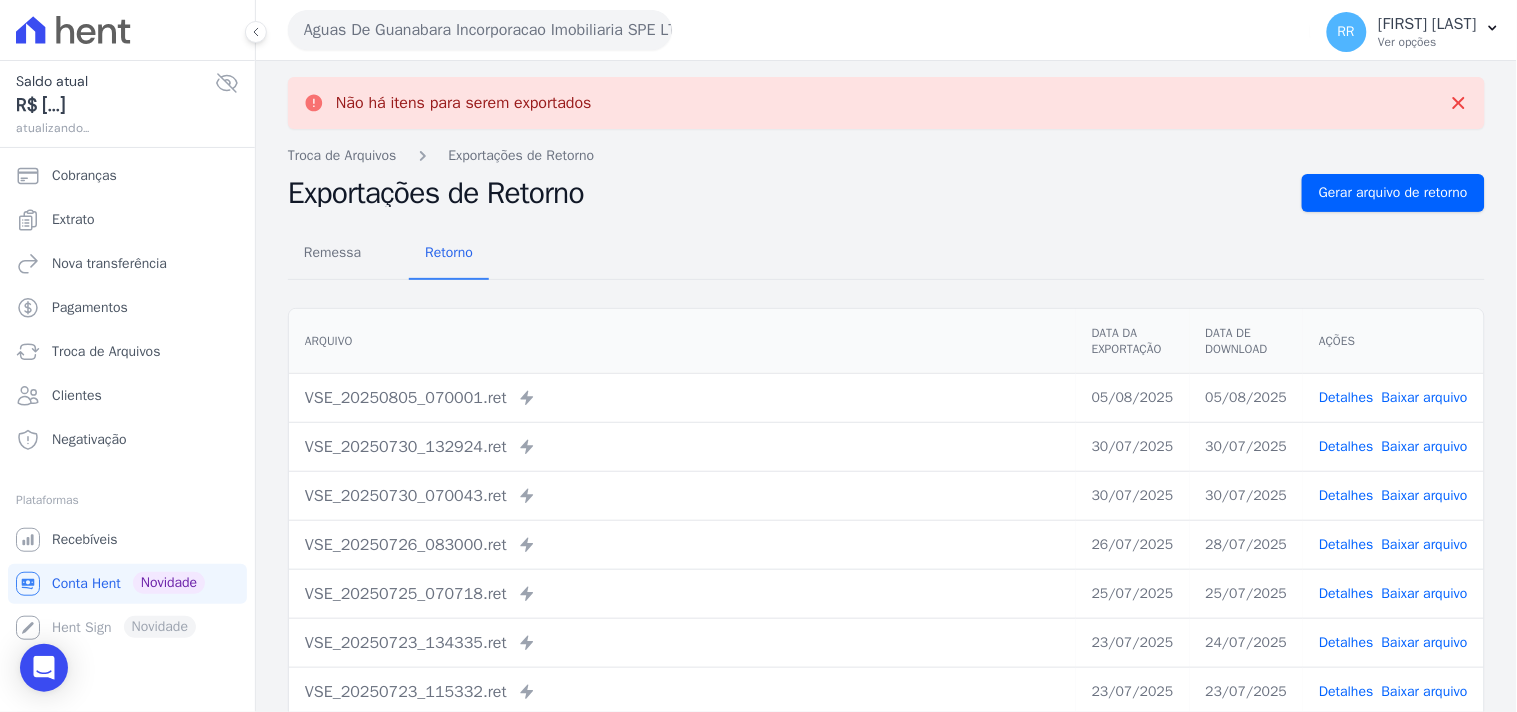 click on "Aguas De Guanabara Incorporacao Imobiliaria SPE LTDA
Via Sul Engenharia
AGUAS DE GUANABARA INCORPORACAO IMOBILIARIA SPE LTDA
AGUAS DO ALVORADA INCORPORACAO IMOBILIARIA SPE LTDA
ANANINDEUA 01 INCORPORACAO IMOBILIARIA SPE LTDA
AQUARELA CITY INCORPORACAO IMOBILIARIA LTDA" at bounding box center [795, 30] 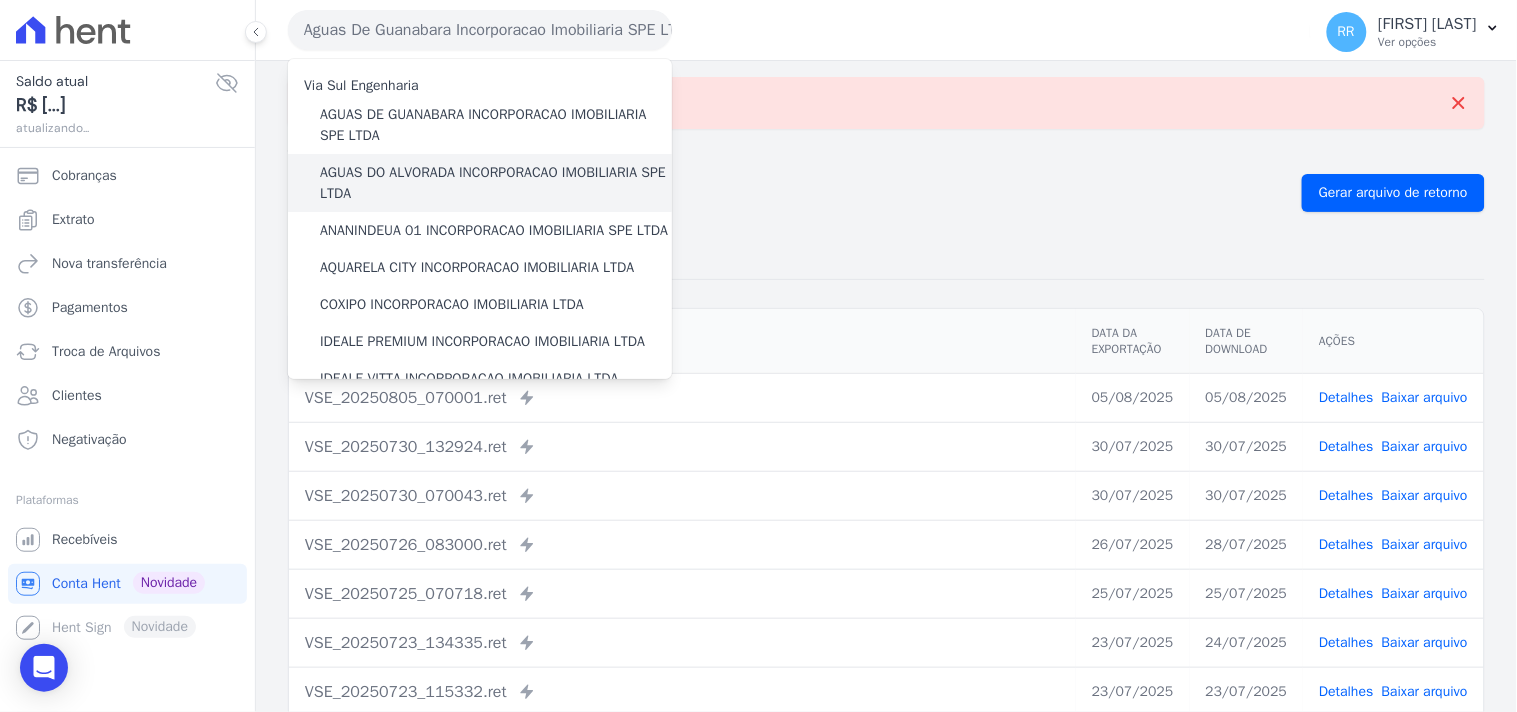 click on "AGUAS DO ALVORADA INCORPORACAO IMOBILIARIA SPE LTDA" at bounding box center (496, 183) 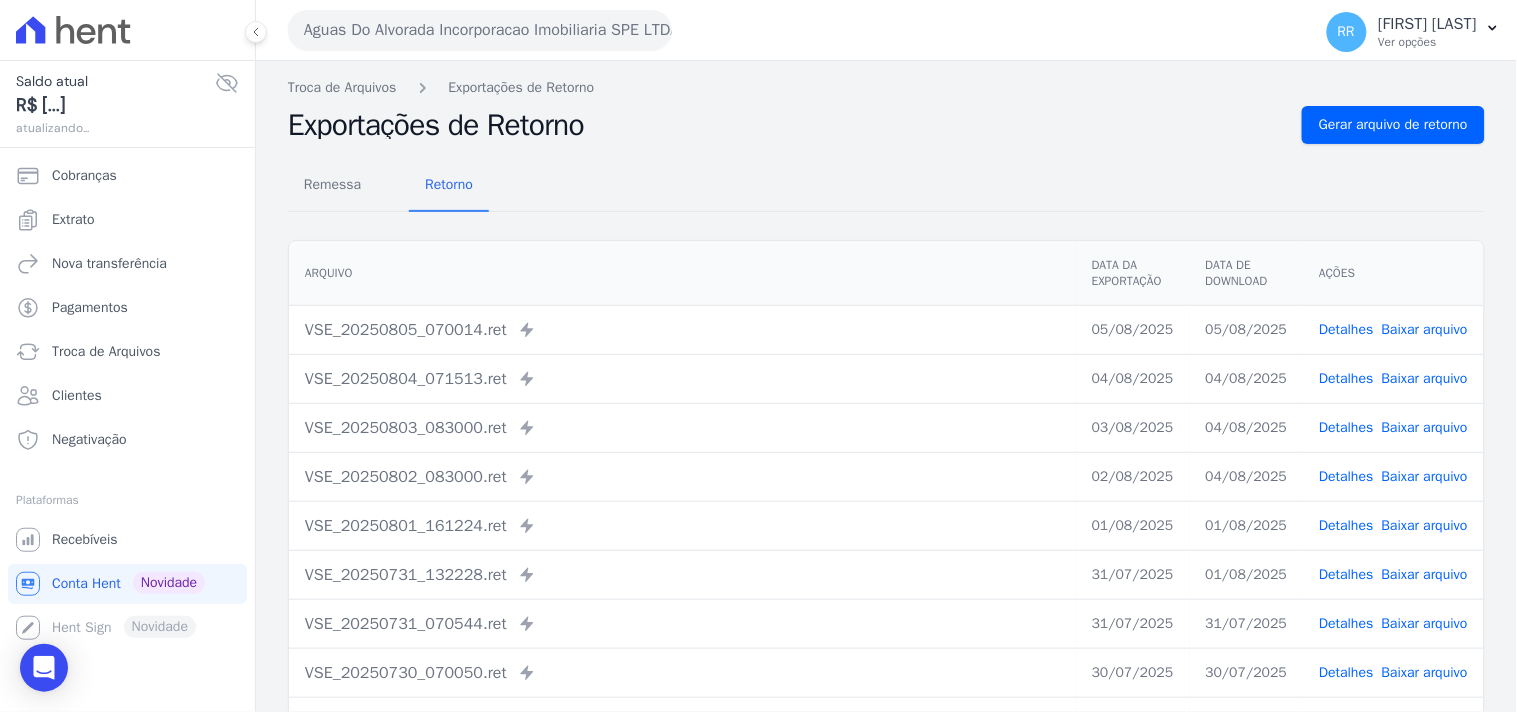 click on "Remessa
Retorno
Arquivo
Data da Exportação
Data de Download
Ações
[FILENAME]
Enviado para Nexxera em: [DATE], [TIME]
[DATE]
[DATE]
Detalhes" at bounding box center (886, 505) 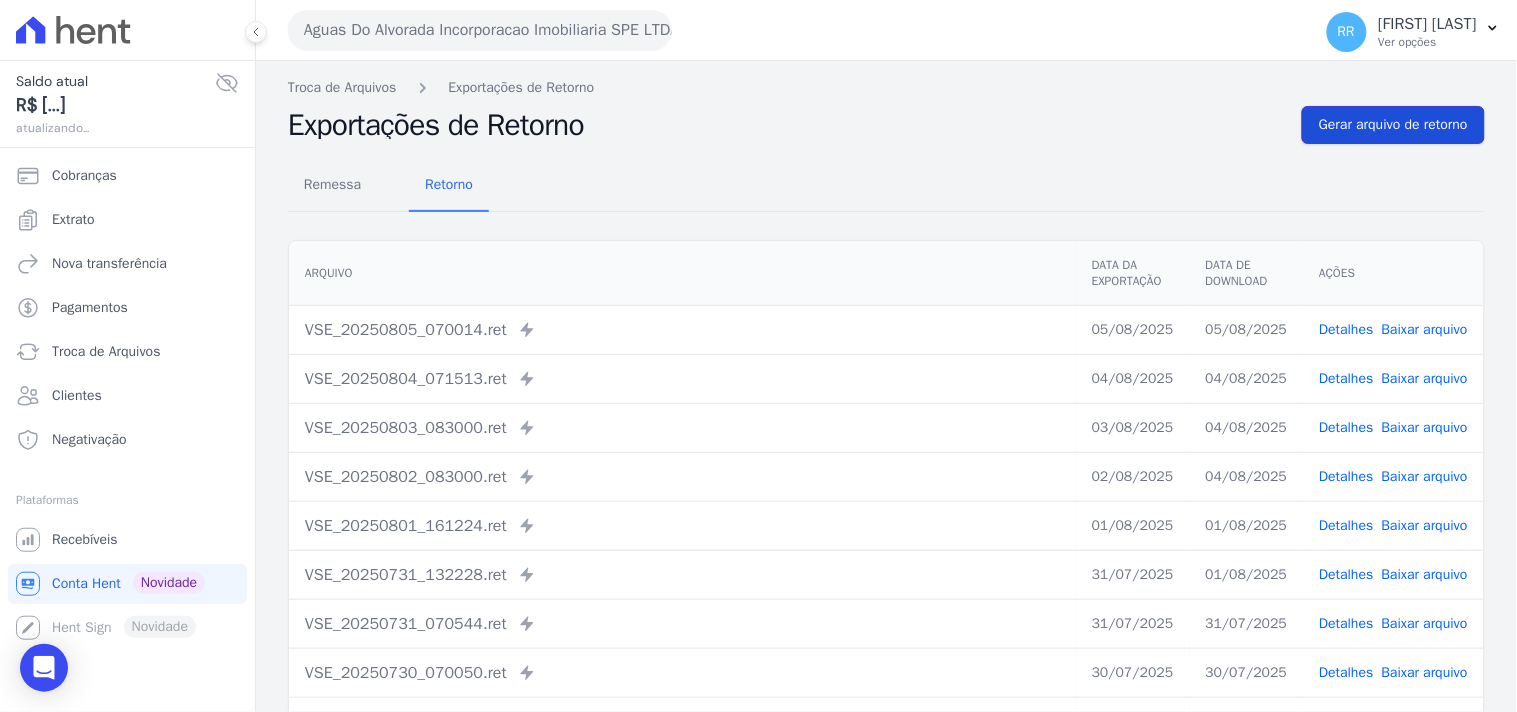 click on "Gerar arquivo de retorno" at bounding box center [1393, 125] 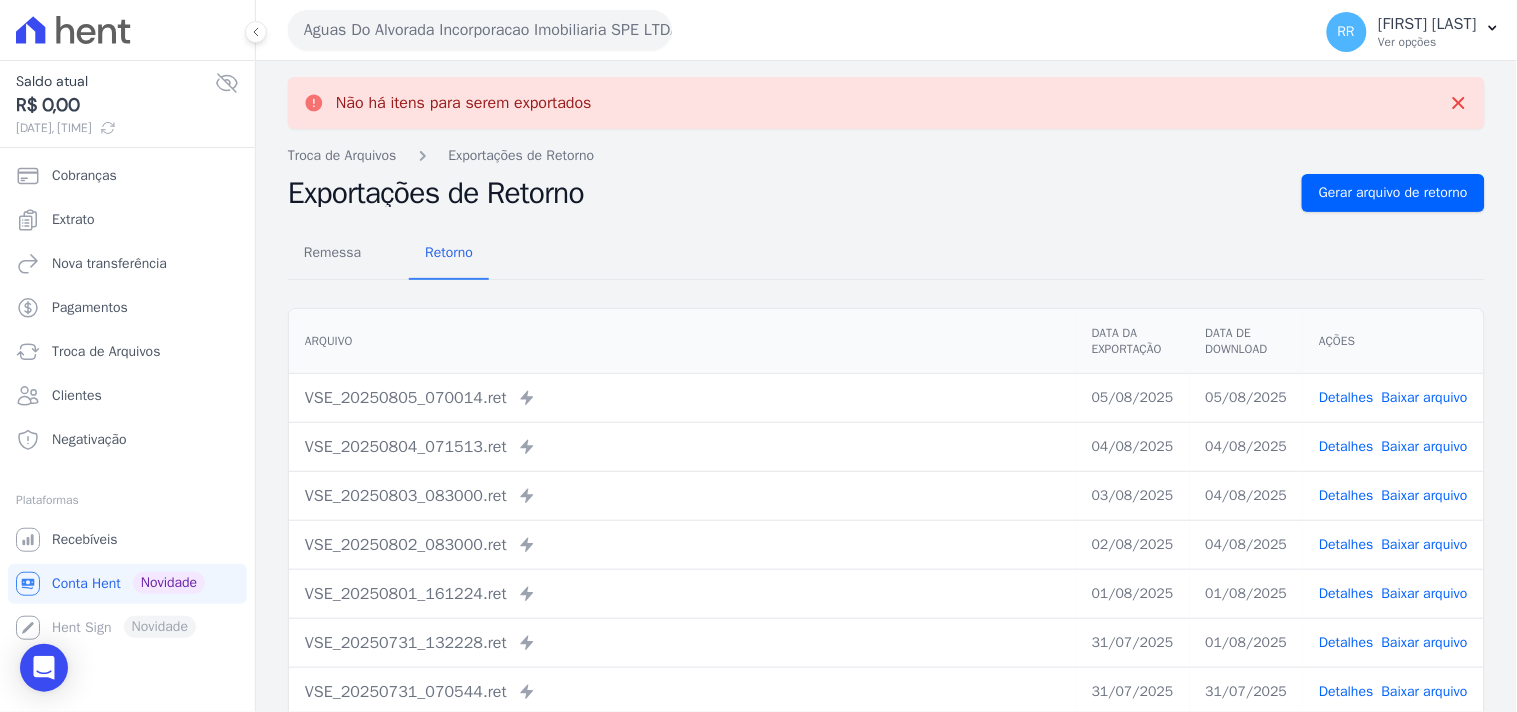 click on "Aguas Do Alvorada Incorporacao Imobiliaria SPE LTDA" at bounding box center (480, 30) 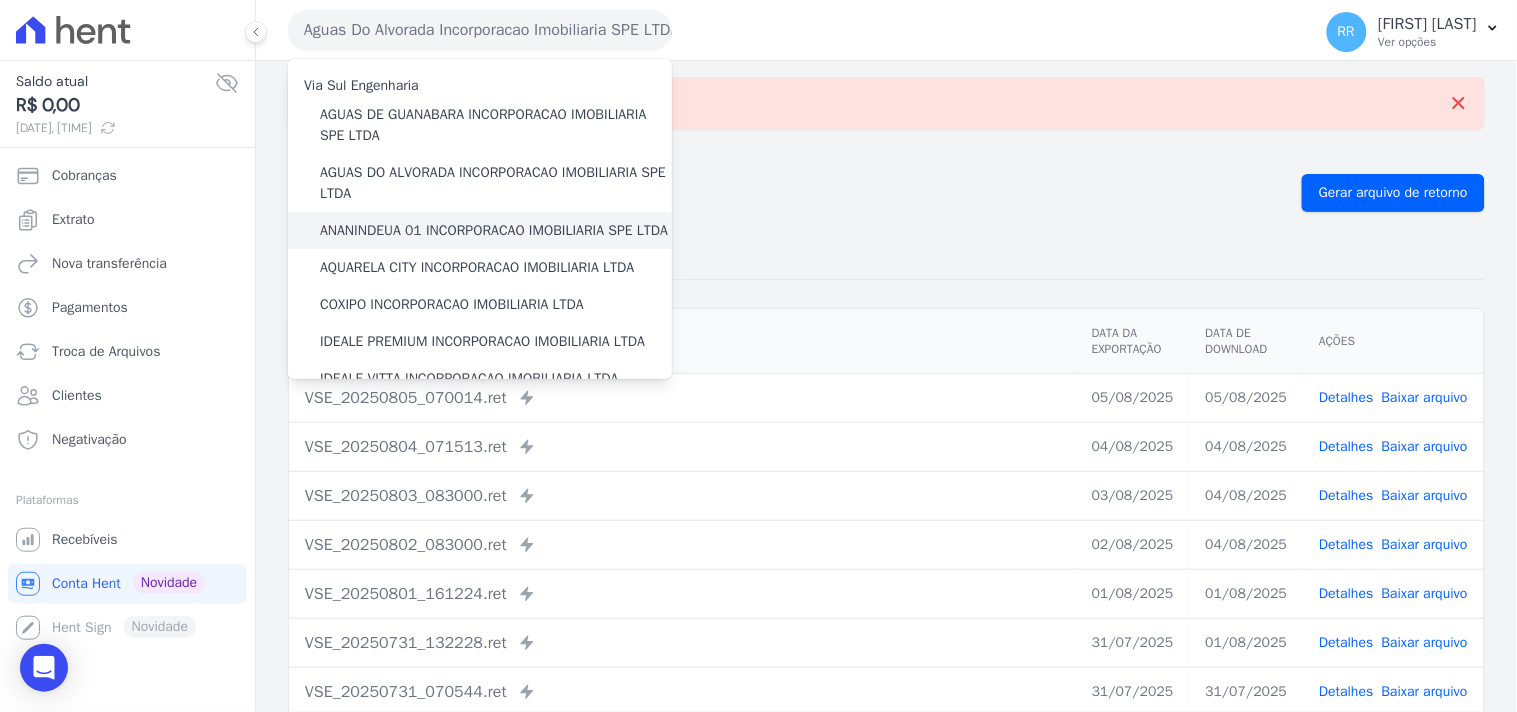 click on "ANANINDEUA 01 INCORPORACAO IMOBILIARIA SPE LTDA" at bounding box center [494, 230] 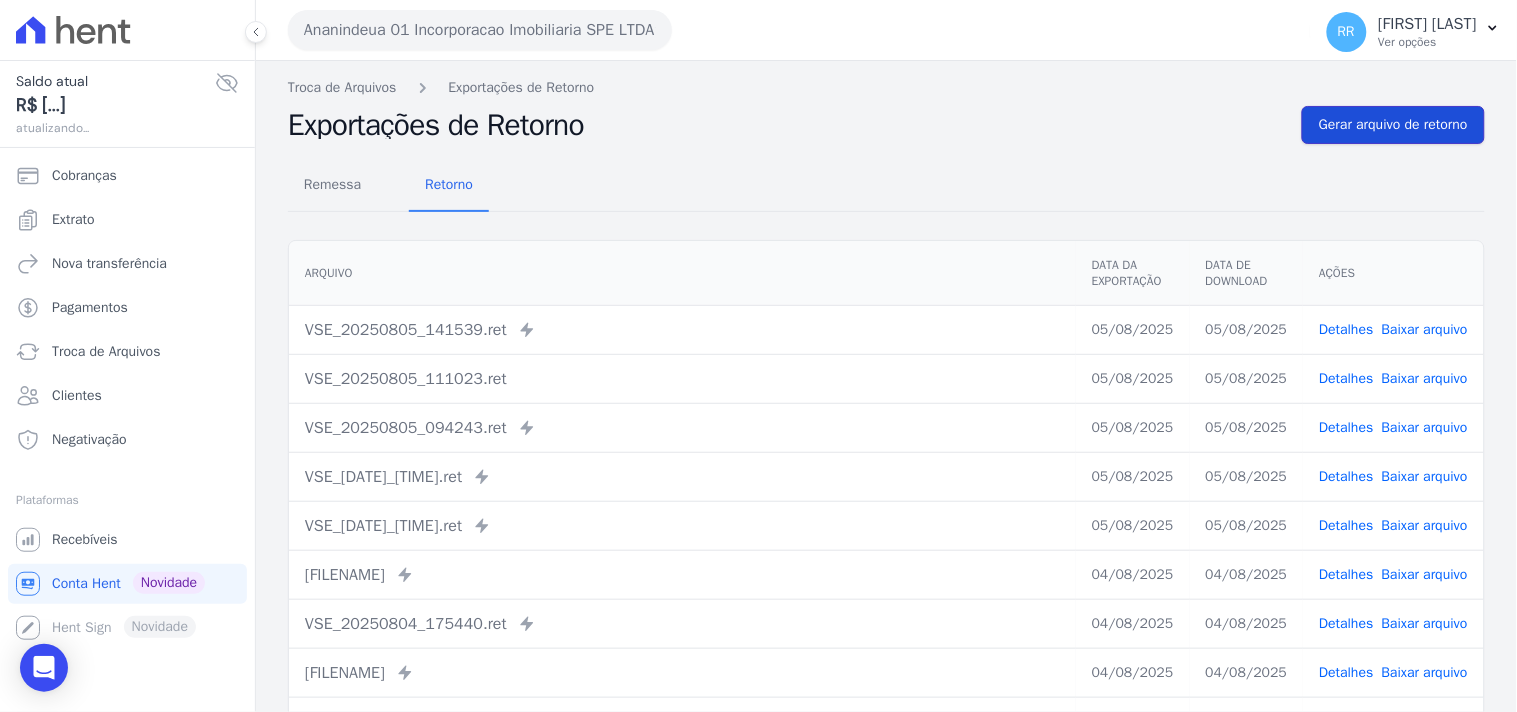 click on "Gerar arquivo de retorno" at bounding box center [1393, 125] 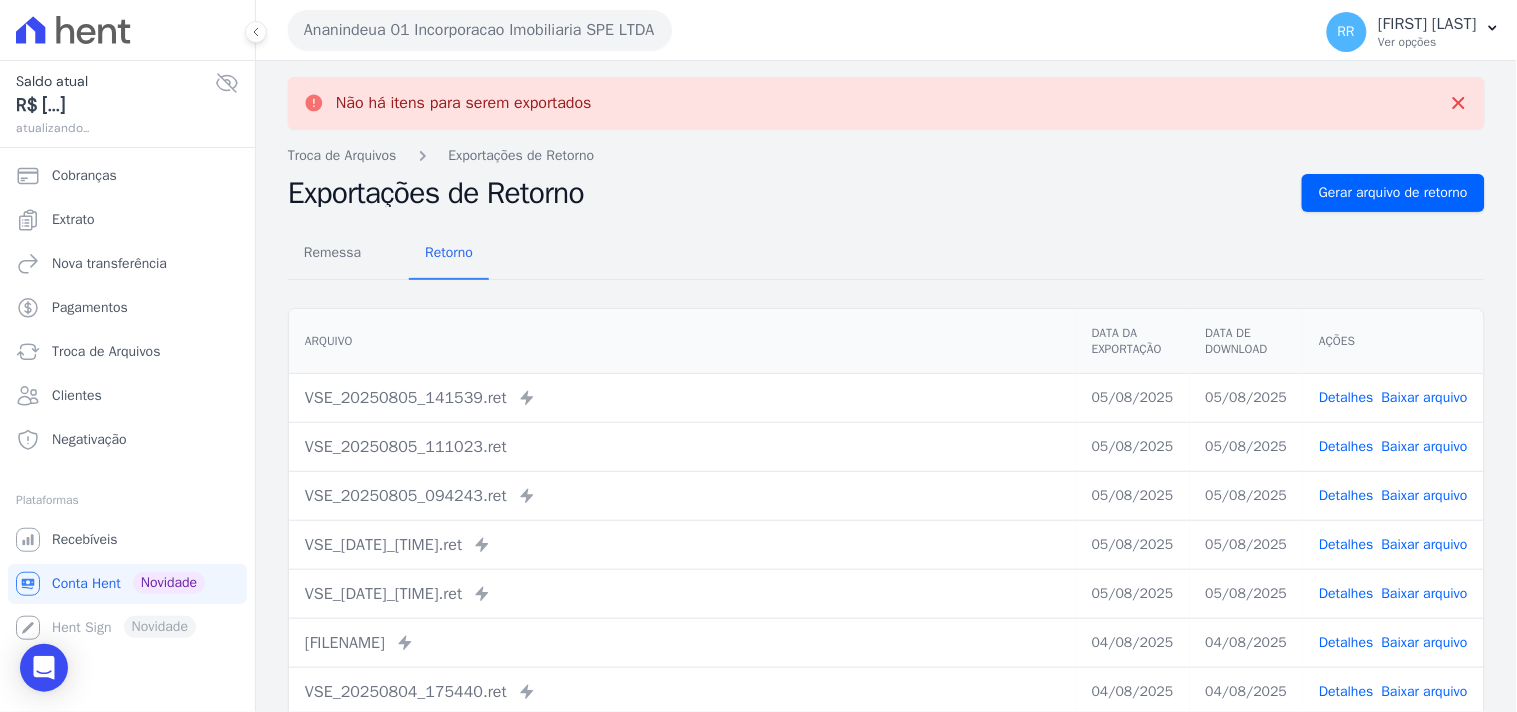 click on "Ananindeua 01 Incorporacao Imobiliaria SPE LTDA" at bounding box center (480, 30) 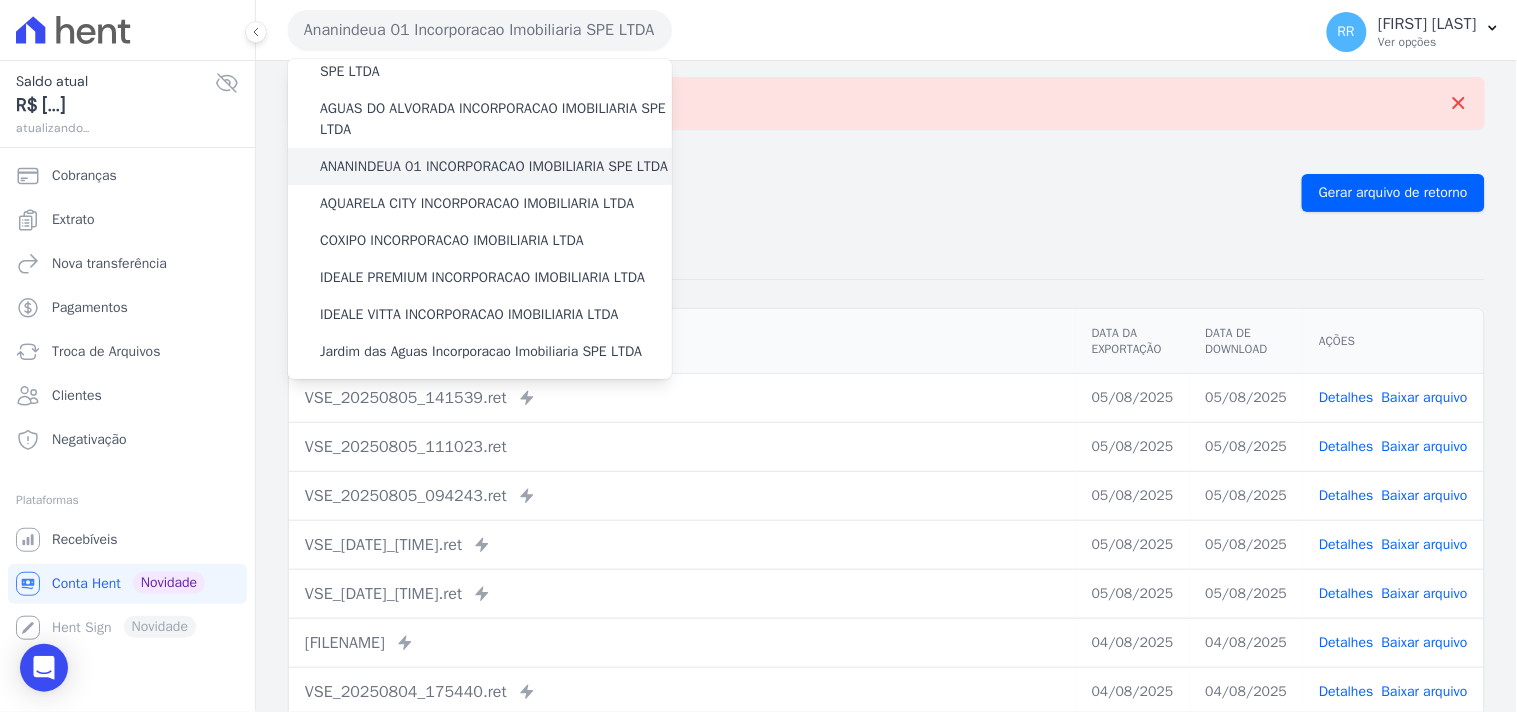scroll, scrollTop: 74, scrollLeft: 0, axis: vertical 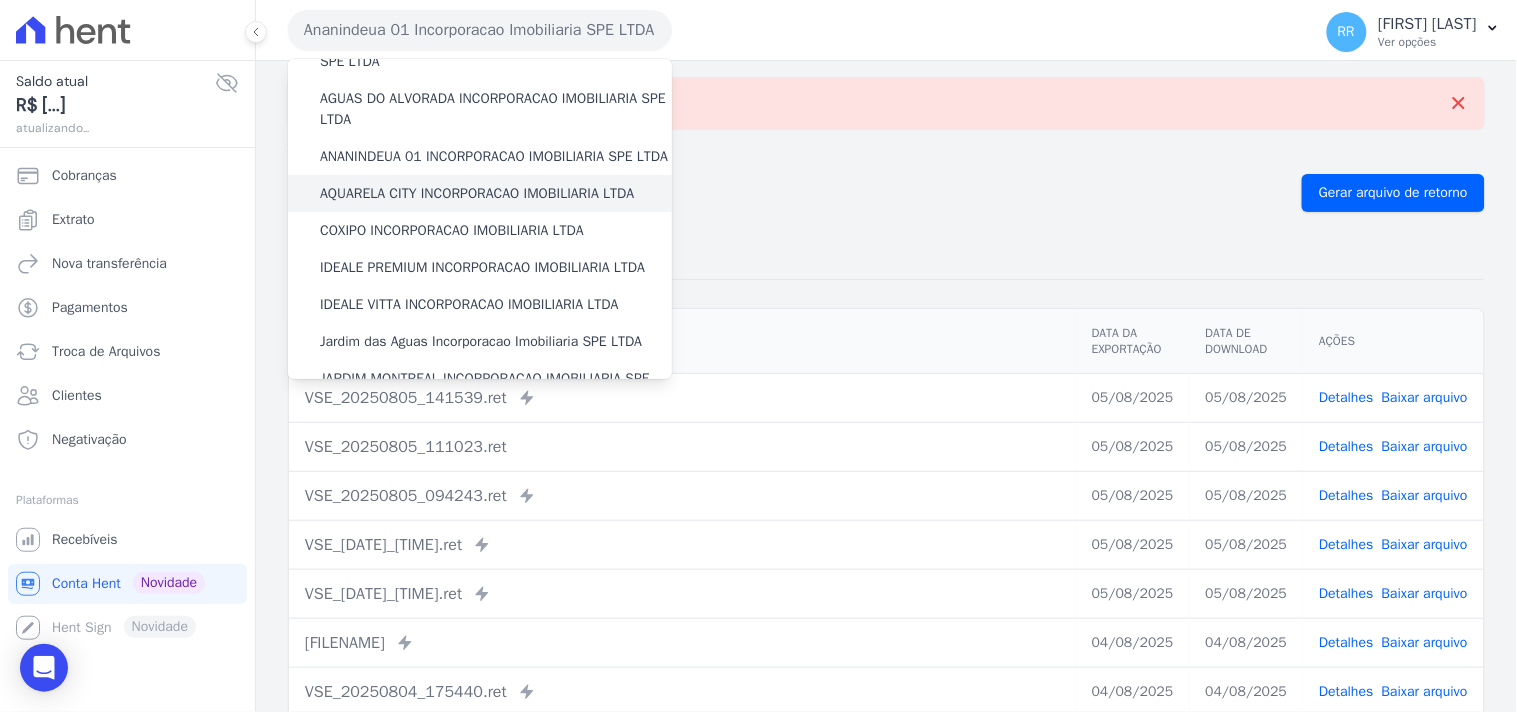 click on "AQUARELA CITY INCORPORACAO IMOBILIARIA LTDA" at bounding box center (477, 193) 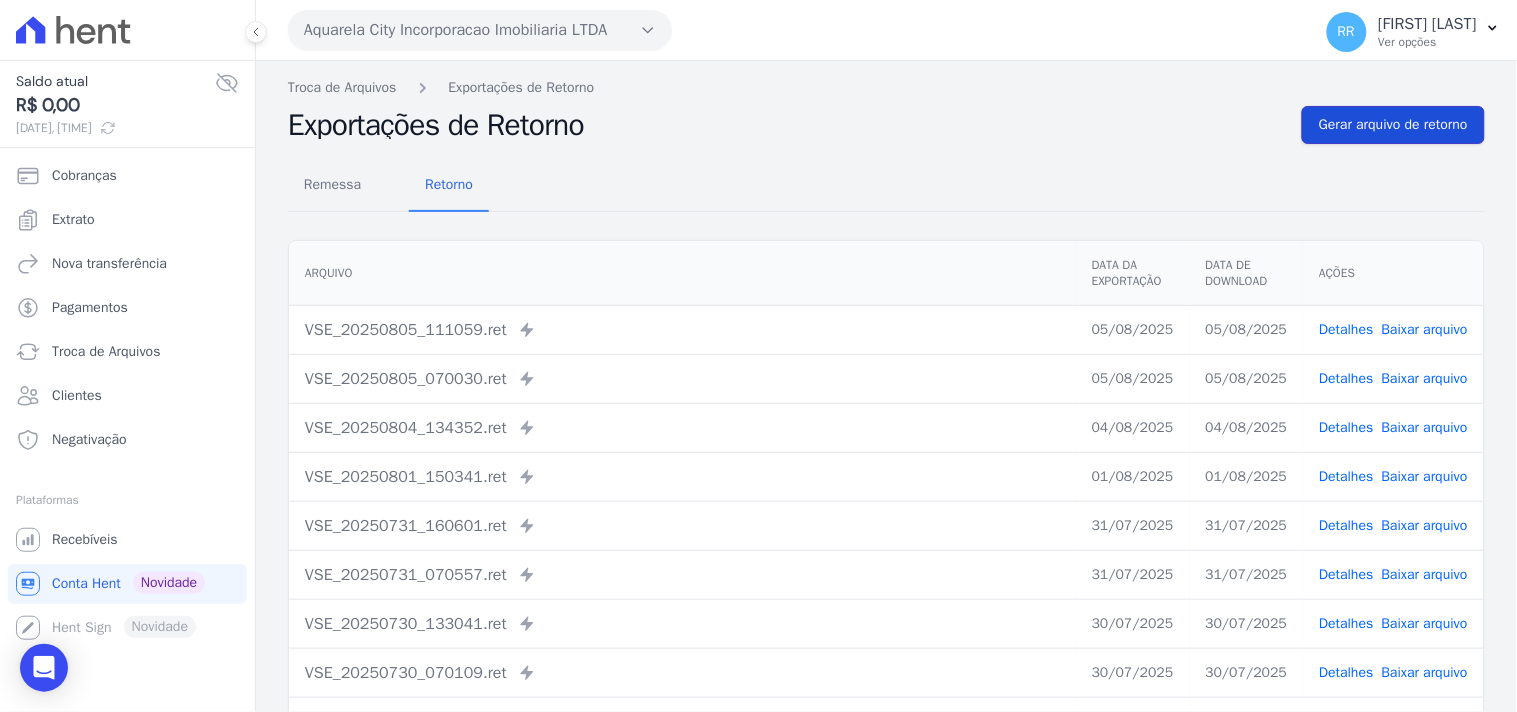 click on "Gerar arquivo de retorno" at bounding box center (1393, 125) 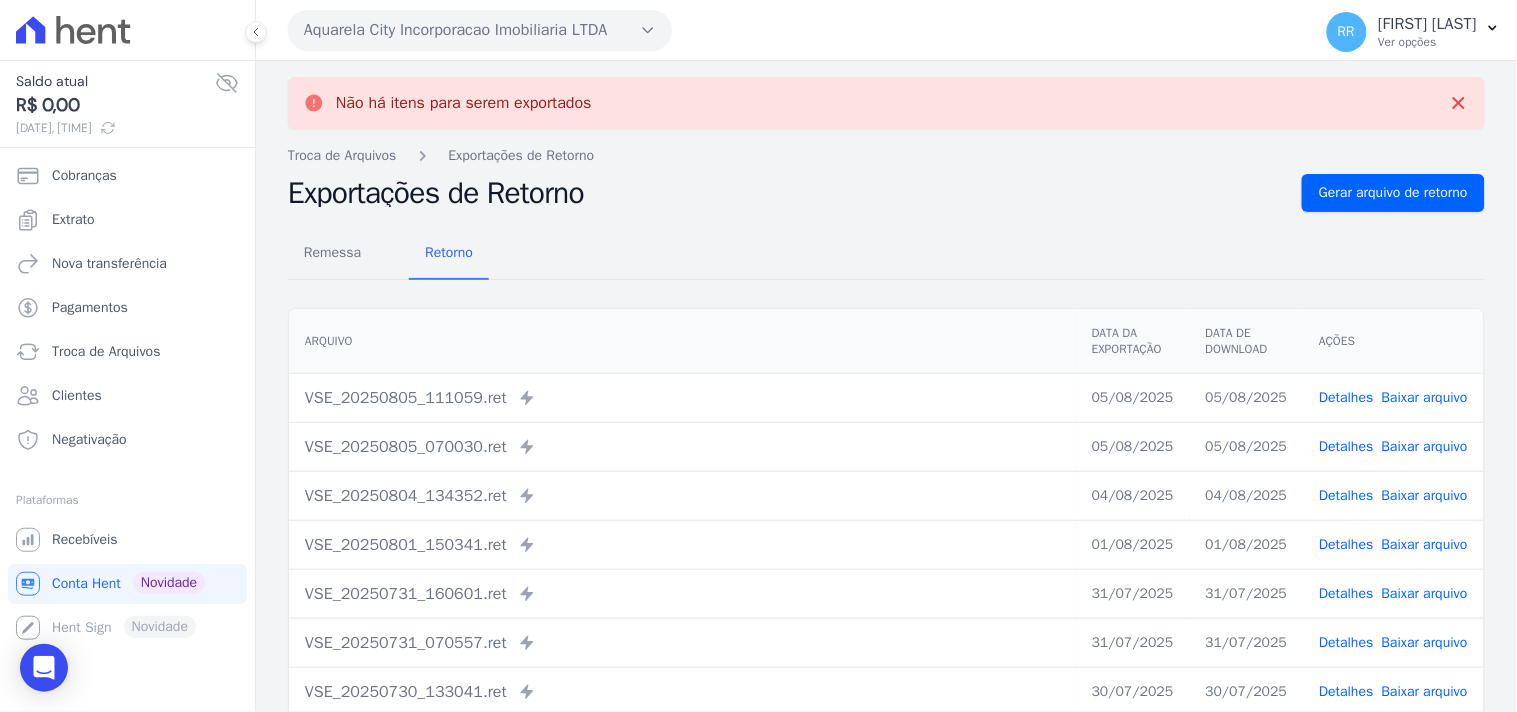 click on "Aquarela City Incorporacao Imobiliaria LTDA" at bounding box center (480, 30) 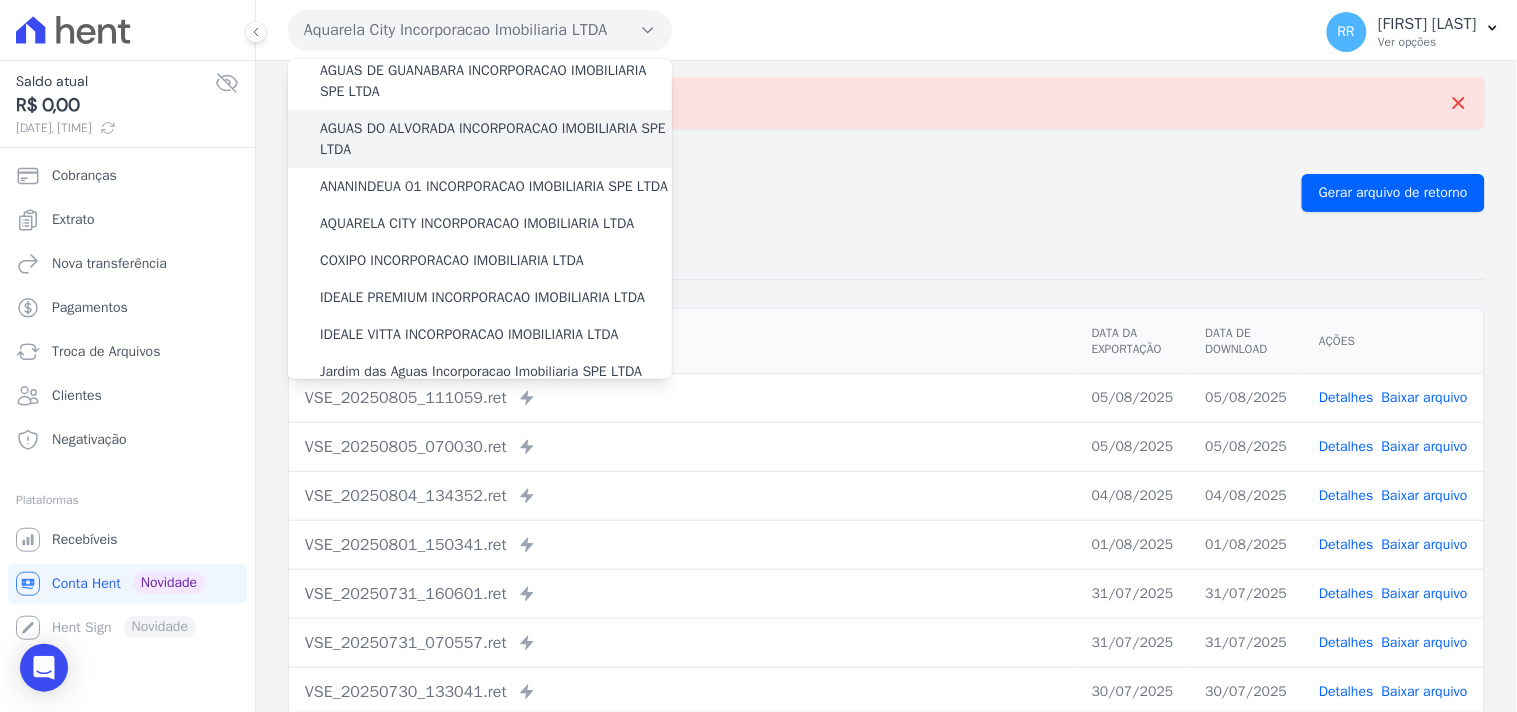 scroll, scrollTop: 185, scrollLeft: 0, axis: vertical 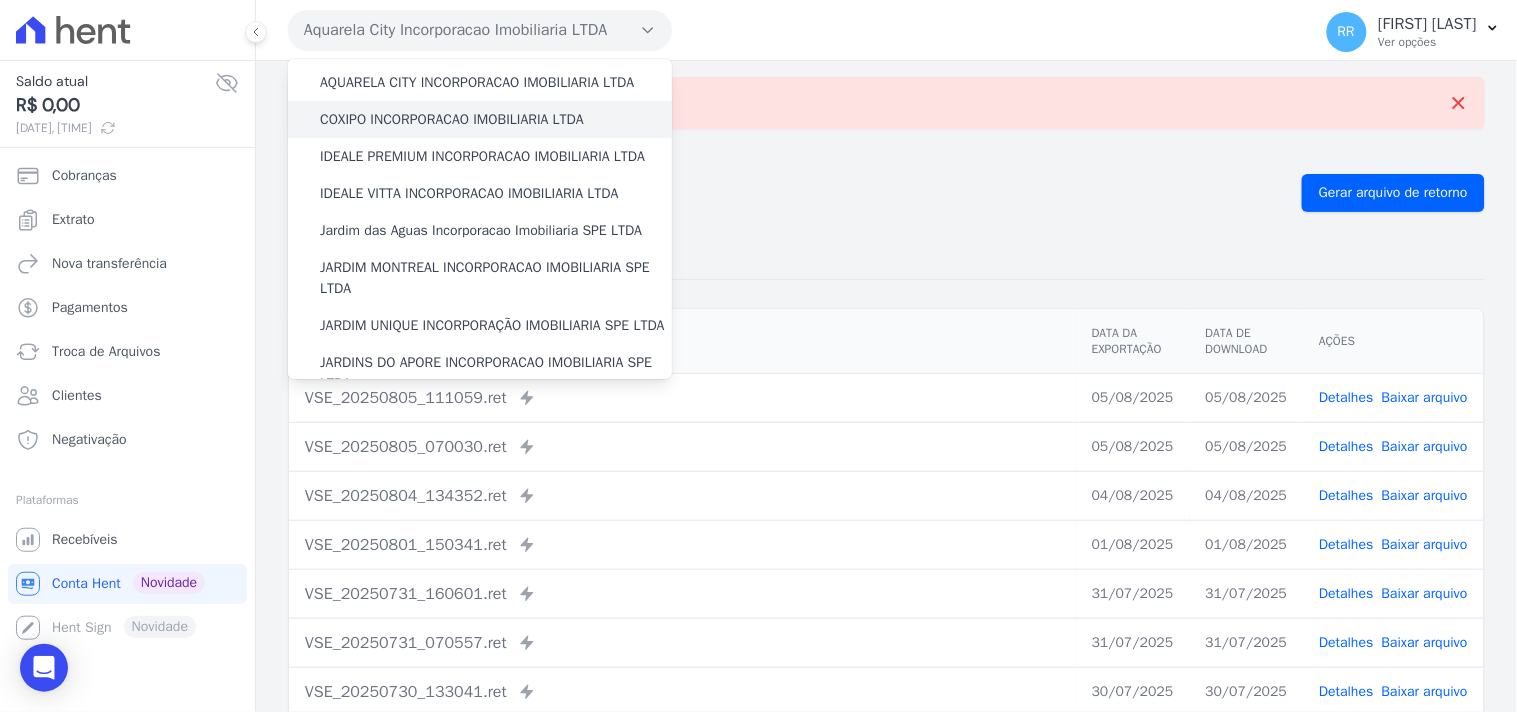 click on "COXIPO INCORPORACAO IMOBILIARIA LTDA" at bounding box center [452, 119] 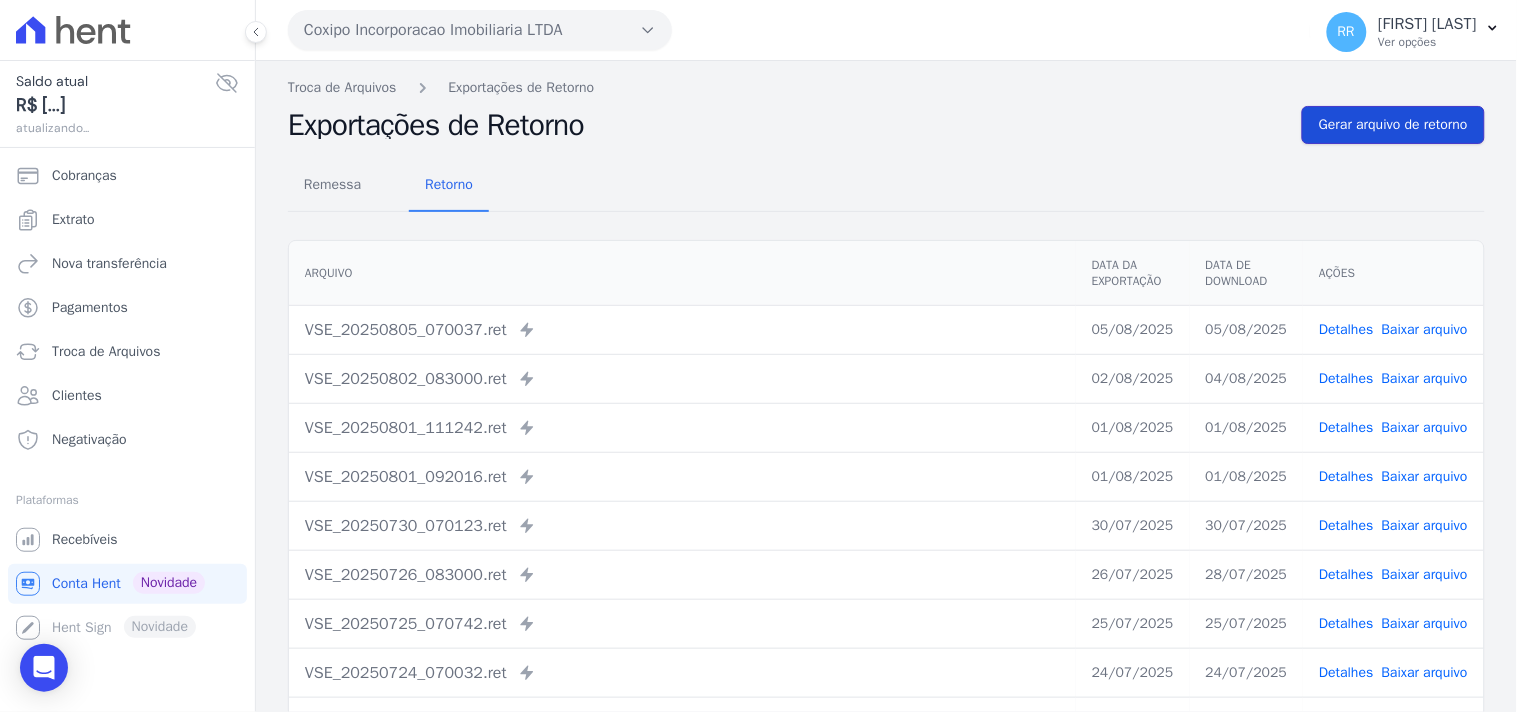 click on "Gerar arquivo de retorno" at bounding box center [1393, 125] 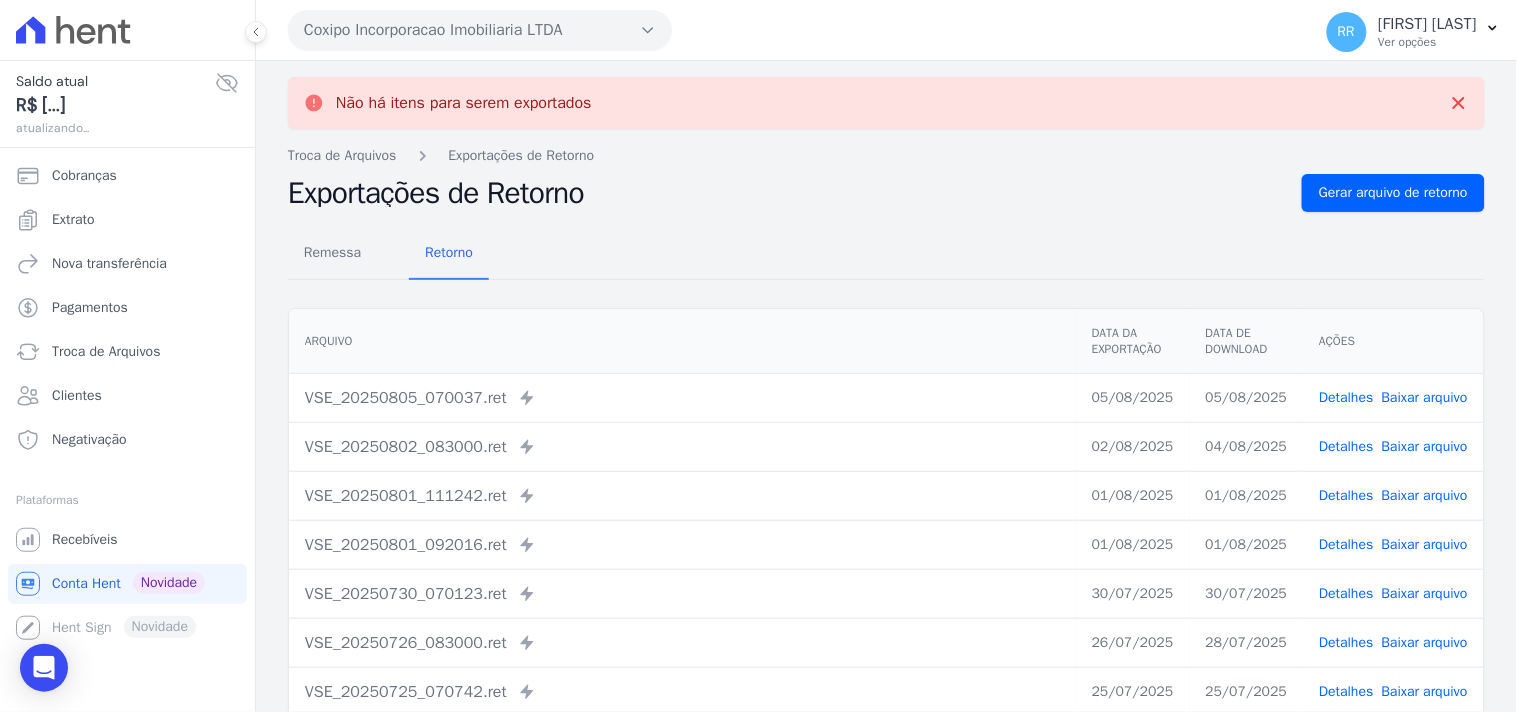 click on "Coxipo Incorporacao Imobiliaria LTDA" at bounding box center [480, 30] 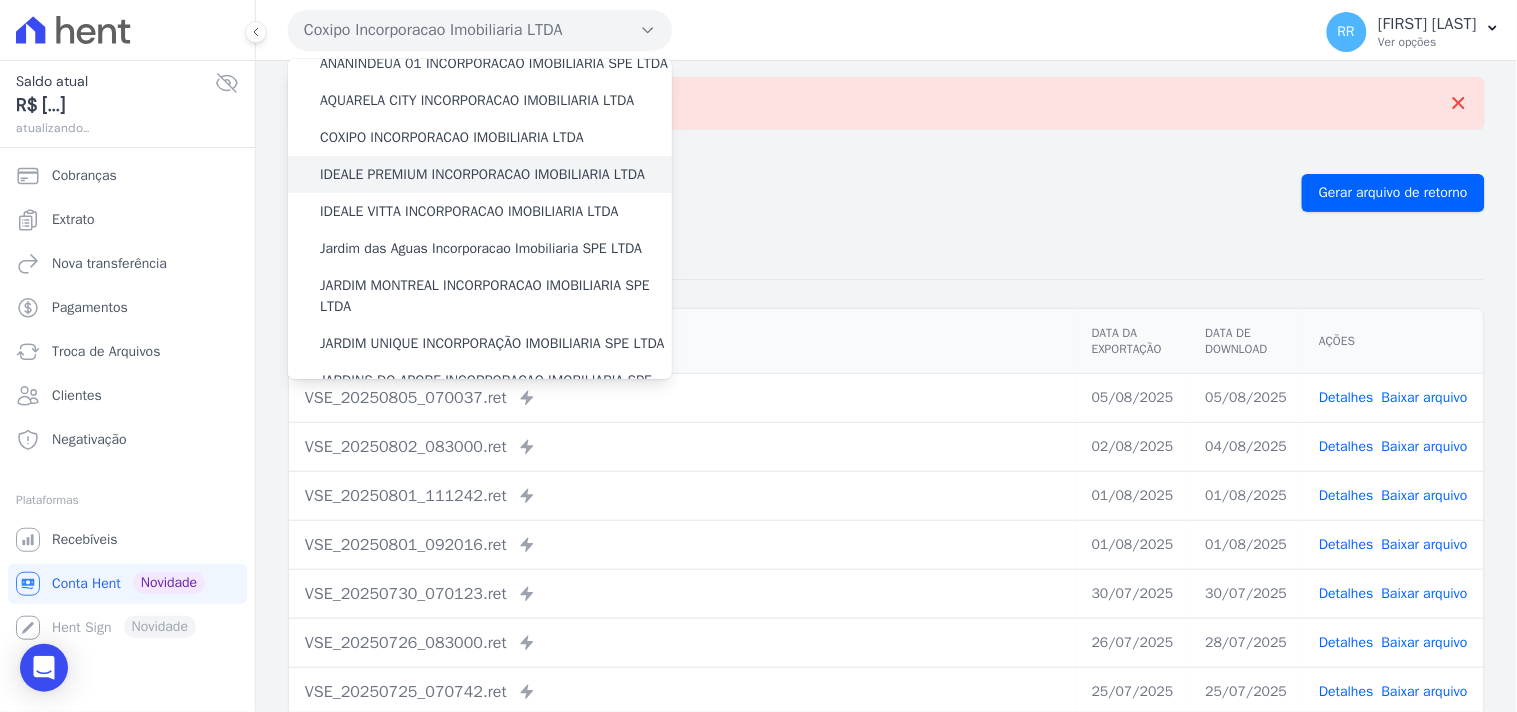 scroll, scrollTop: 185, scrollLeft: 0, axis: vertical 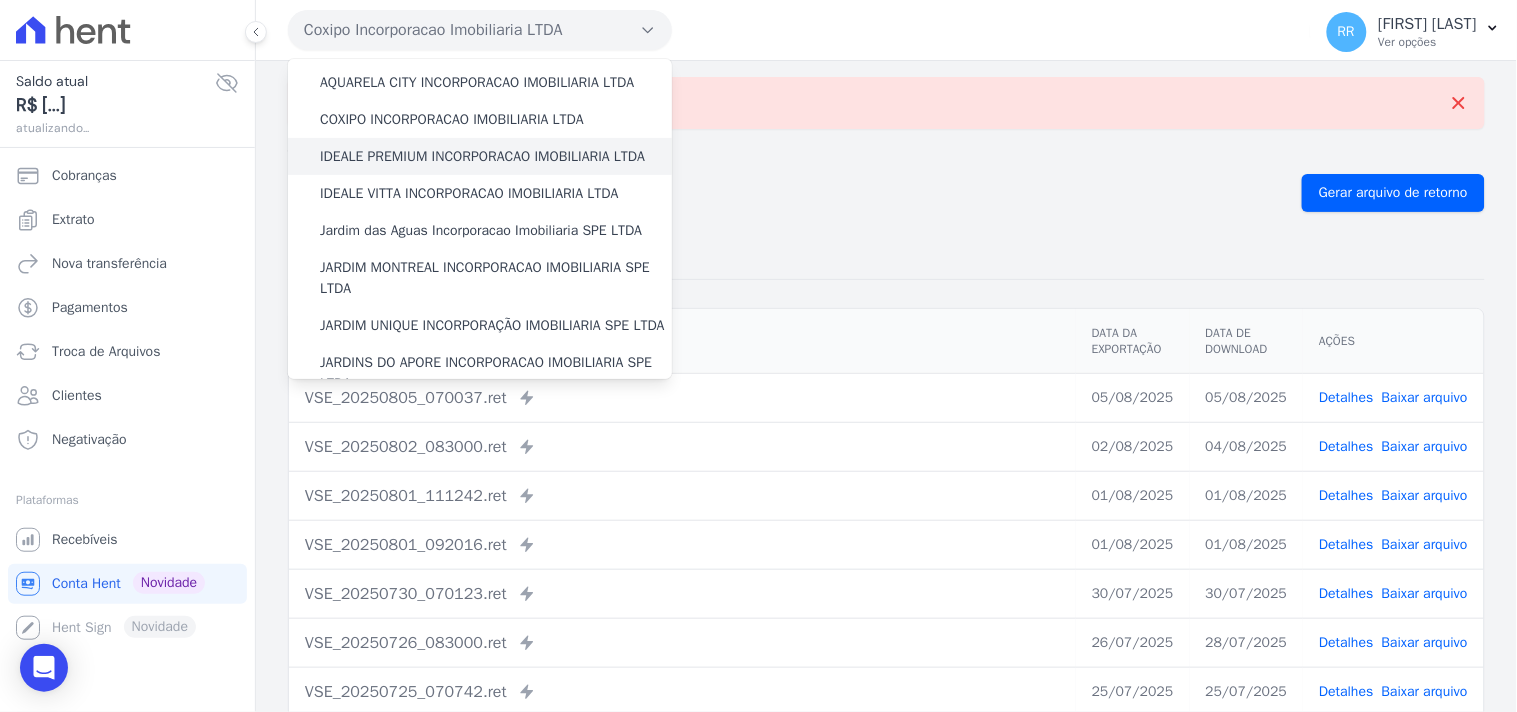 click on "IDEALE PREMIUM INCORPORACAO IMOBILIARIA LTDA" at bounding box center [482, 156] 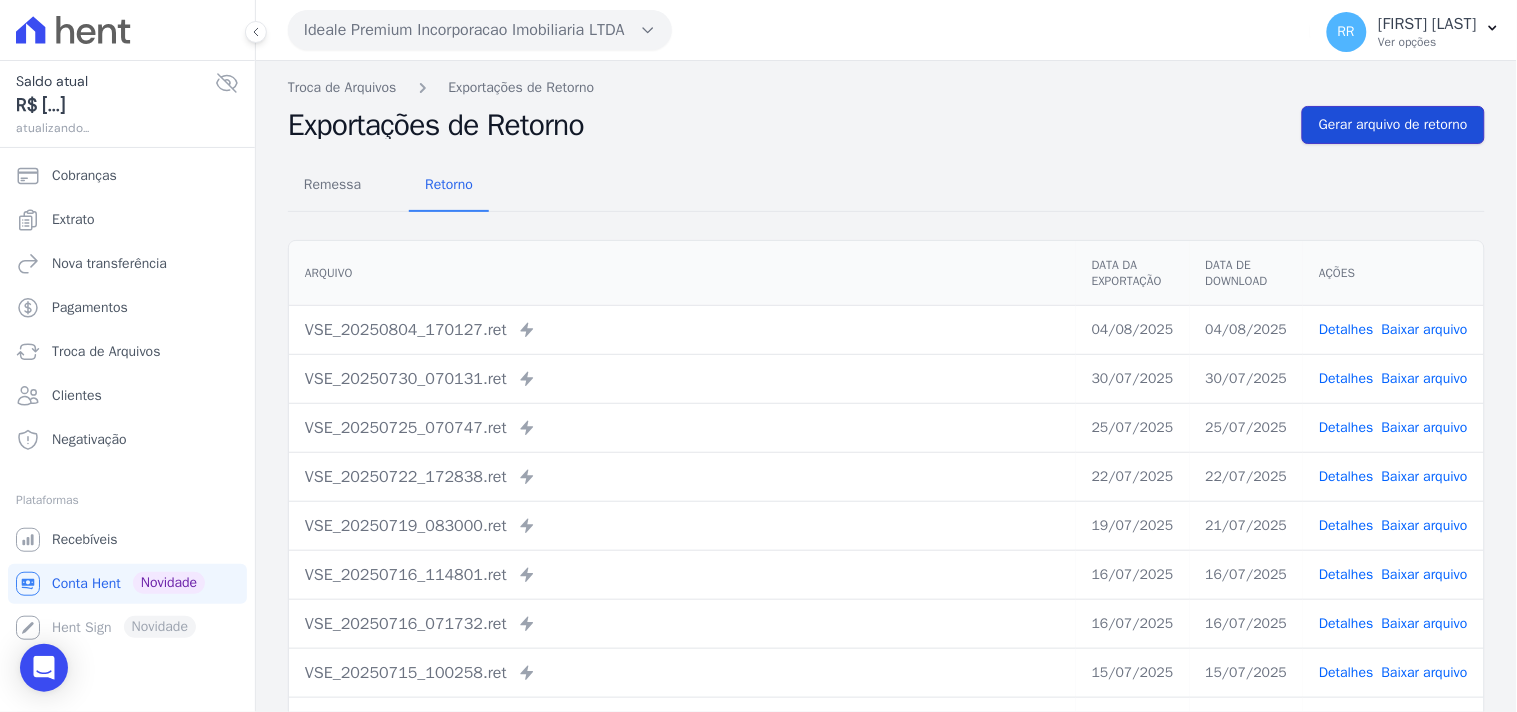 click on "Gerar arquivo de retorno" at bounding box center (1393, 125) 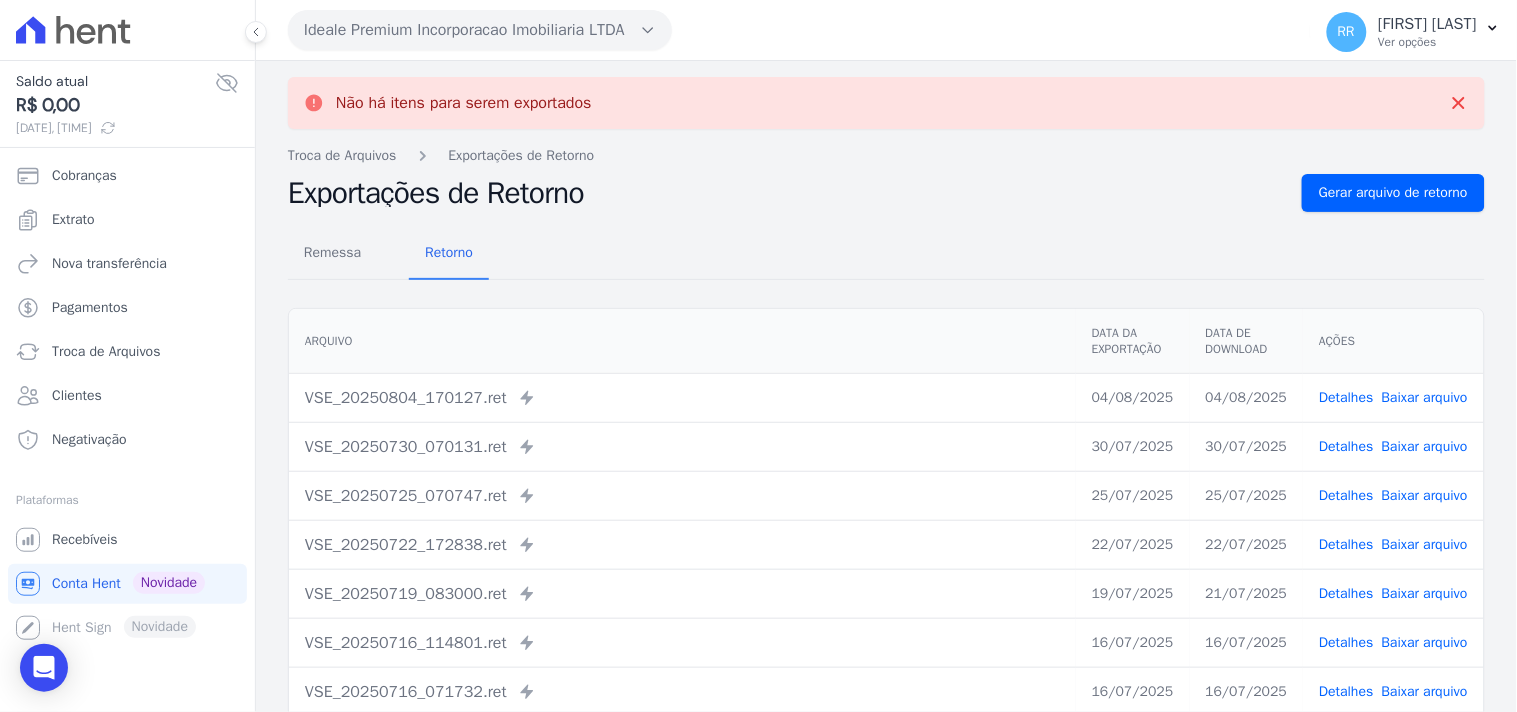 click on "Ideale Premium Incorporacao Imobiliaria LTDA" at bounding box center [480, 30] 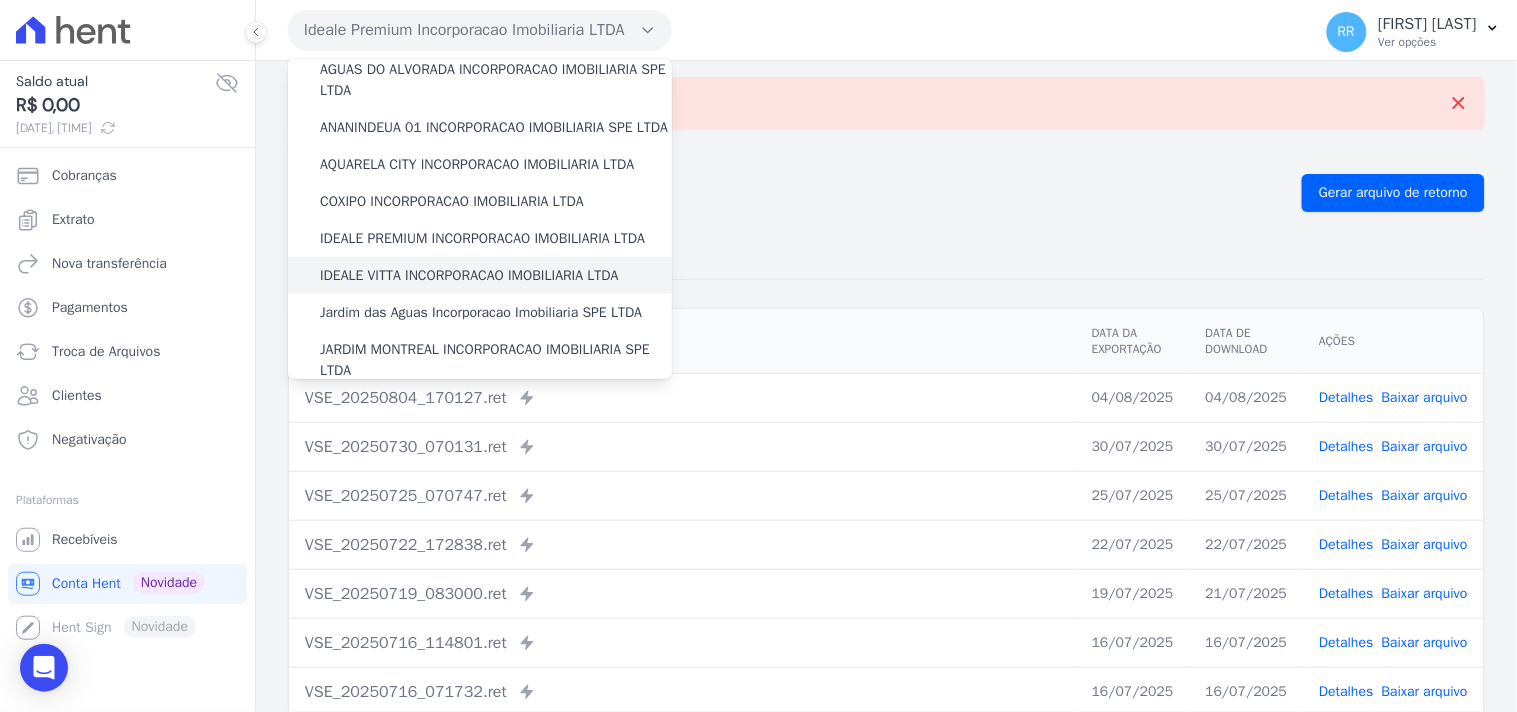 scroll, scrollTop: 147, scrollLeft: 0, axis: vertical 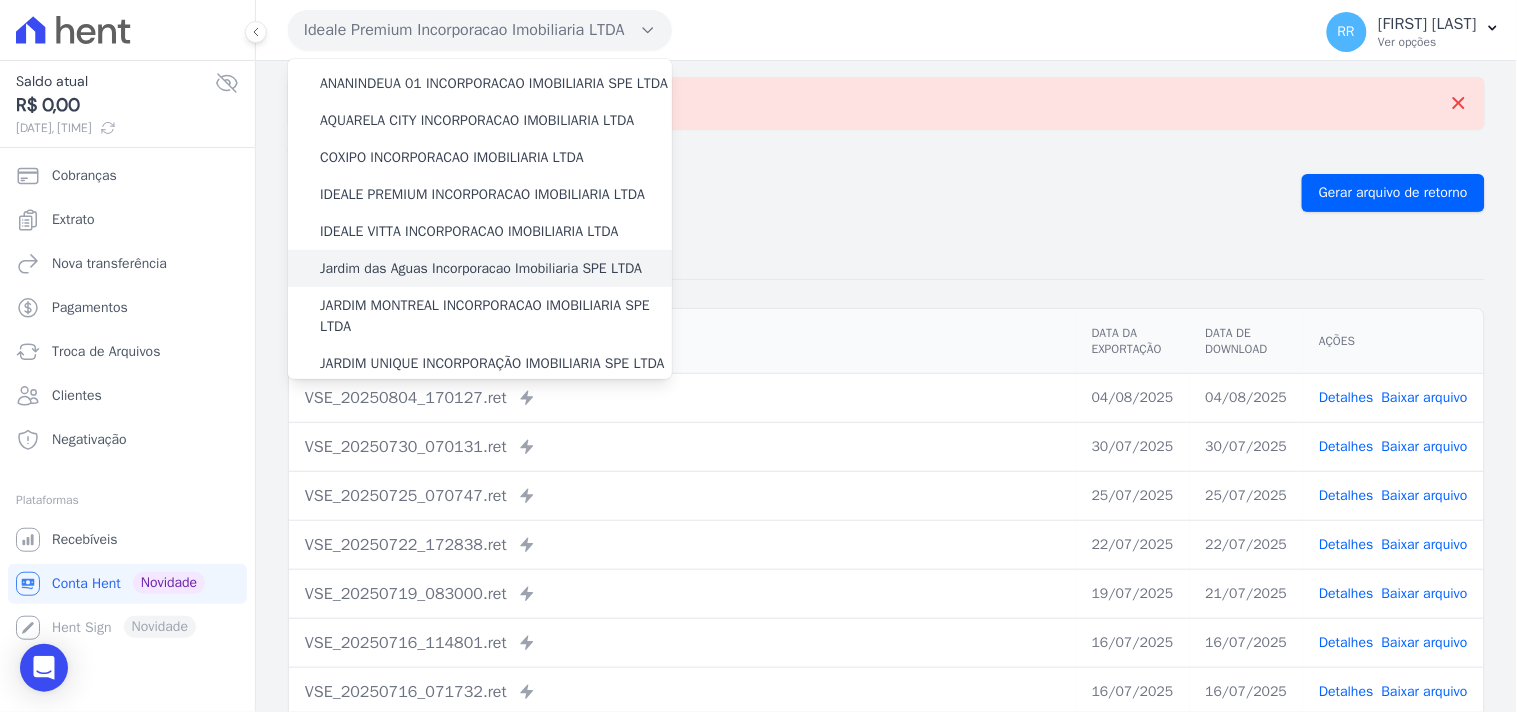 click on "Jardim das Aguas Incorporacao Imobiliaria SPE LTDA" at bounding box center (481, 268) 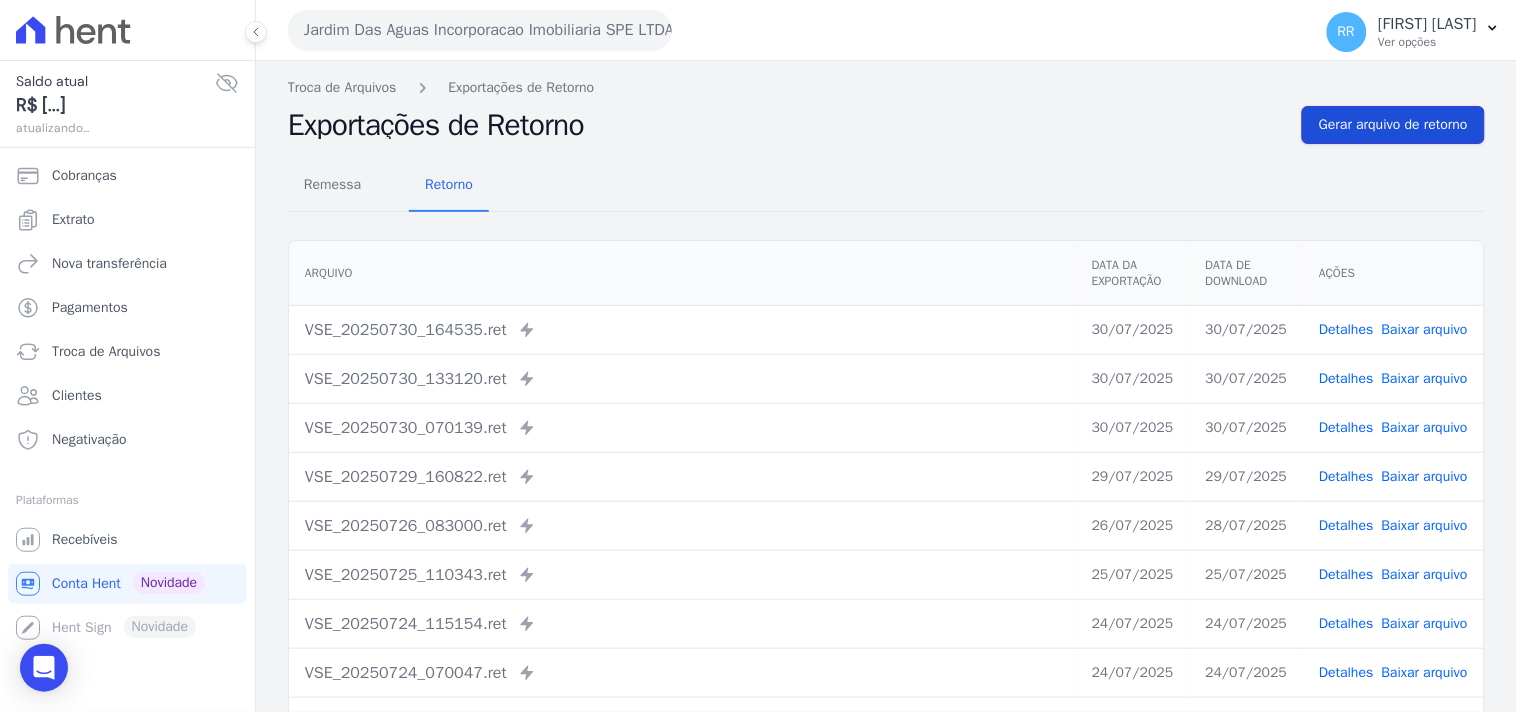 click on "Gerar arquivo de retorno" at bounding box center (1393, 125) 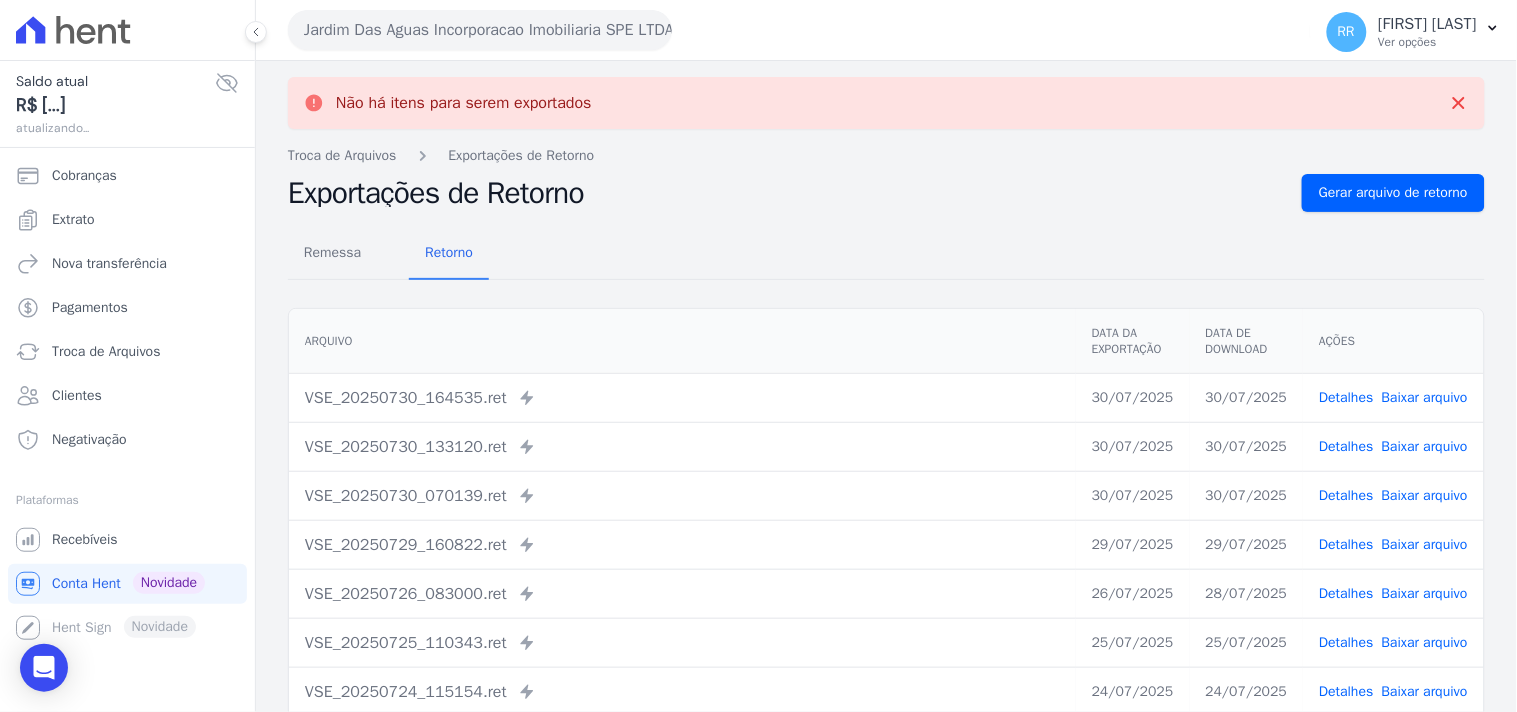 click on "Jardim Das Aguas Incorporacao Imobiliaria SPE LTDA" at bounding box center (480, 30) 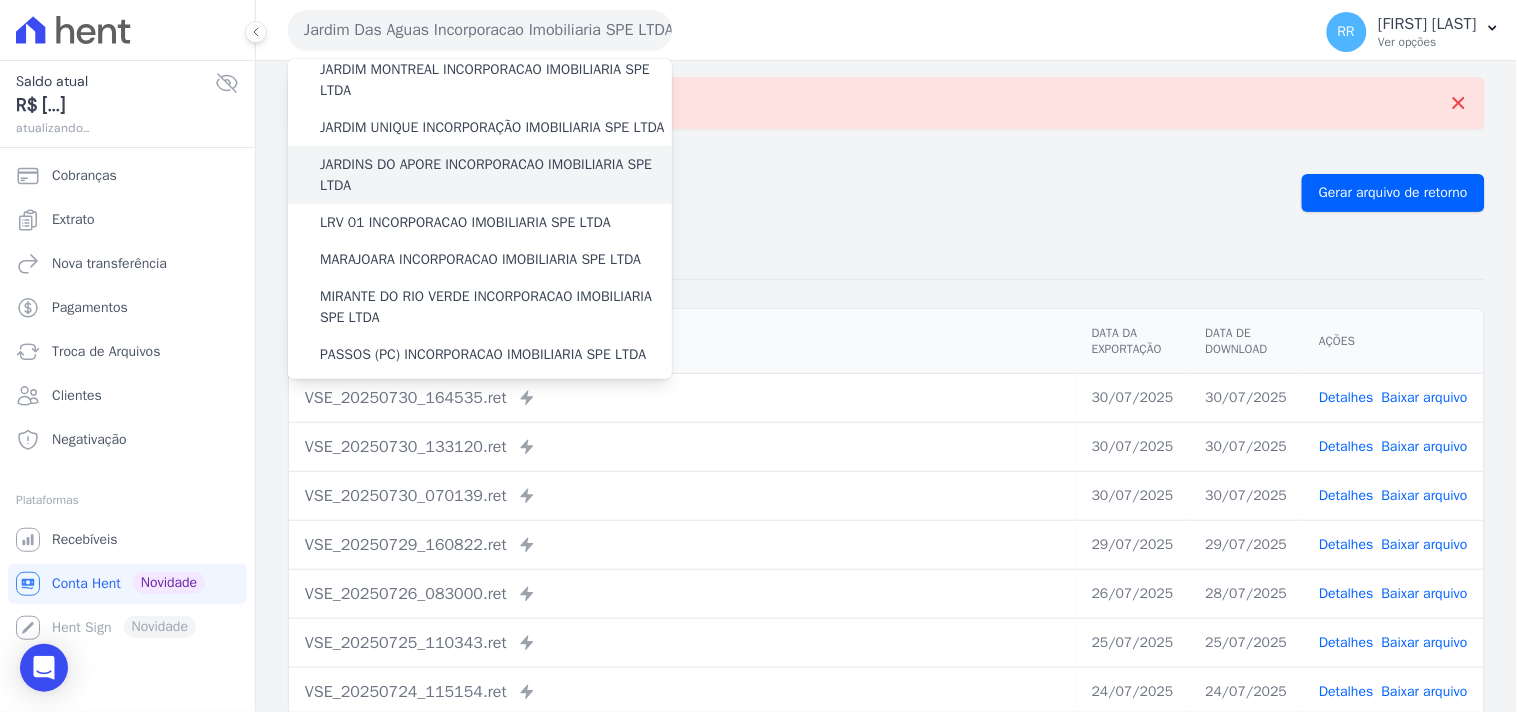 scroll, scrollTop: 370, scrollLeft: 0, axis: vertical 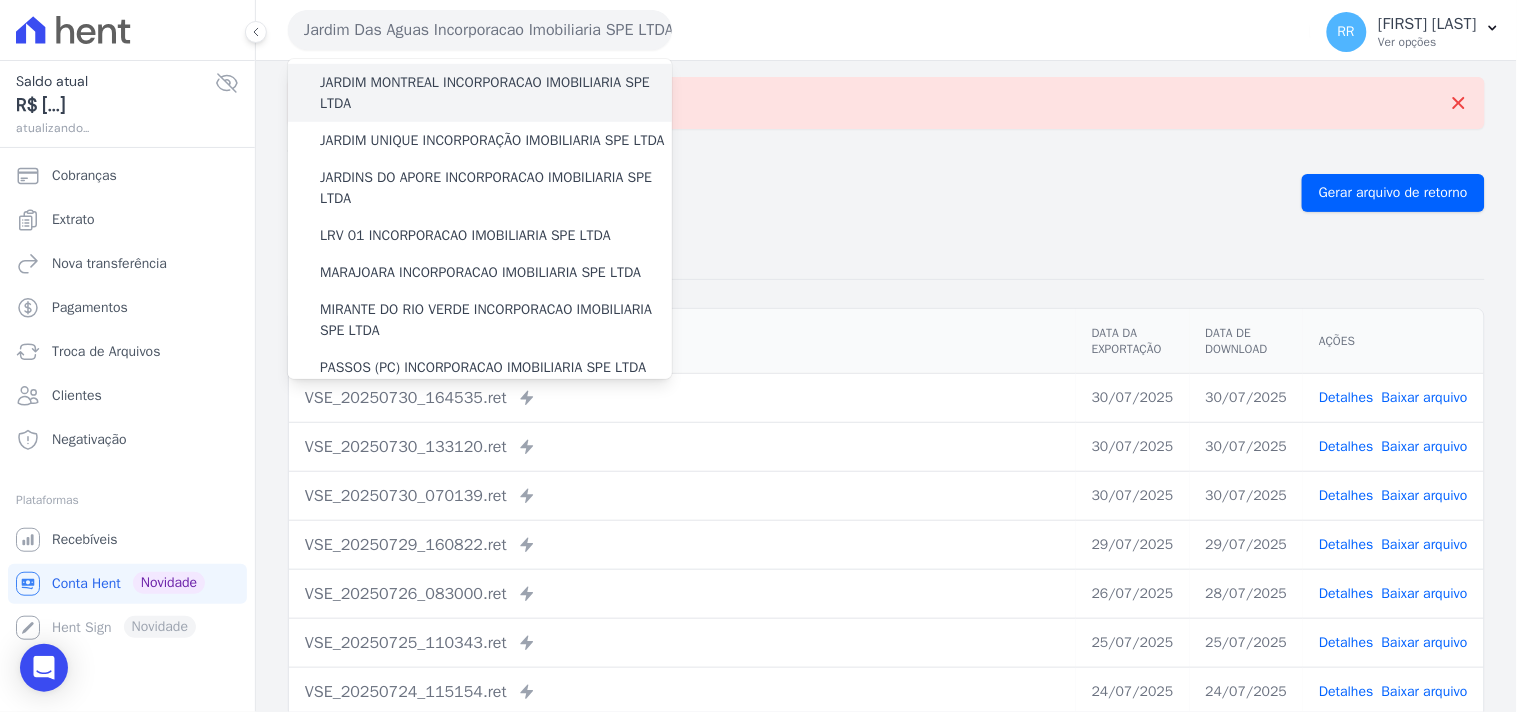 click on "JARDIM MONTREAL INCORPORACAO IMOBILIARIA SPE LTDA" at bounding box center [496, 93] 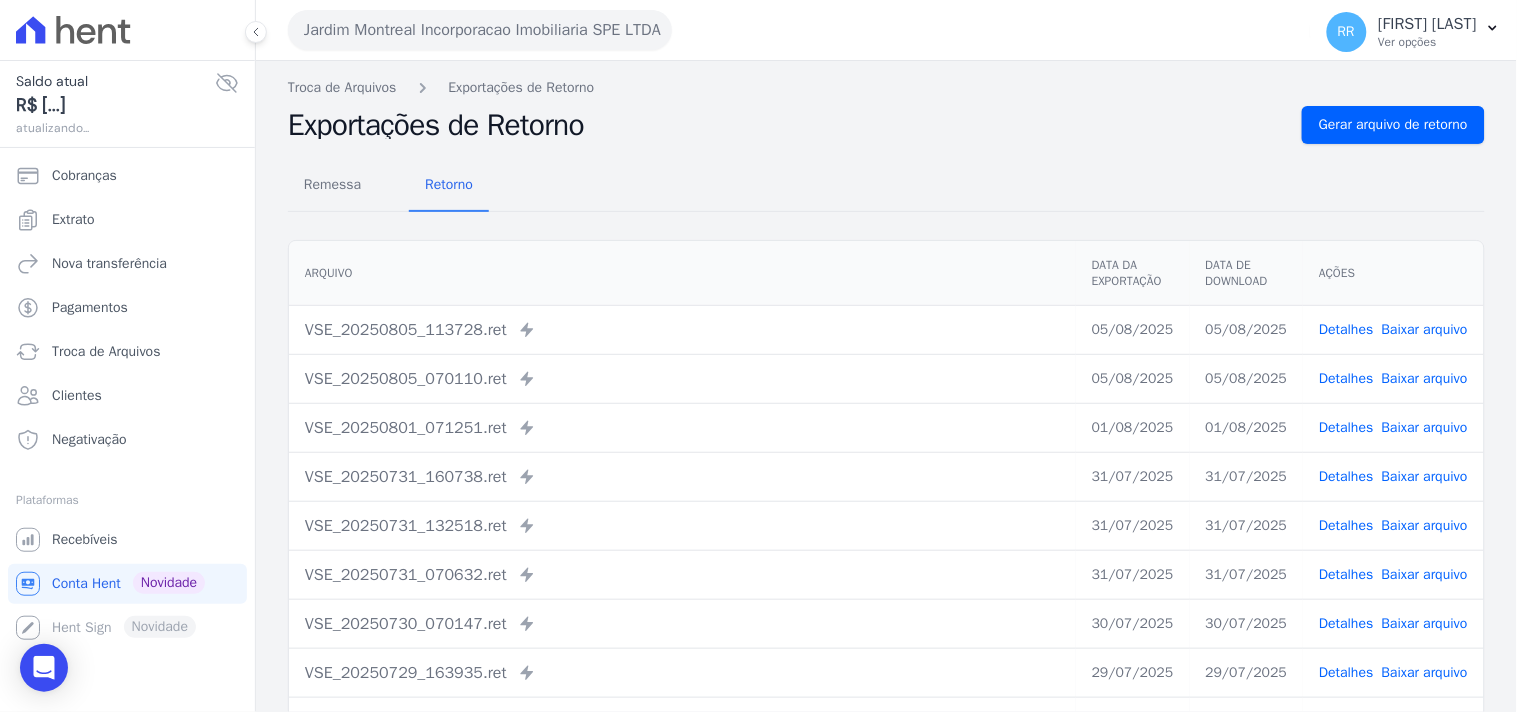 click on "Remessa
Retorno
Arquivo
Data da Exportação
Data de Download
Ações
VSE_[DATE]_[TIME].ret
Enviado para Nexxera em: [DATE], [TIME]
[DATE]
[DATE]
Detalhes" at bounding box center [886, 505] 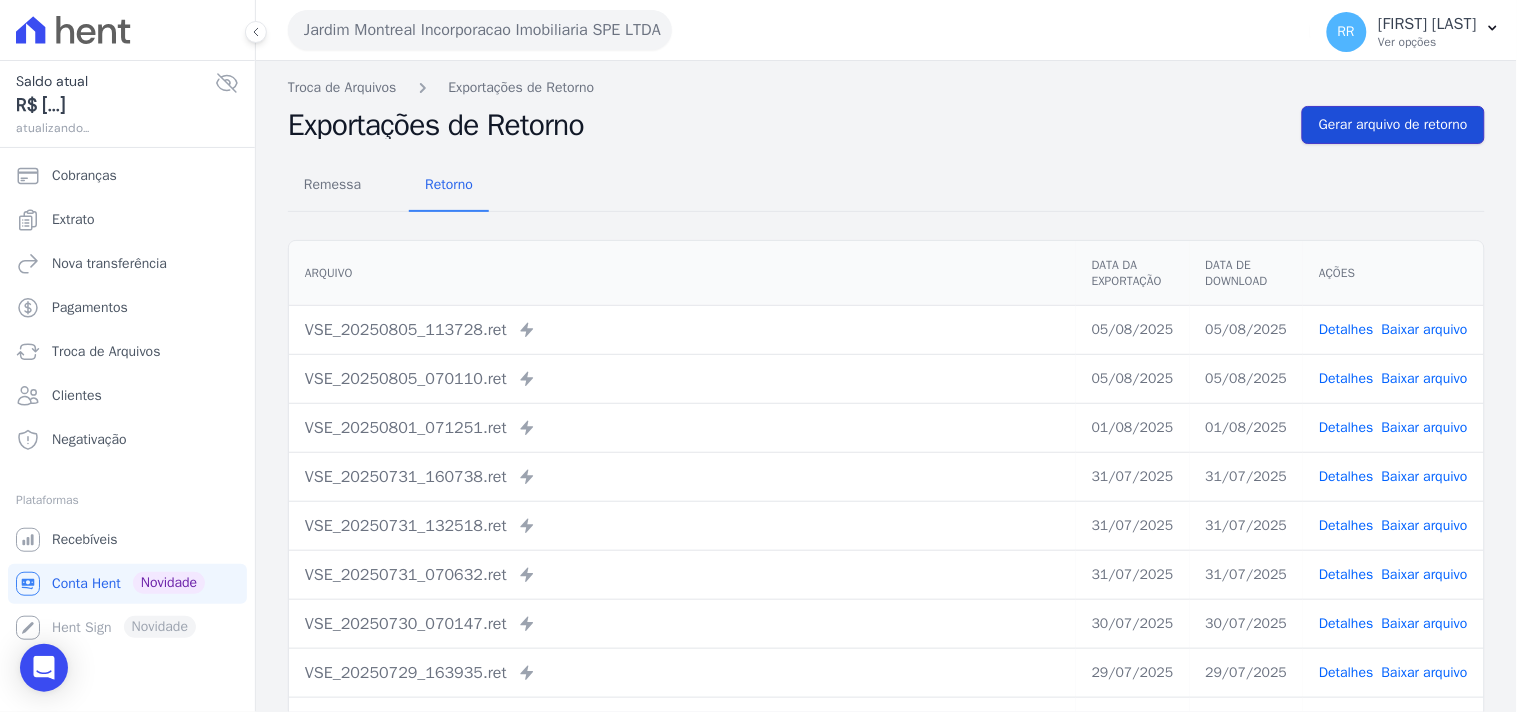 click on "Gerar arquivo de retorno" at bounding box center (1393, 125) 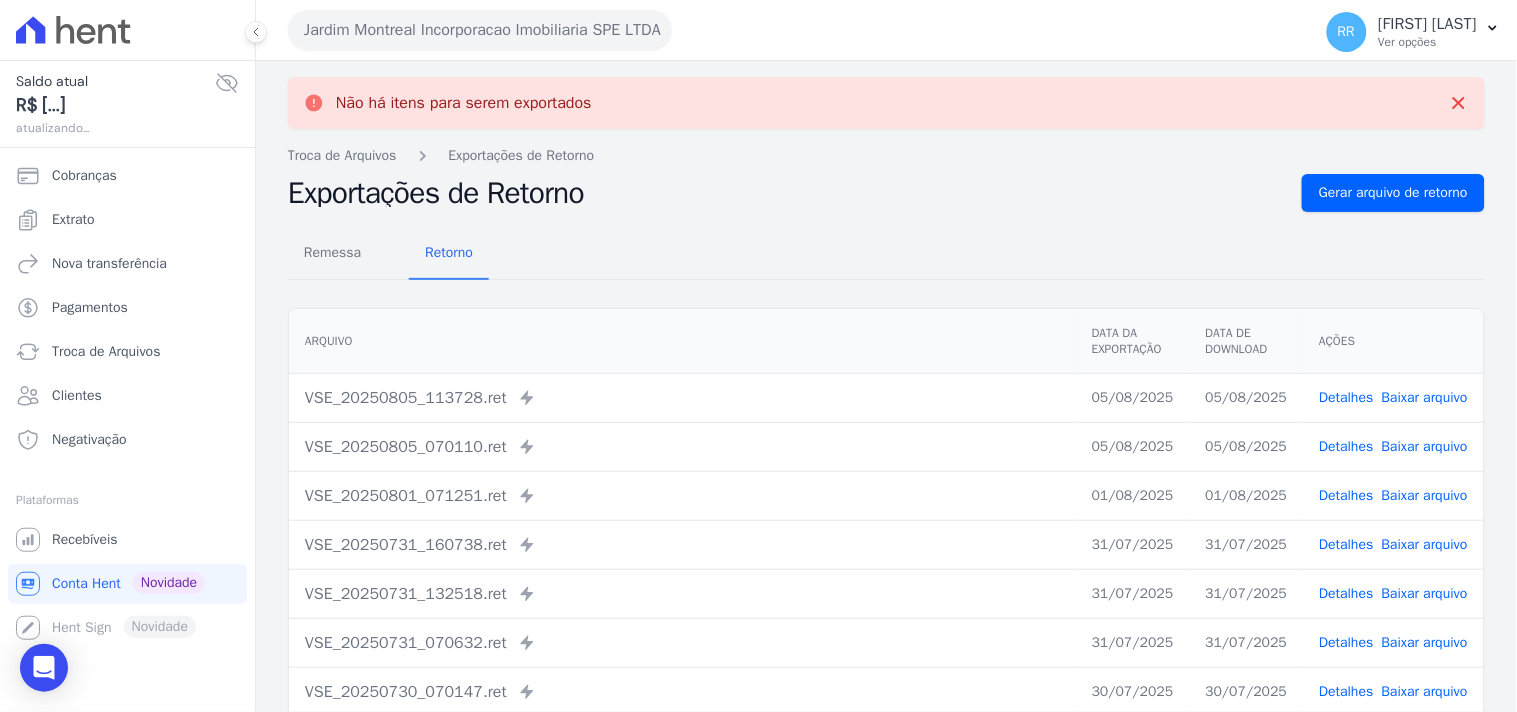 click on "Jardim Montreal Incorporacao Imobiliaria SPE LTDA
Via Sul Engenharia
AGUAS DE GUANABARA INCORPORACAO IMOBILIARIA SPE LTDA
AGUAS DO ALVORADA INCORPORACAO IMOBILIARIA SPE LTDA
ANANINDEUA 01 INCORPORACAO IMOBILIARIA SPE LTDA
AQUARELA CITY INCORPORACAO IMOBILIARIA LTDA" at bounding box center (795, 30) 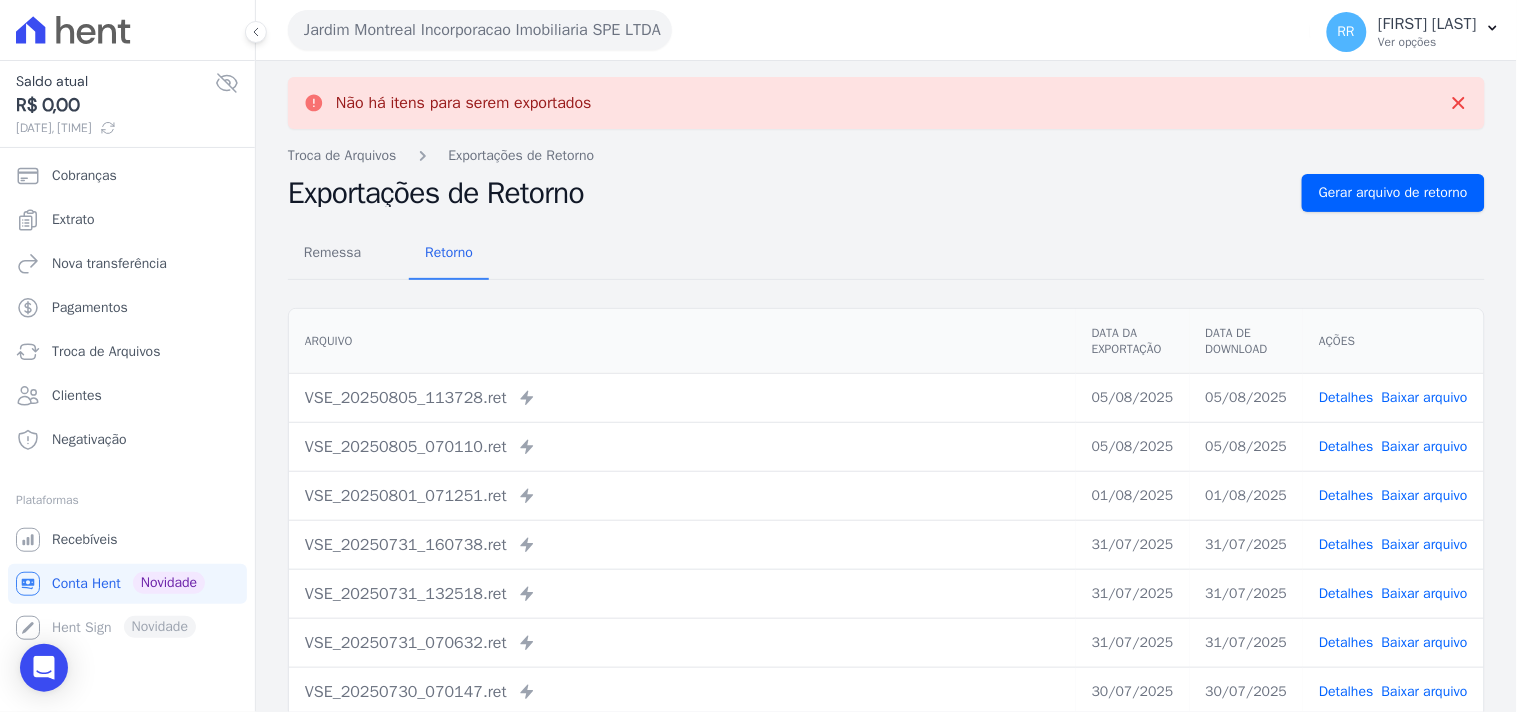 click on "Jardim Montreal Incorporacao Imobiliaria SPE LTDA" at bounding box center [480, 30] 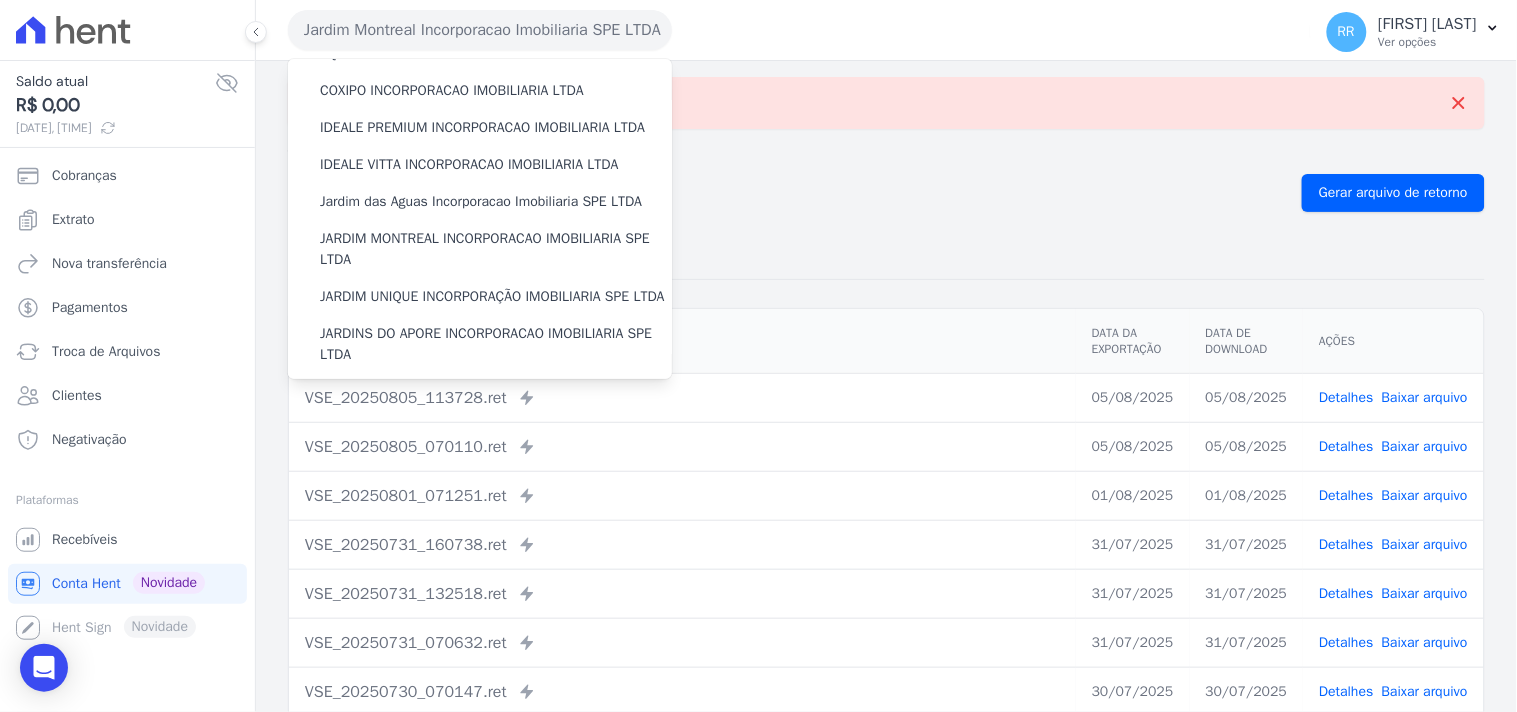 scroll, scrollTop: 222, scrollLeft: 0, axis: vertical 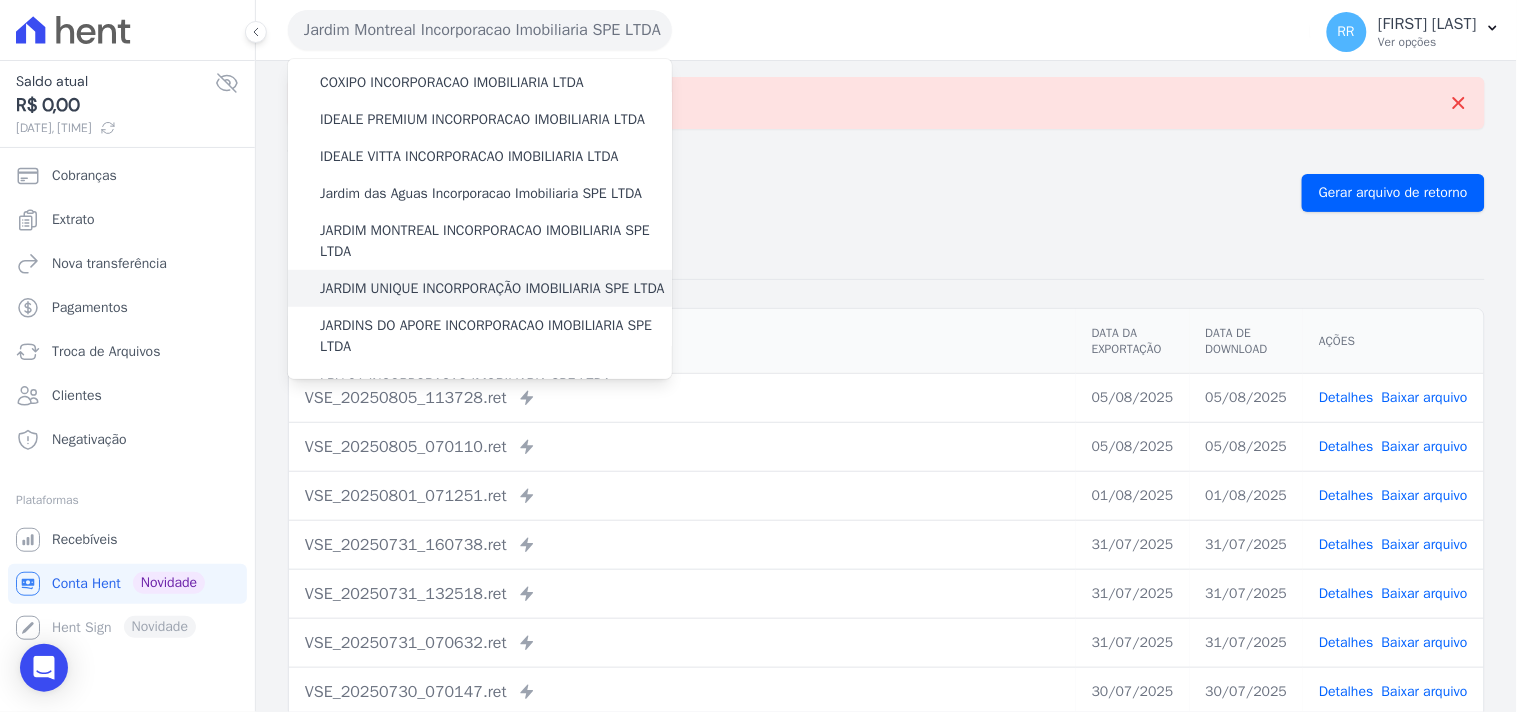 click on "JARDIM UNIQUE INCORPORAÇÃO IMOBILIARIA SPE LTDA" at bounding box center [480, 288] 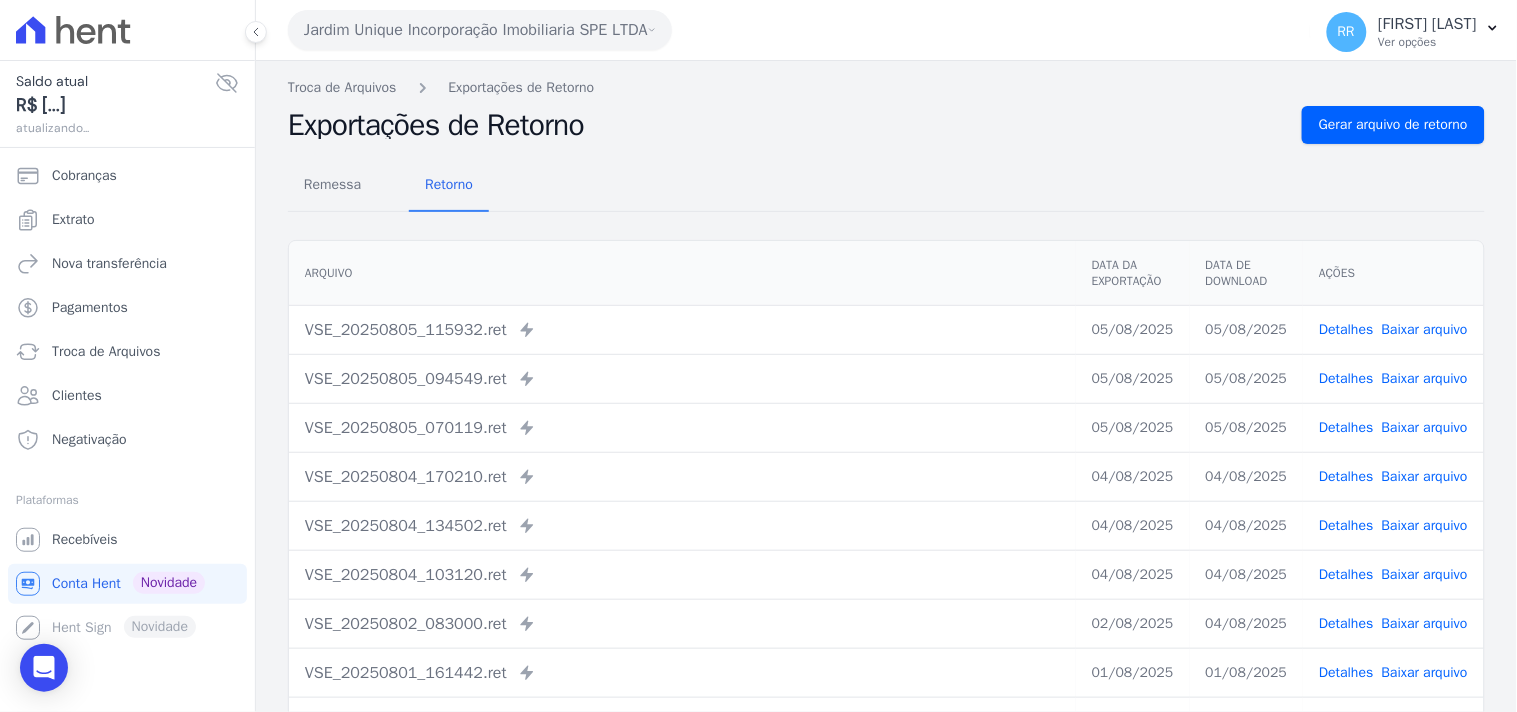 click on "Exportações de Retorno
Gerar arquivo de retorno" at bounding box center (886, 125) 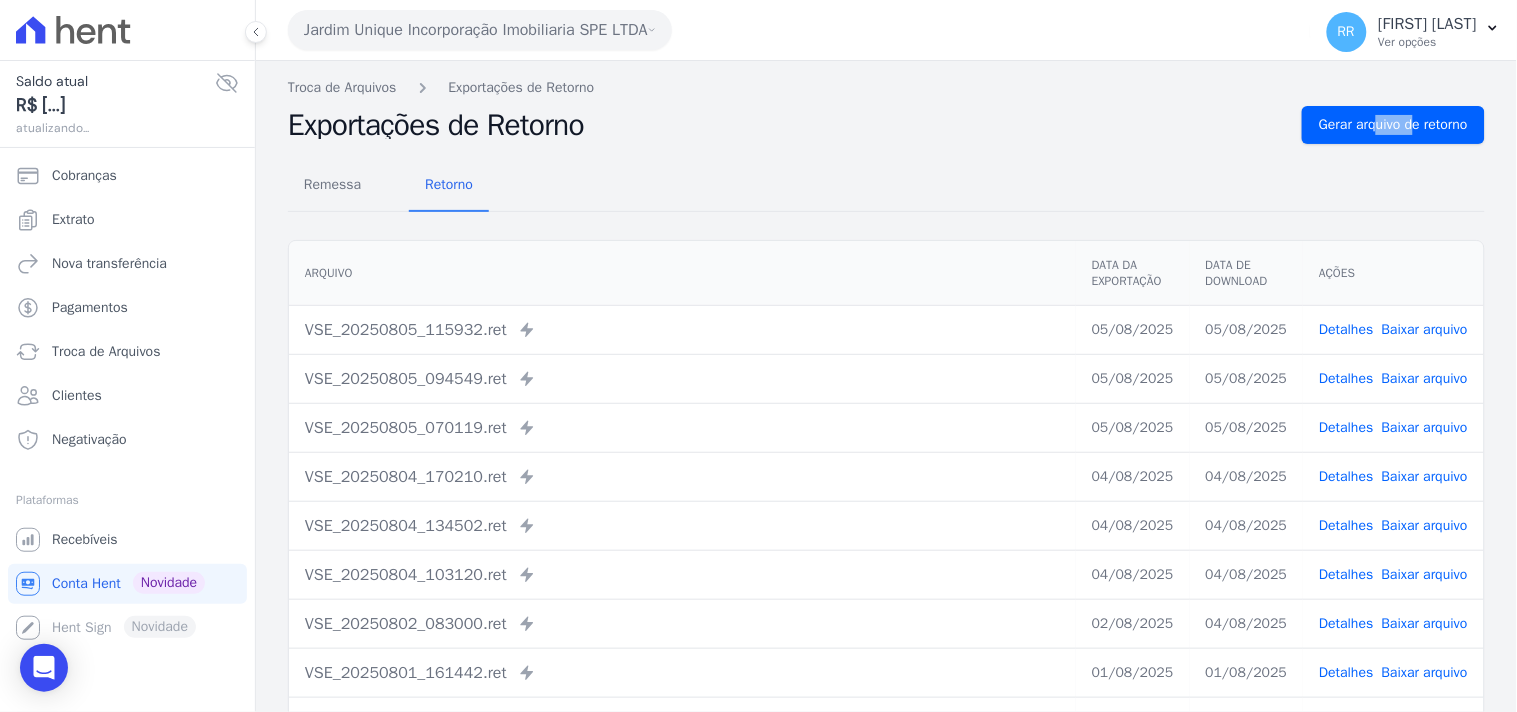 click on "Exportações de Retorno
Gerar arquivo de retorno" at bounding box center [886, 125] 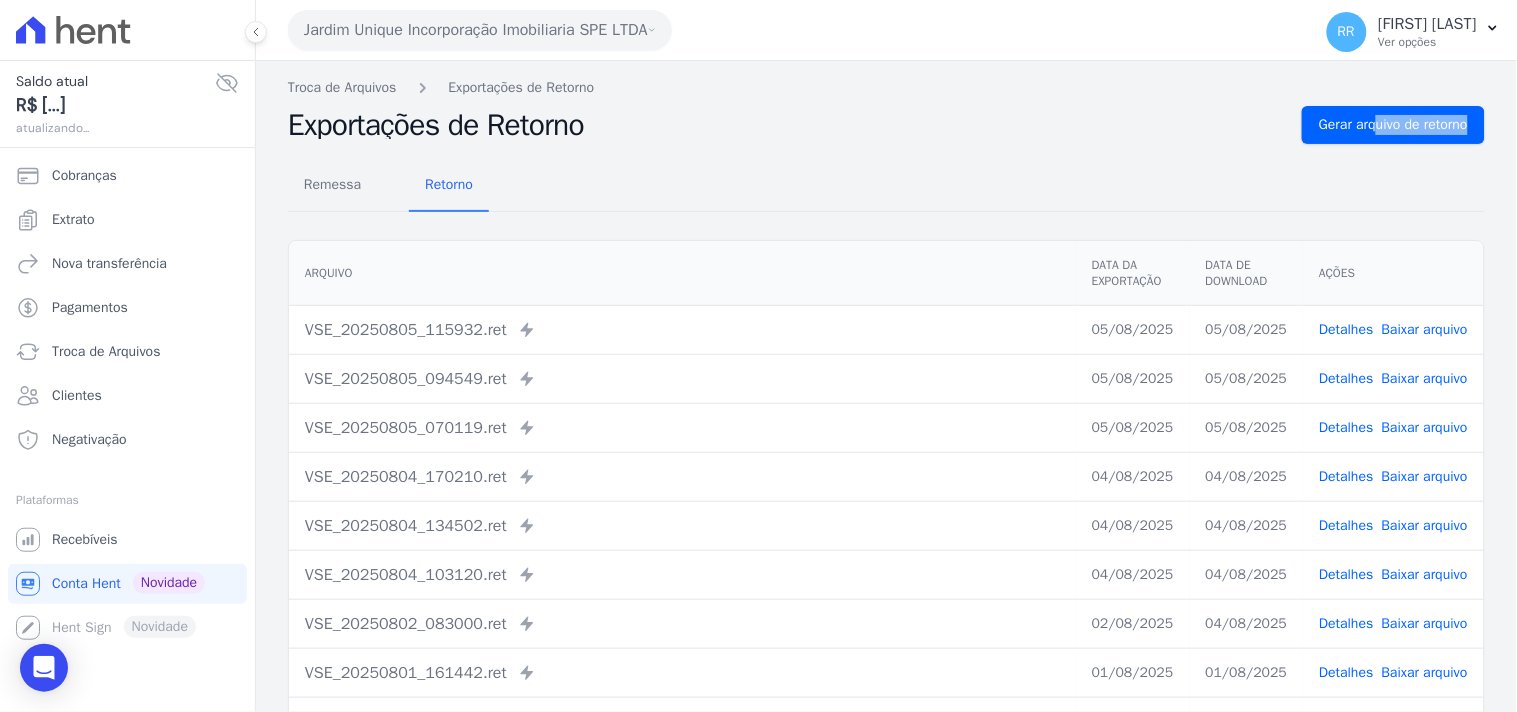 click on "Exportações de Retorno
Gerar arquivo de retorno" at bounding box center (886, 125) 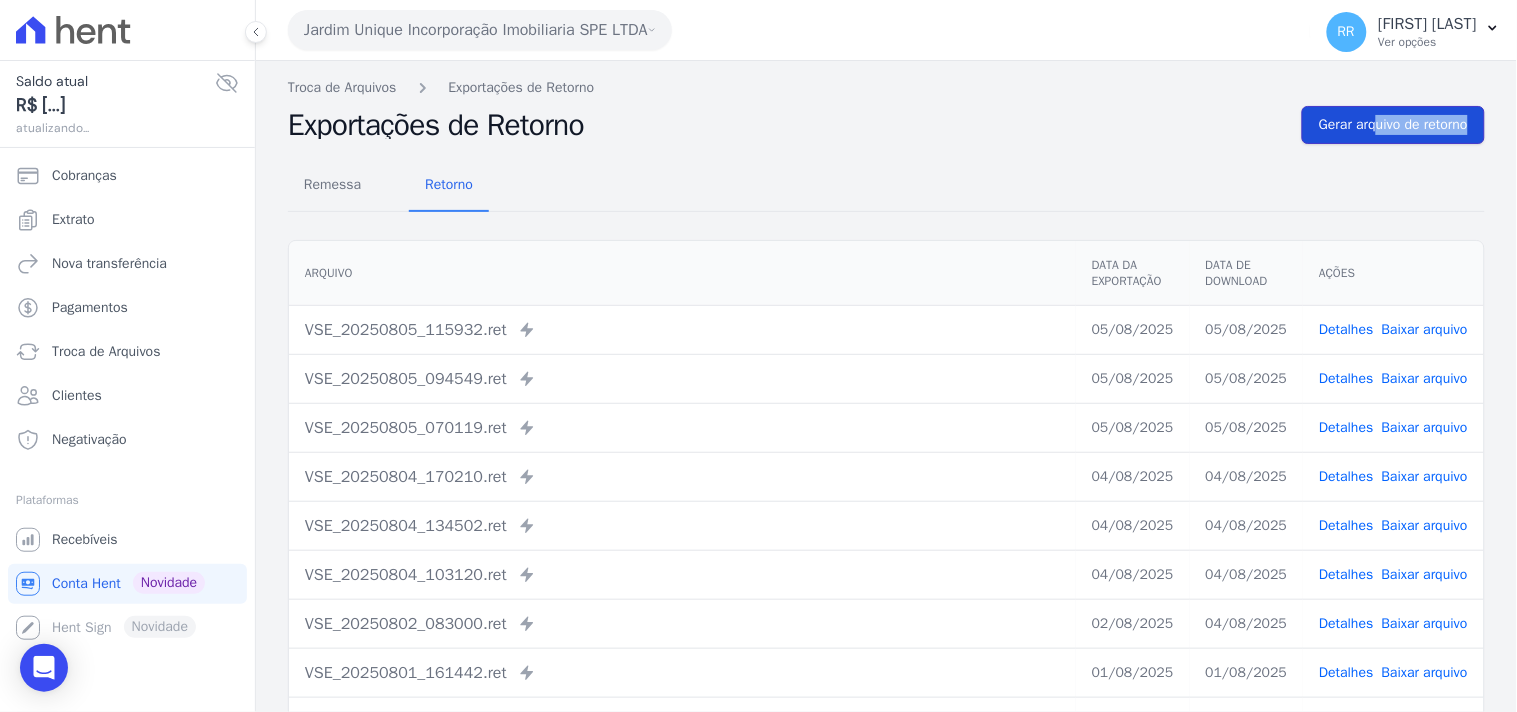click on "Gerar arquivo de retorno" at bounding box center (1393, 125) 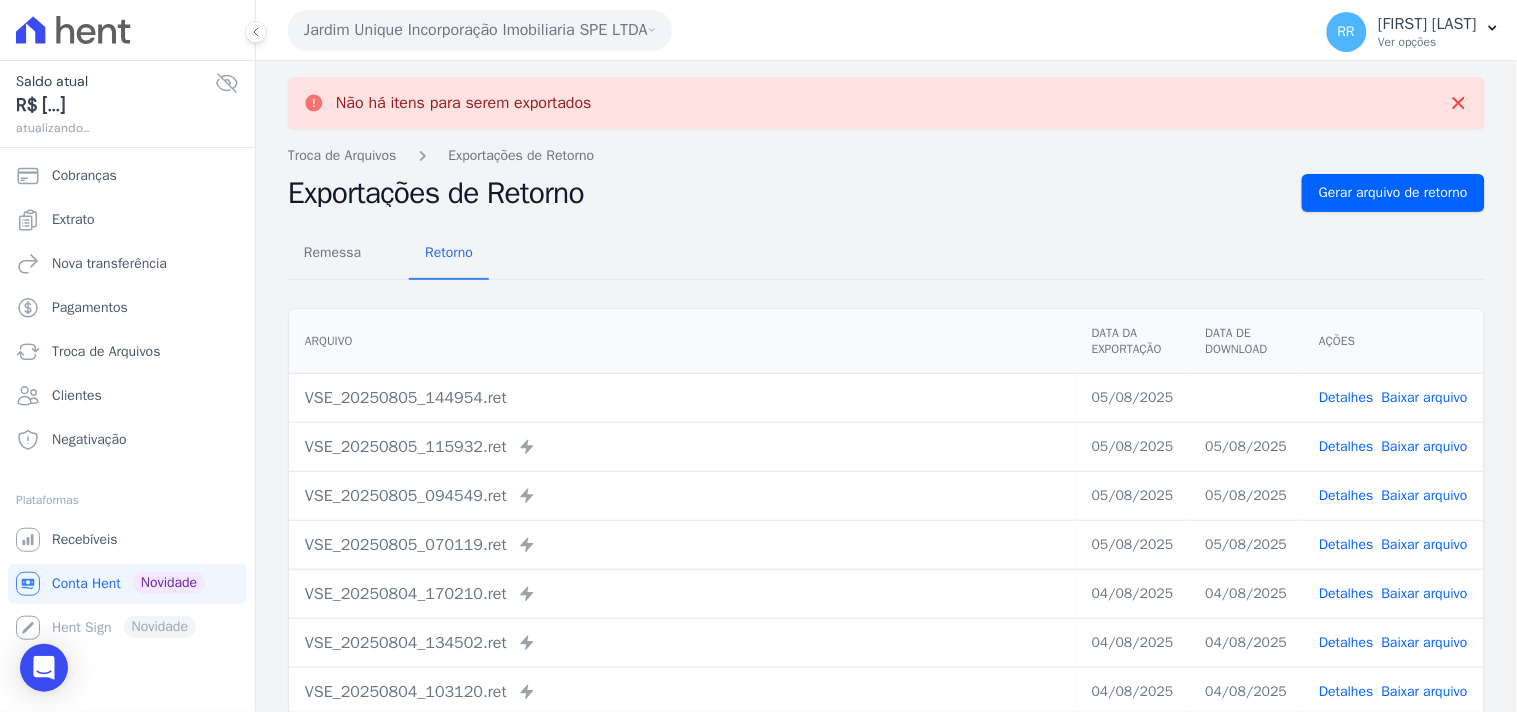 click on "Baixar arquivo" at bounding box center (1425, 397) 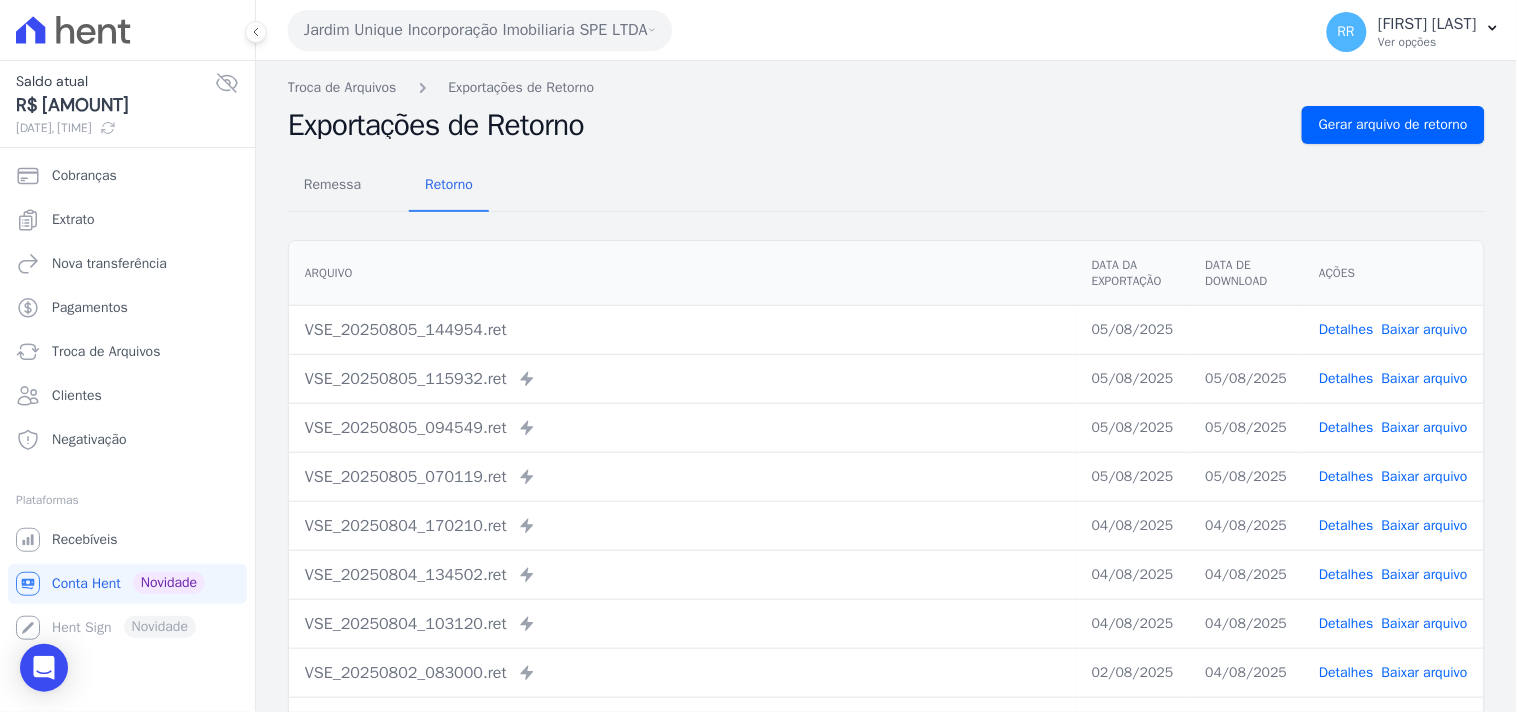 click on "Remessa
Retorno" at bounding box center (886, 186) 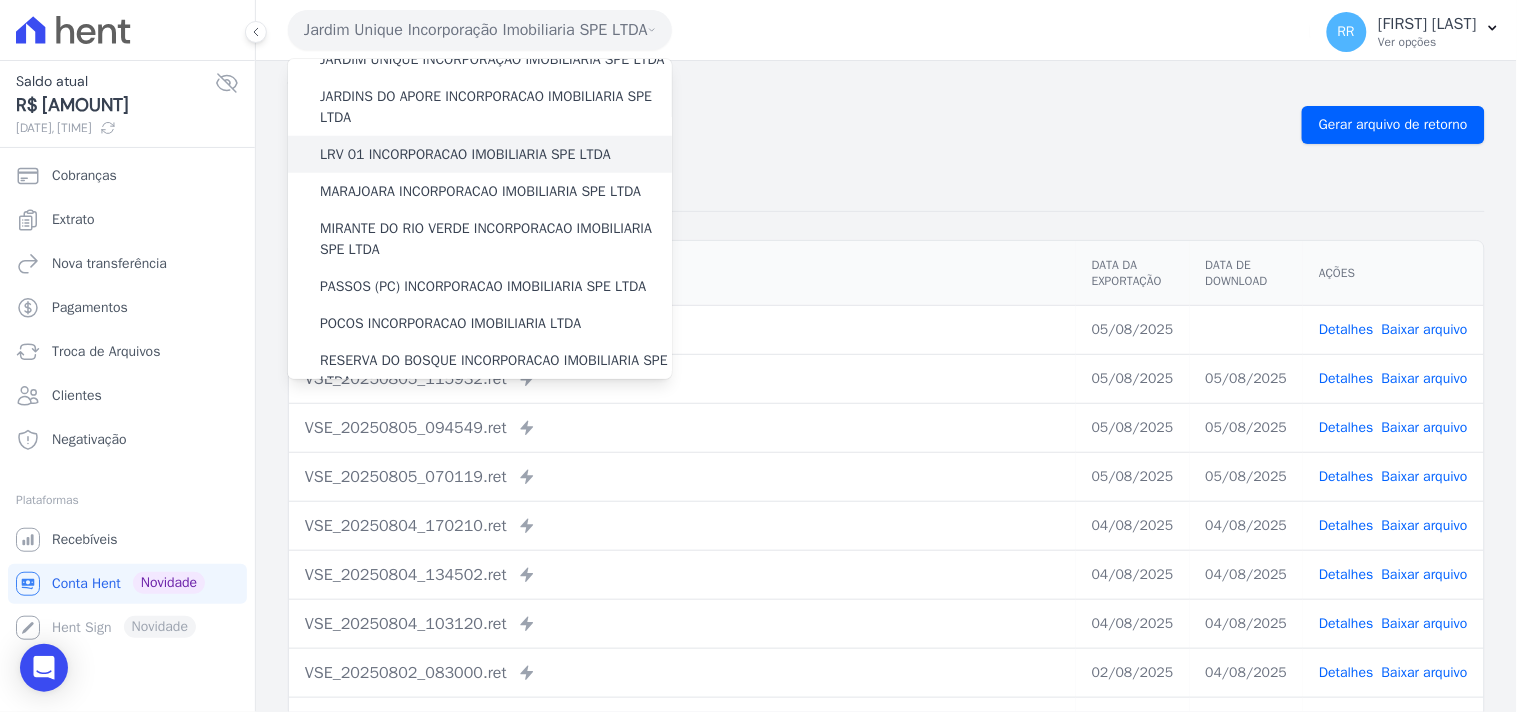 scroll, scrollTop: 444, scrollLeft: 0, axis: vertical 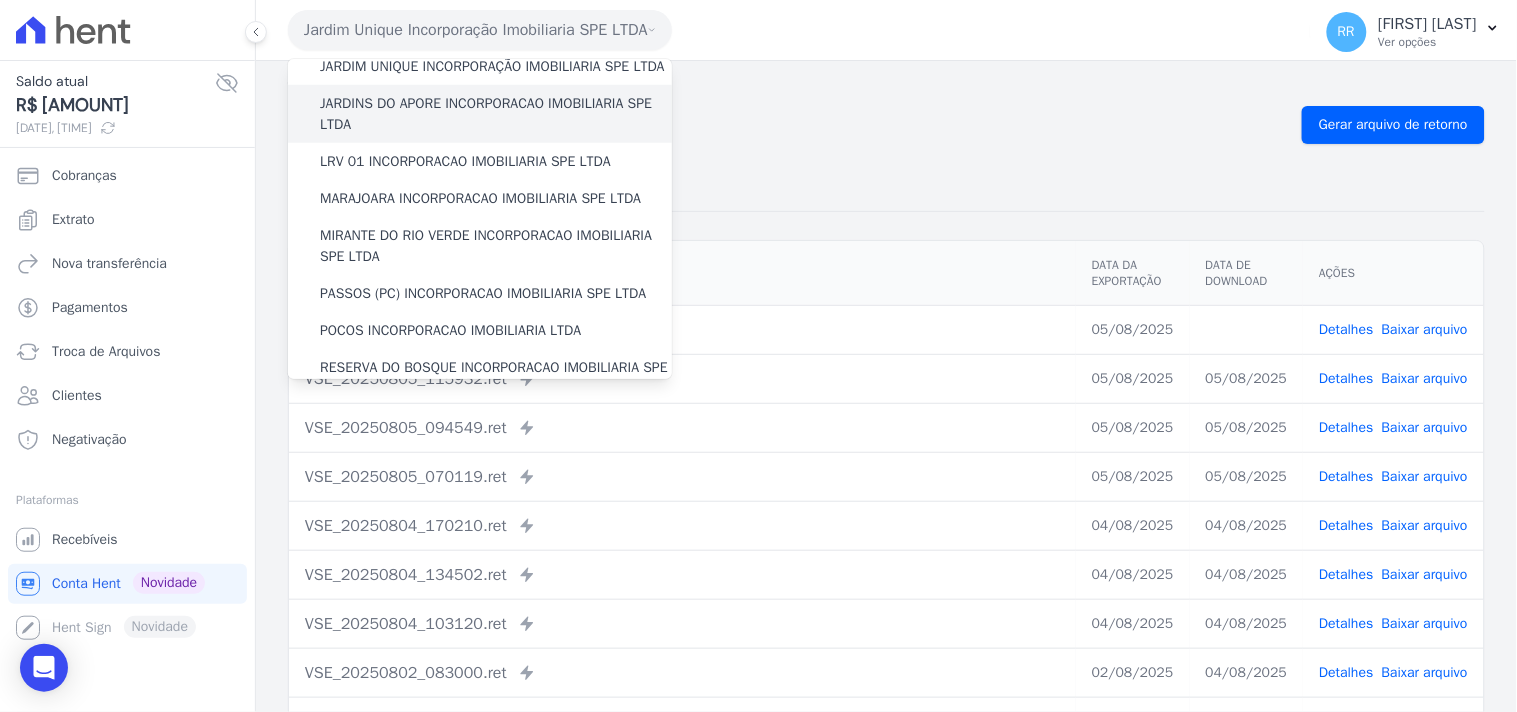 click on "JARDINS DO APORE INCORPORACAO IMOBILIARIA SPE LTDA" at bounding box center [496, 114] 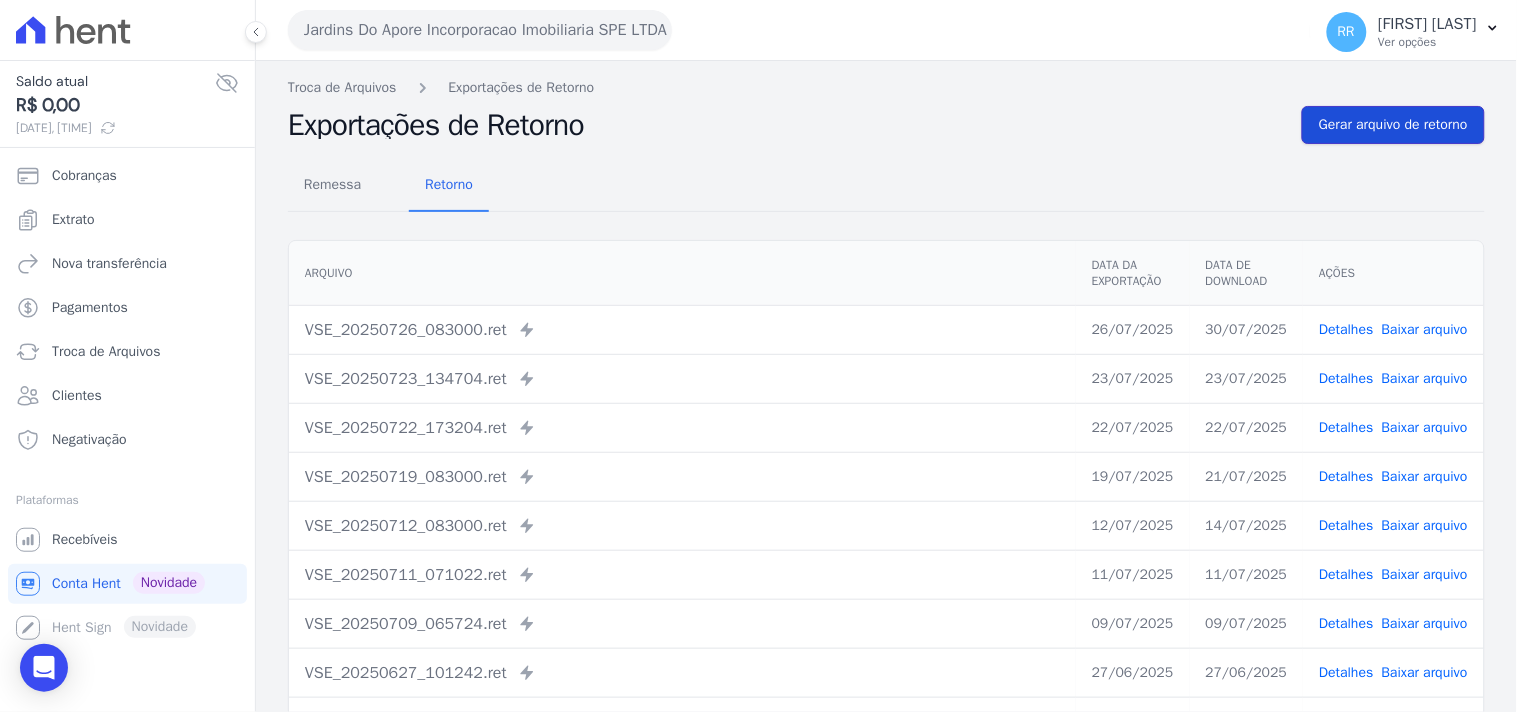click on "Gerar arquivo de retorno" at bounding box center (1393, 125) 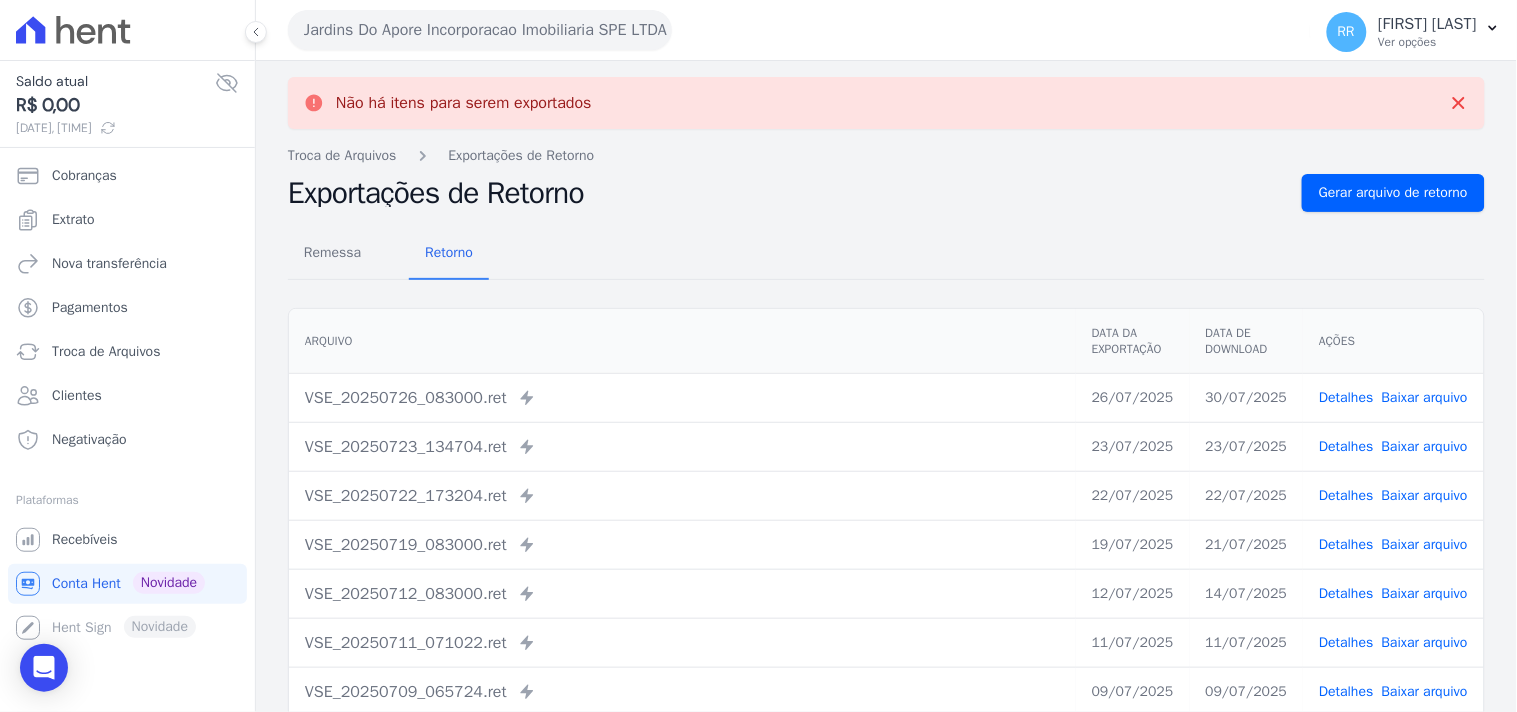 click on "Jardins Do Apore Incorporacao Imobiliaria SPE LTDA" at bounding box center [480, 30] 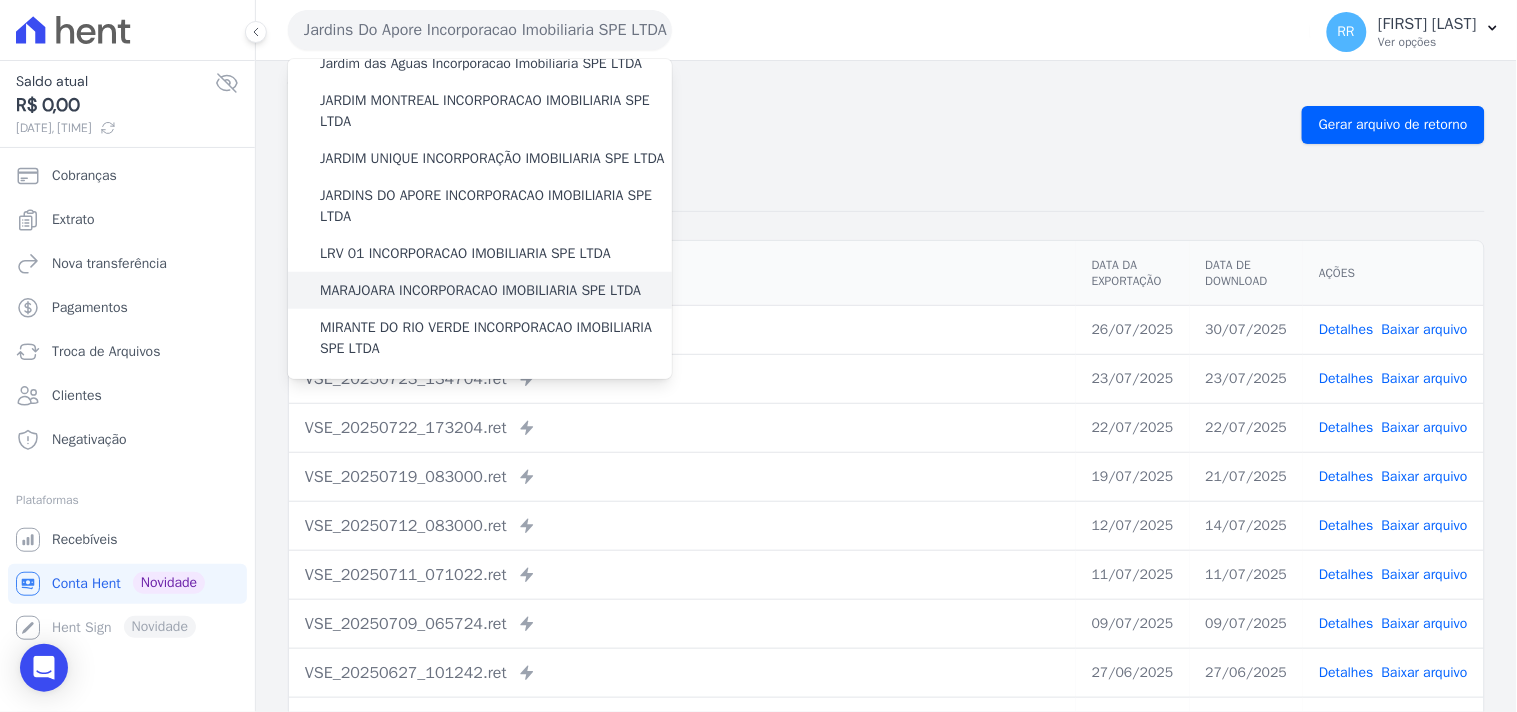 scroll, scrollTop: 333, scrollLeft: 0, axis: vertical 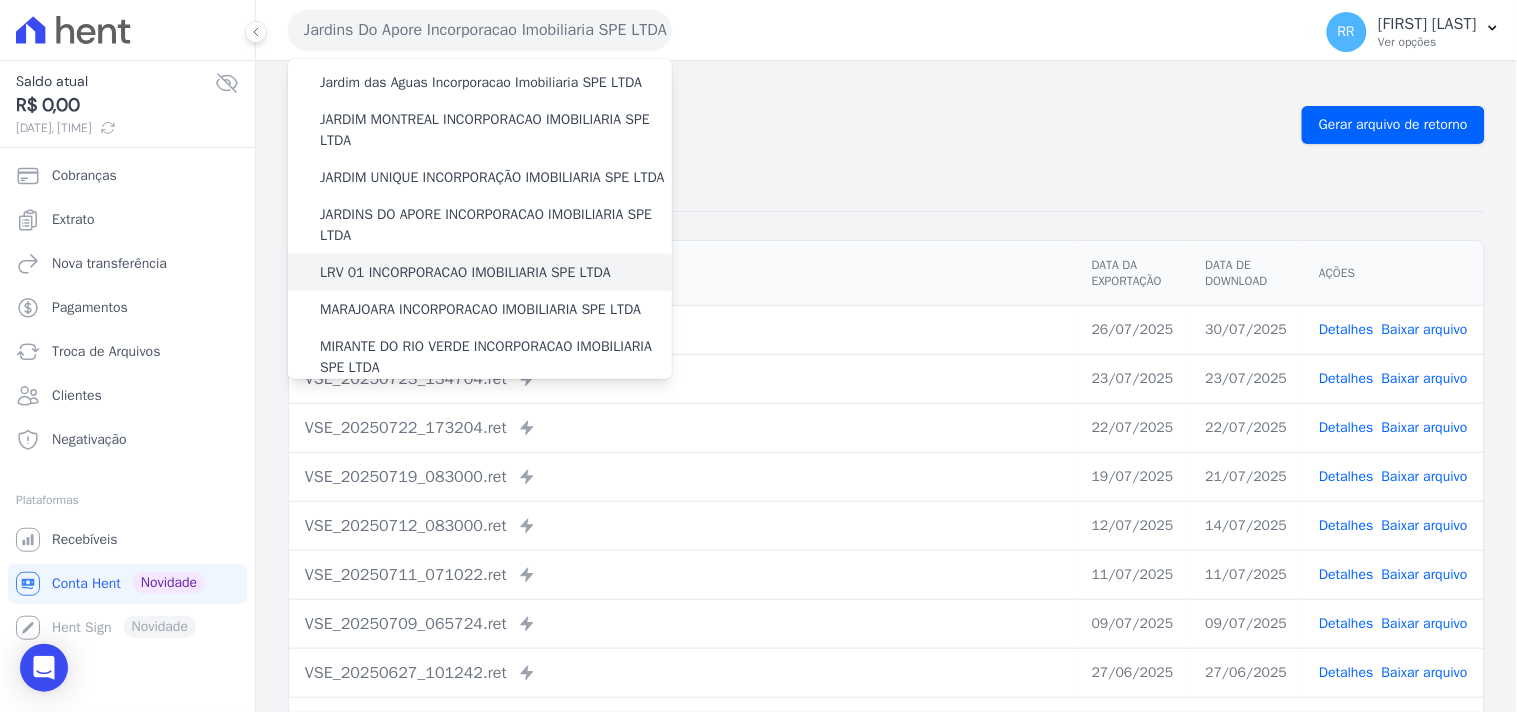 click on "LRV 01 INCORPORACAO IMOBILIARIA SPE LTDA" at bounding box center [465, 272] 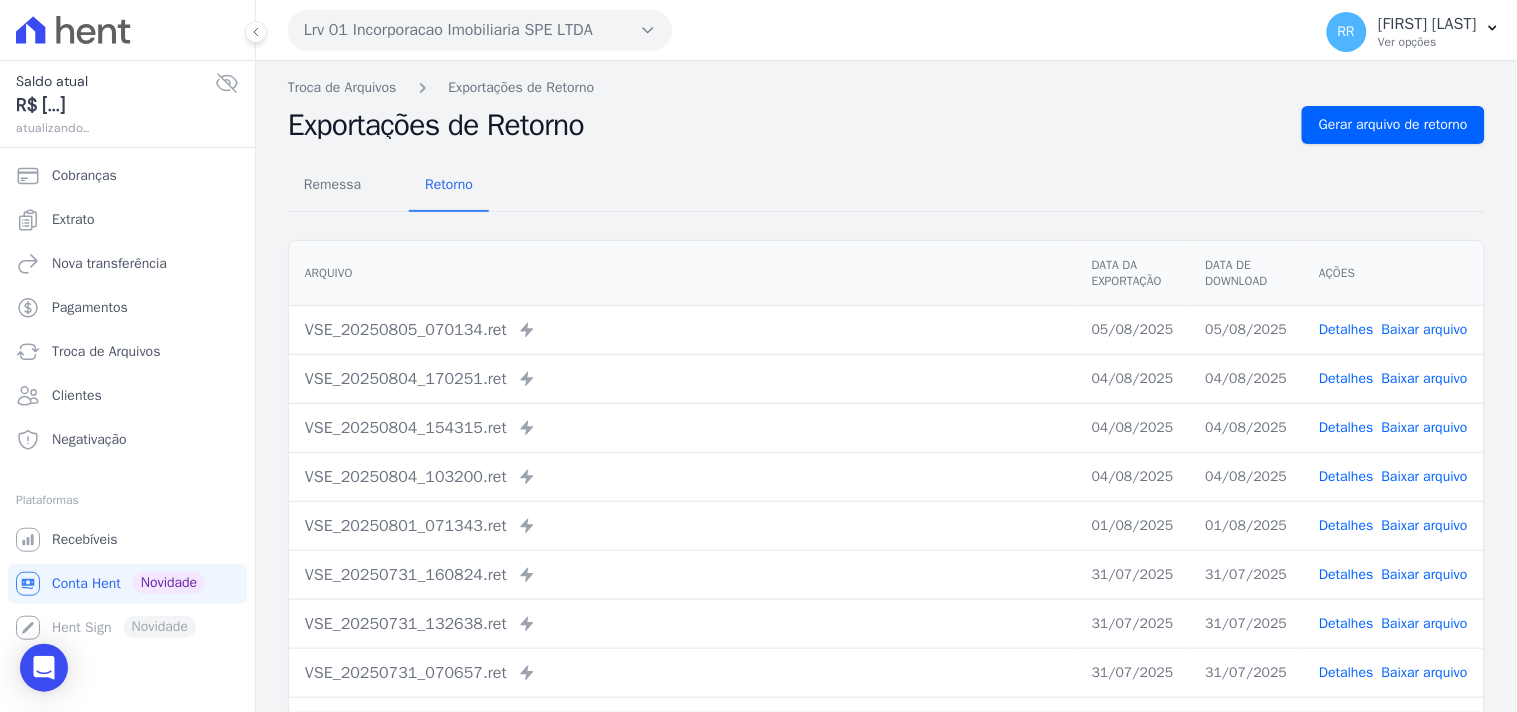 click on "Troca de Arquivos
Exportações de Retorno" at bounding box center [886, 87] 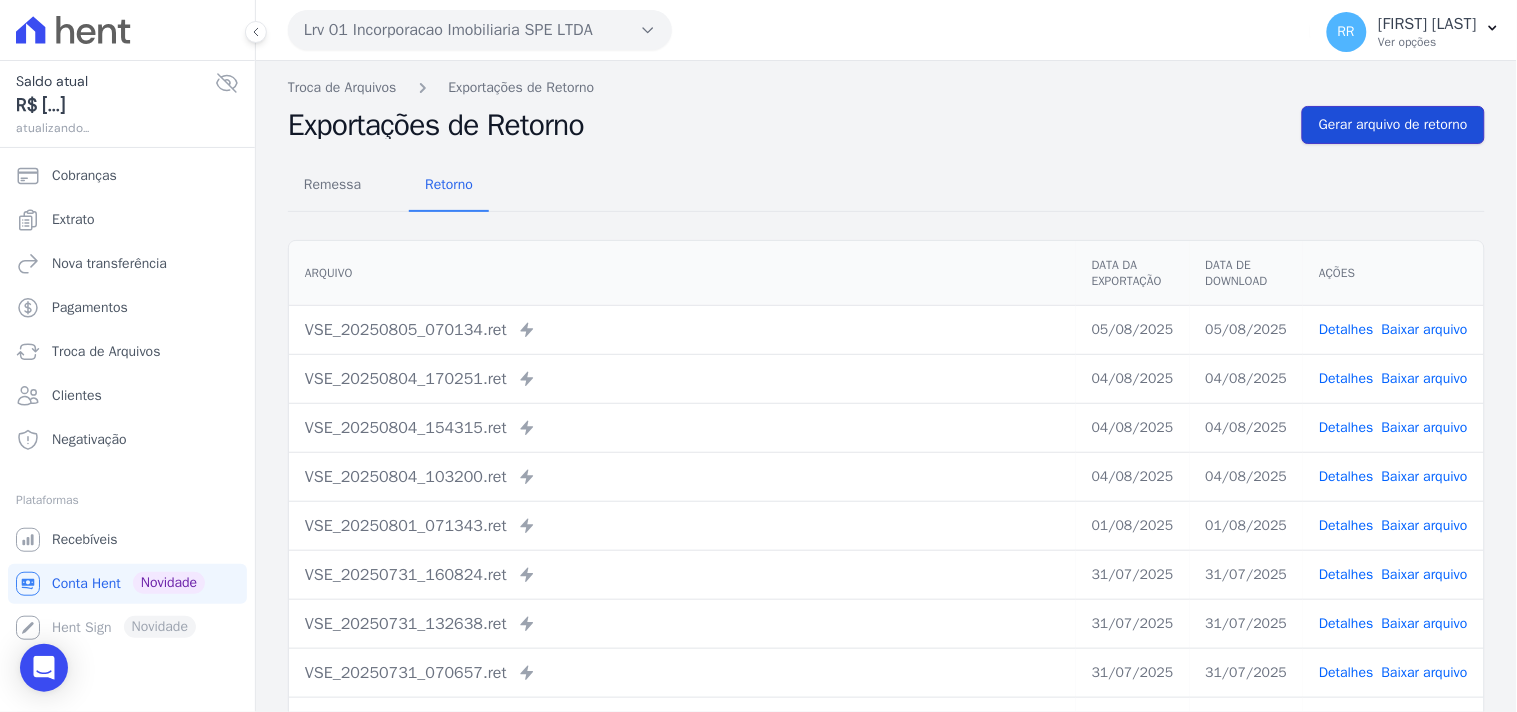click on "Gerar arquivo de retorno" at bounding box center [1393, 125] 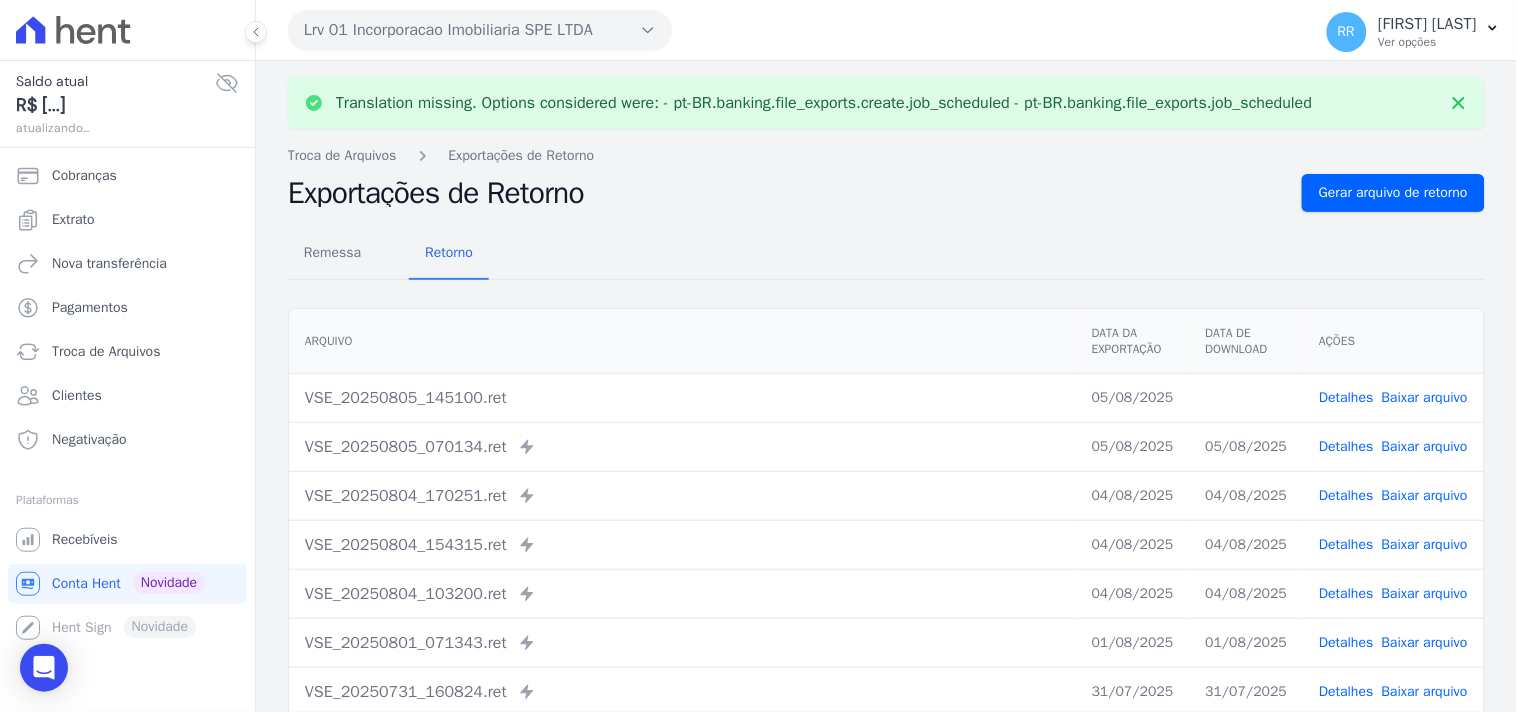 click on "Baixar arquivo" at bounding box center (1425, 397) 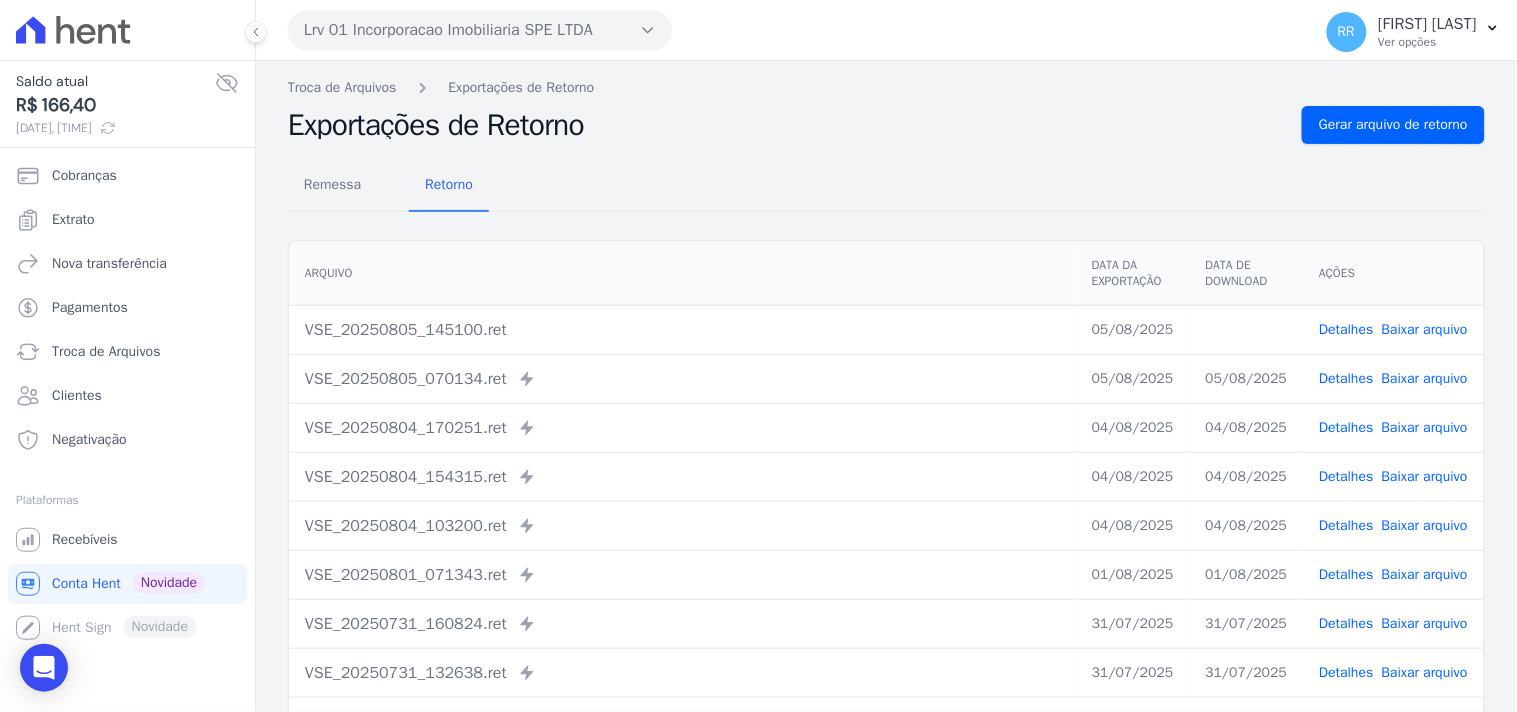 click on "Arquivo
Data da Exportação
Data de Download
Ações
Arquivo
Data da Exportação
Data de Download
Ações
[FILENAME]
Detalhes
Baixar arquivo" at bounding box center (886, 518) 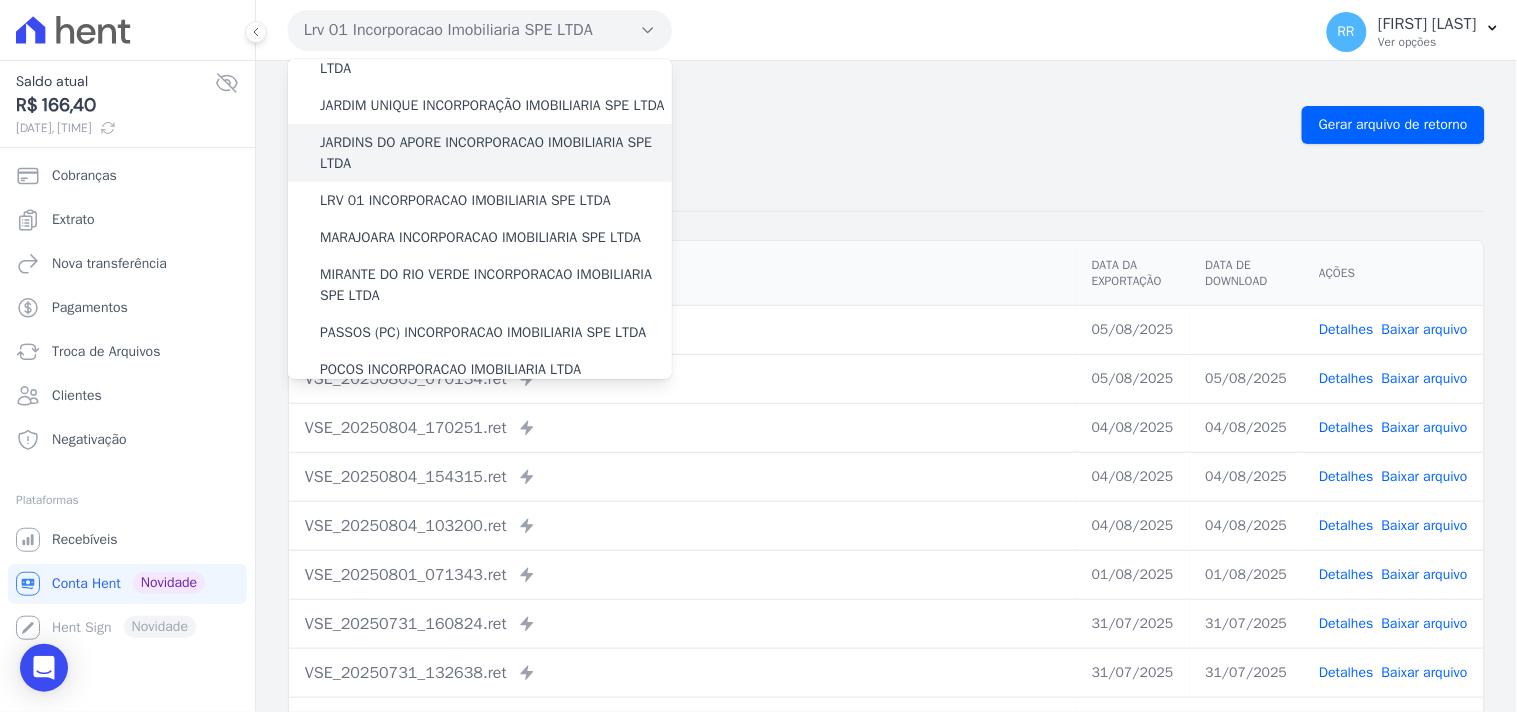scroll, scrollTop: 407, scrollLeft: 0, axis: vertical 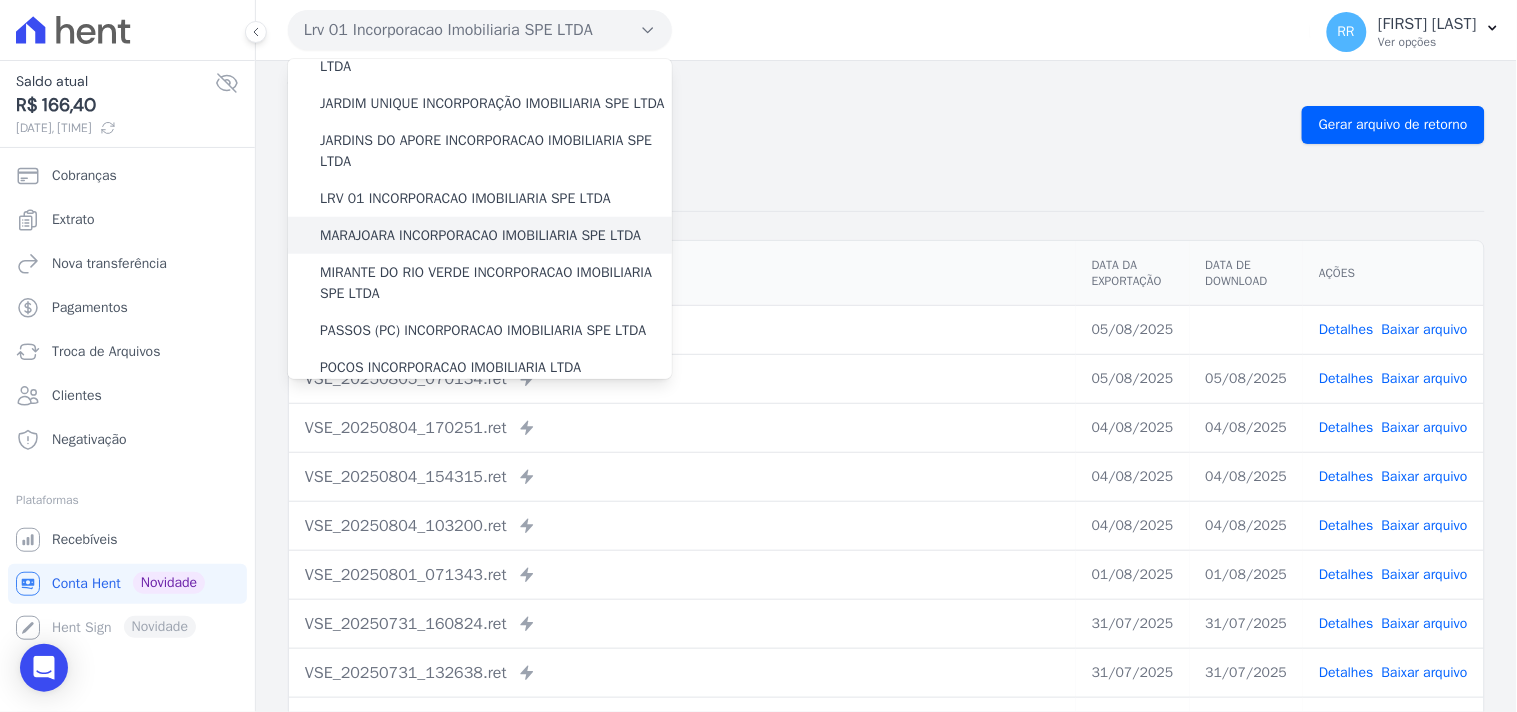 click on "MARAJOARA INCORPORACAO IMOBILIARIA SPE LTDA" at bounding box center (480, 235) 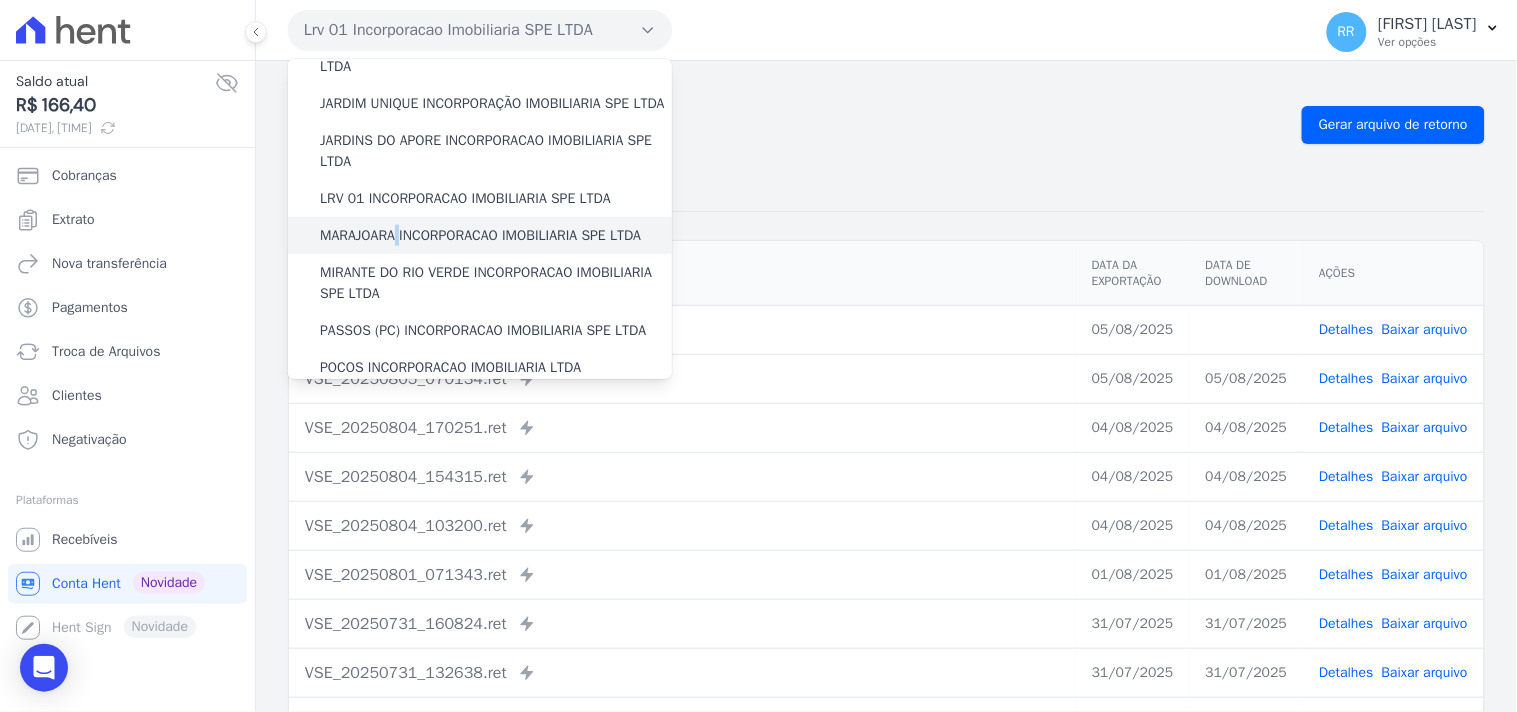 click on "MARAJOARA INCORPORACAO IMOBILIARIA SPE LTDA" at bounding box center (480, 235) 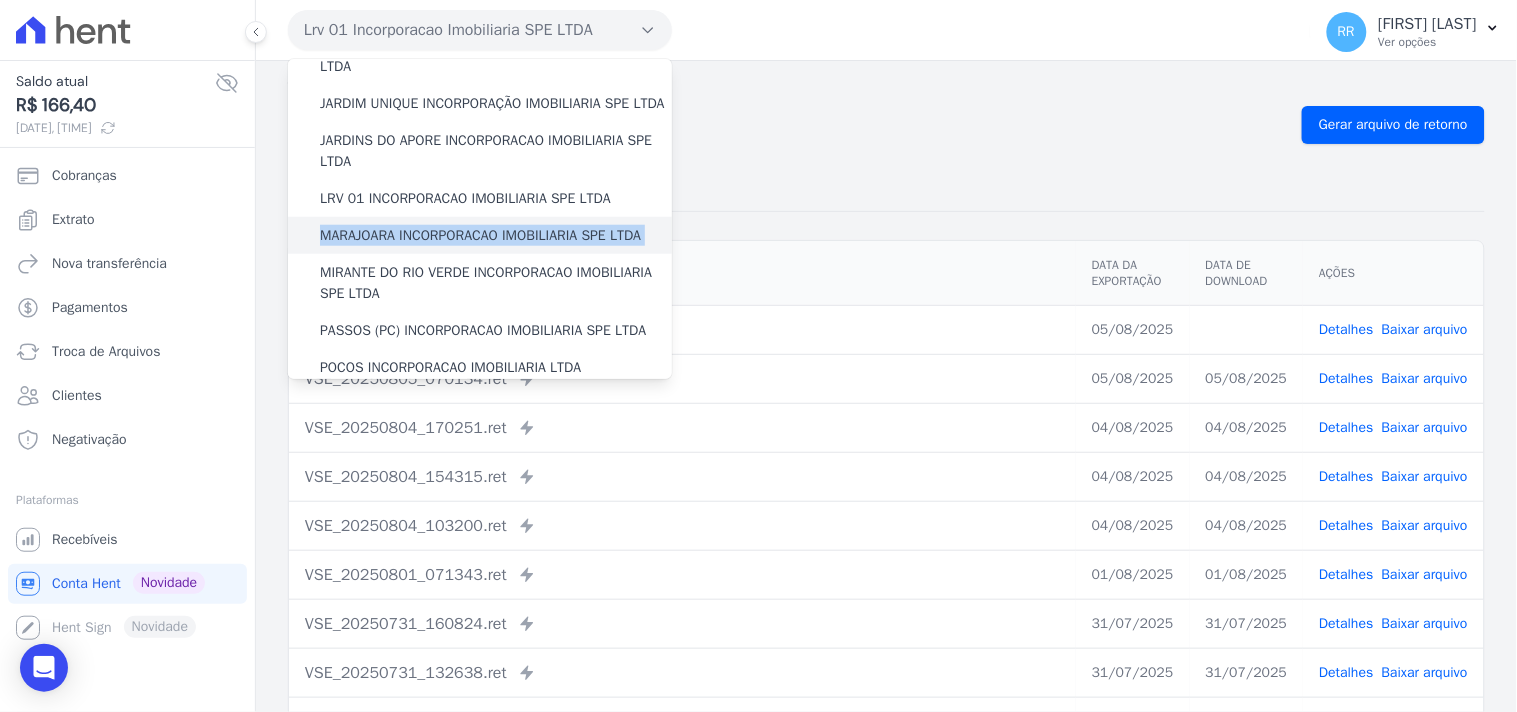 click on "MARAJOARA INCORPORACAO IMOBILIARIA SPE LTDA" at bounding box center [480, 235] 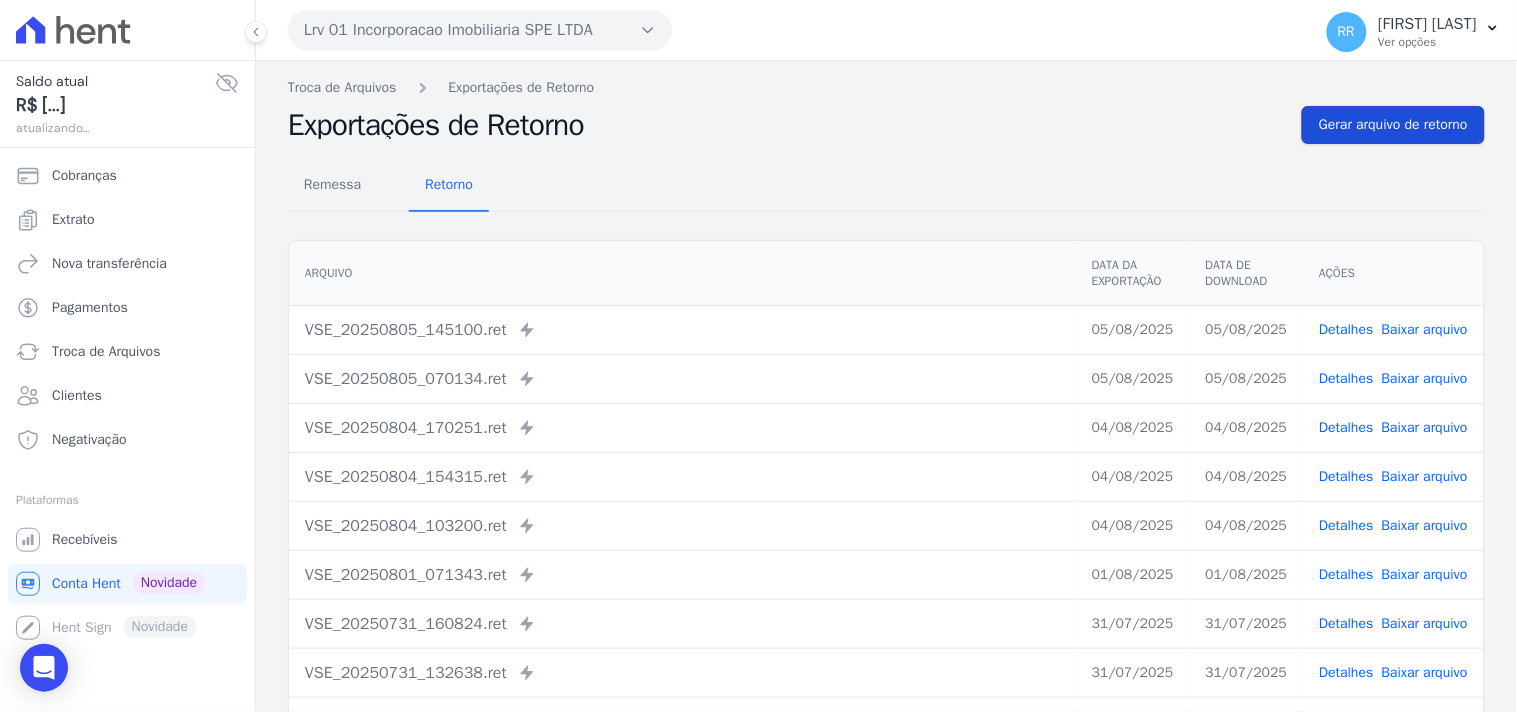 click on "Gerar arquivo de retorno" at bounding box center (1393, 125) 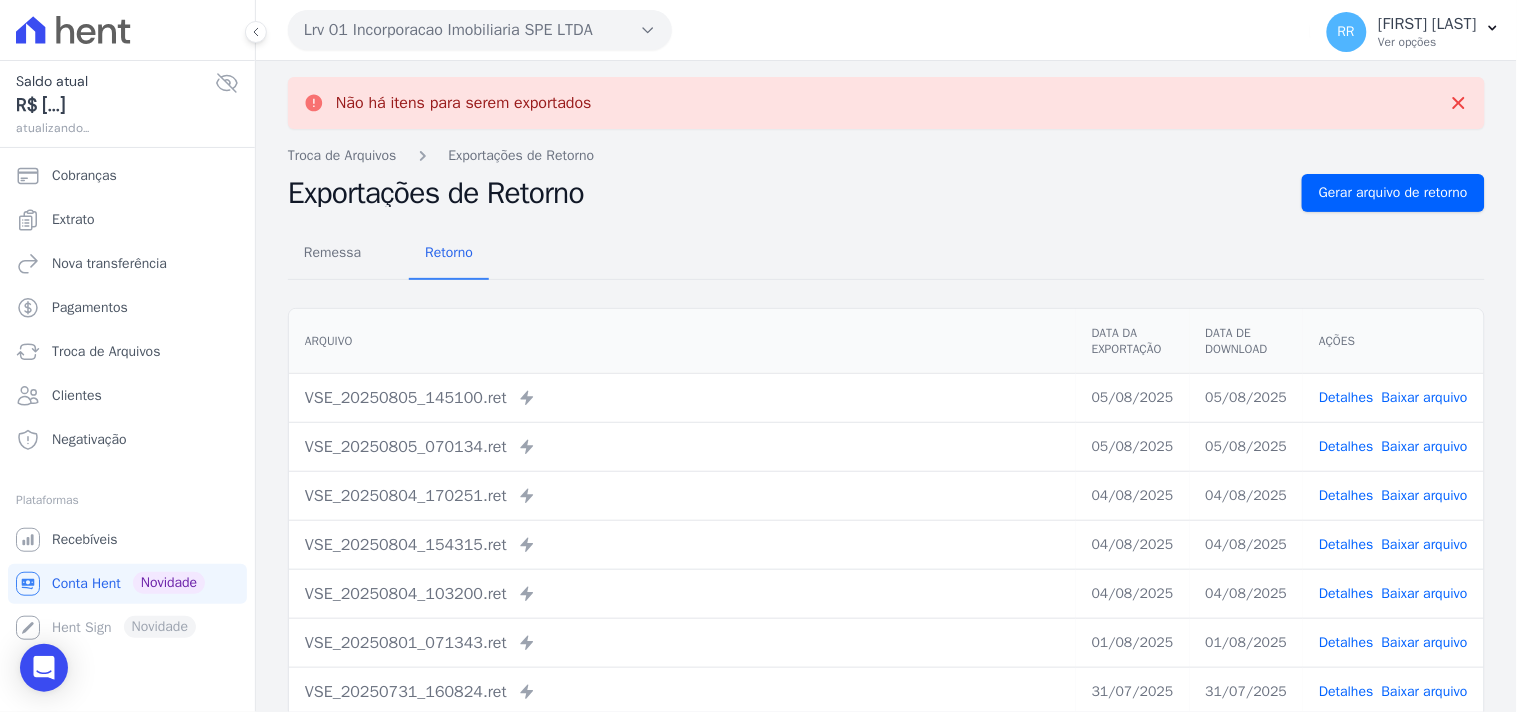 click on "Lrv 01 Incorporacao Imobiliaria SPE LTDA
Via Sul Engenharia
AGUAS DE GUANABARA INCORPORACAO IMOBILIARIA SPE LTDA
AGUAS DO ALVORADA INCORPORACAO IMOBILIARIA SPE LTDA
ANANINDEUA 01 INCORPORACAO IMOBILIARIA SPE LTDA
AQUARELA CITY INCORPORACAO IMOBILIARIA LTDA" at bounding box center [795, 30] 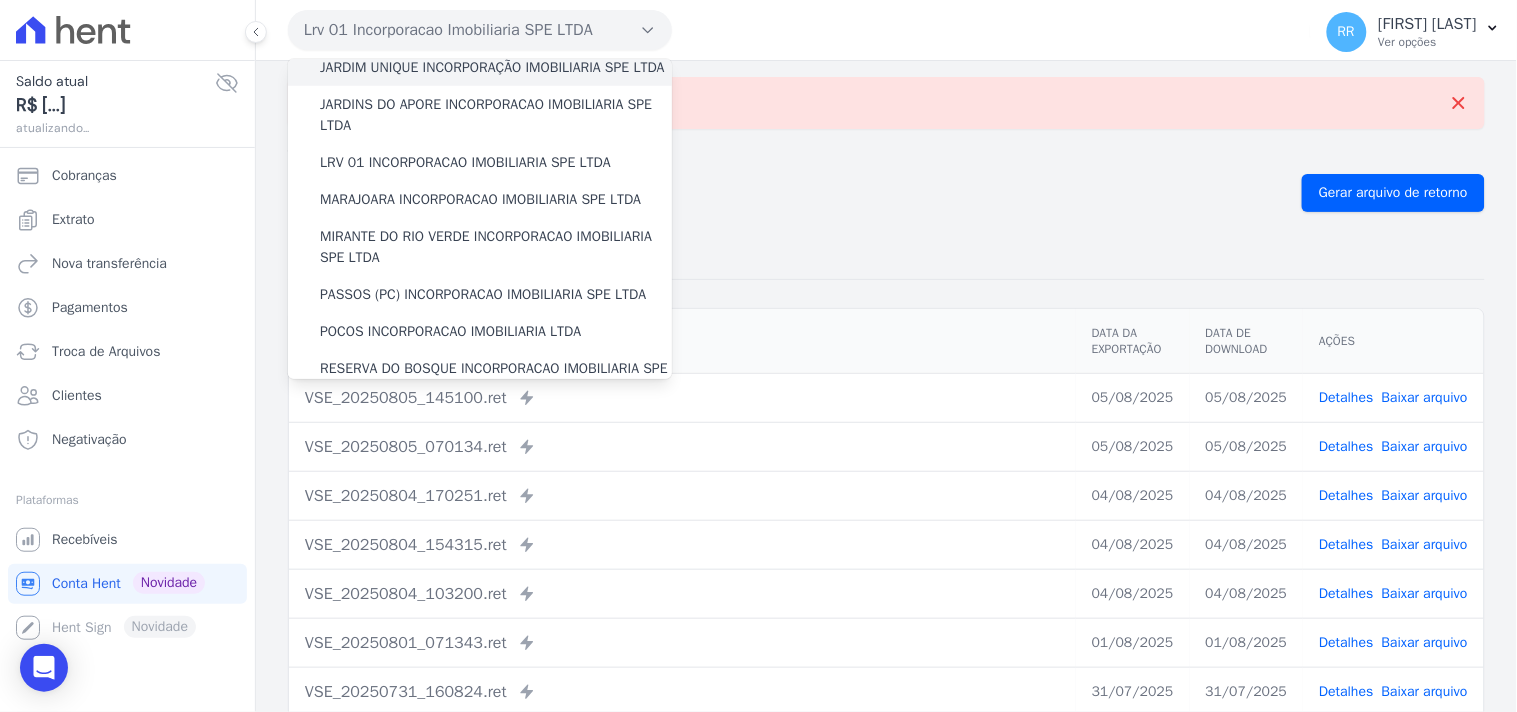 scroll, scrollTop: 444, scrollLeft: 0, axis: vertical 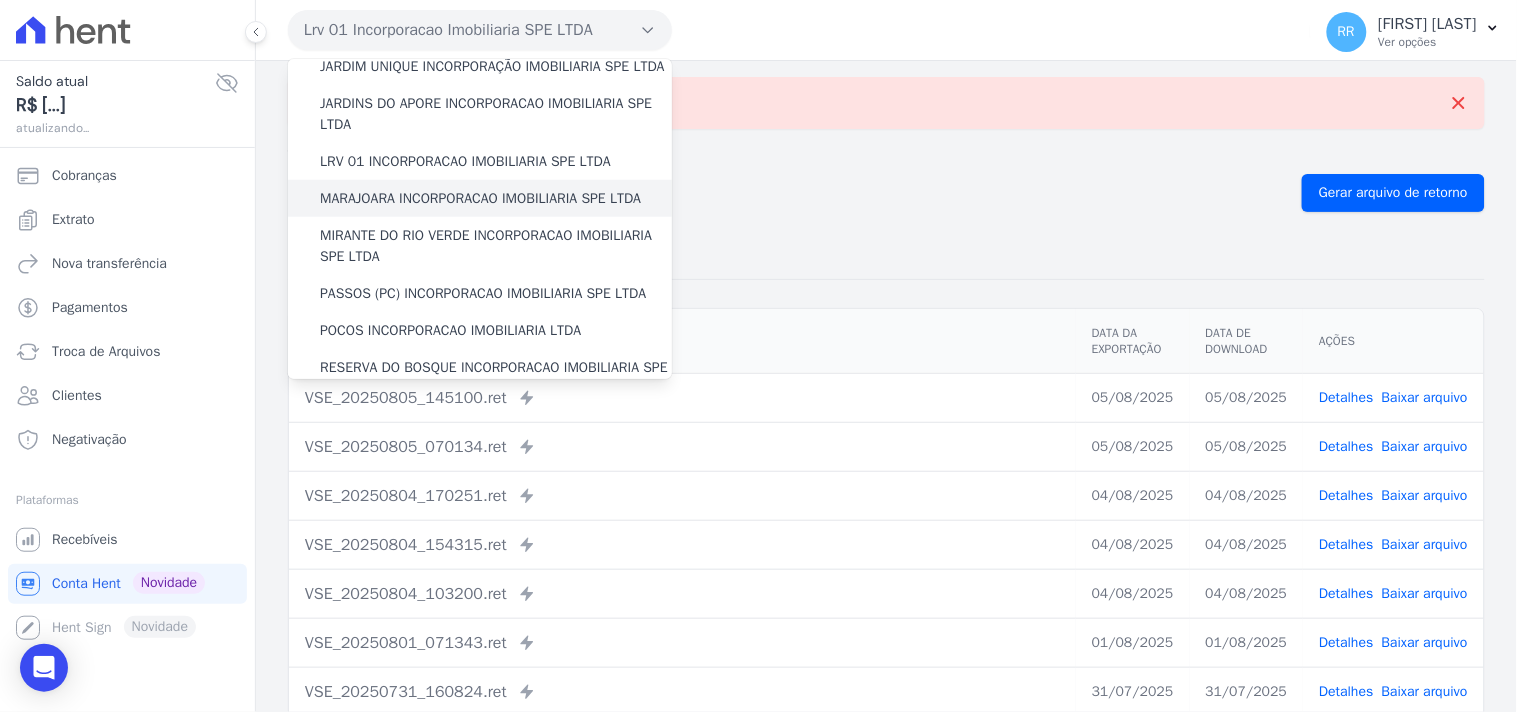 click on "MARAJOARA INCORPORACAO IMOBILIARIA SPE LTDA" at bounding box center (480, 198) 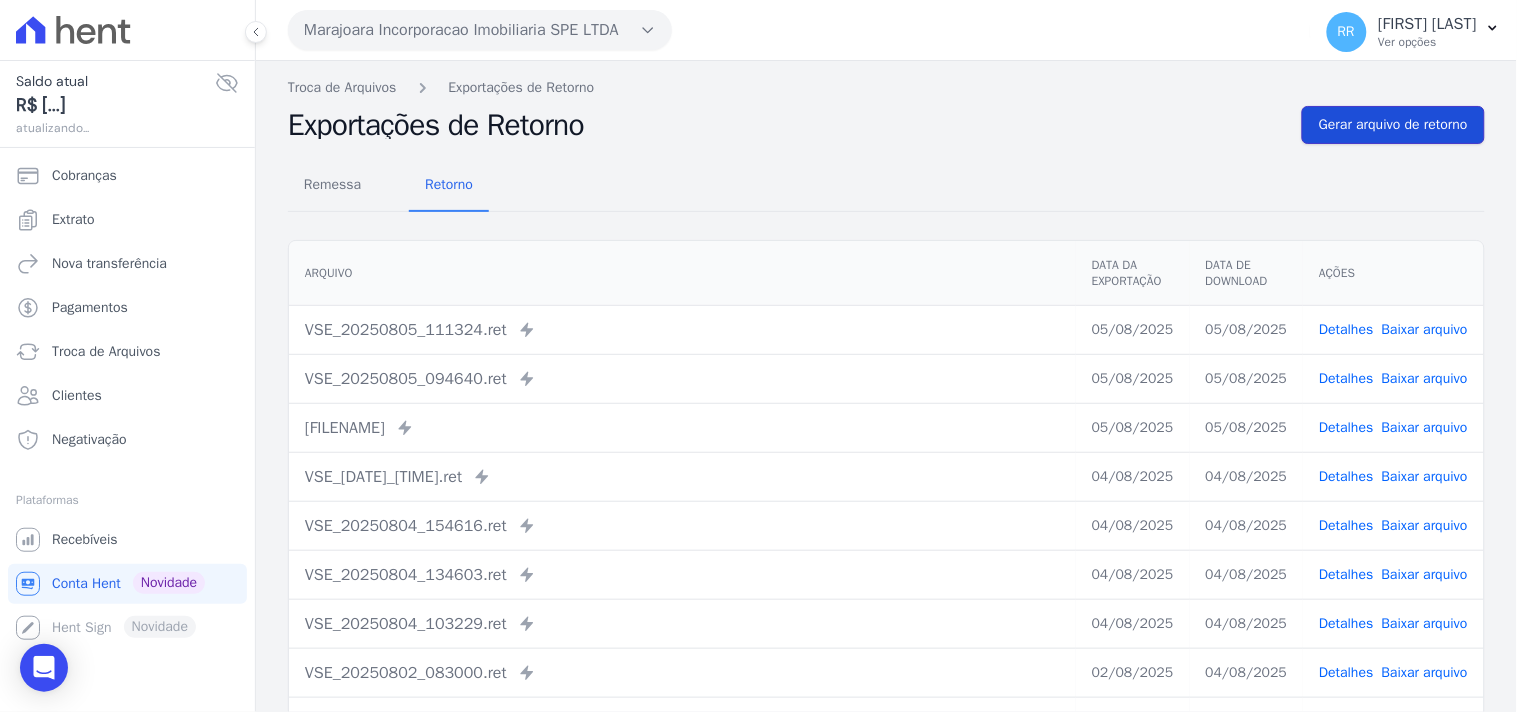 click on "Gerar arquivo de retorno" at bounding box center (1393, 125) 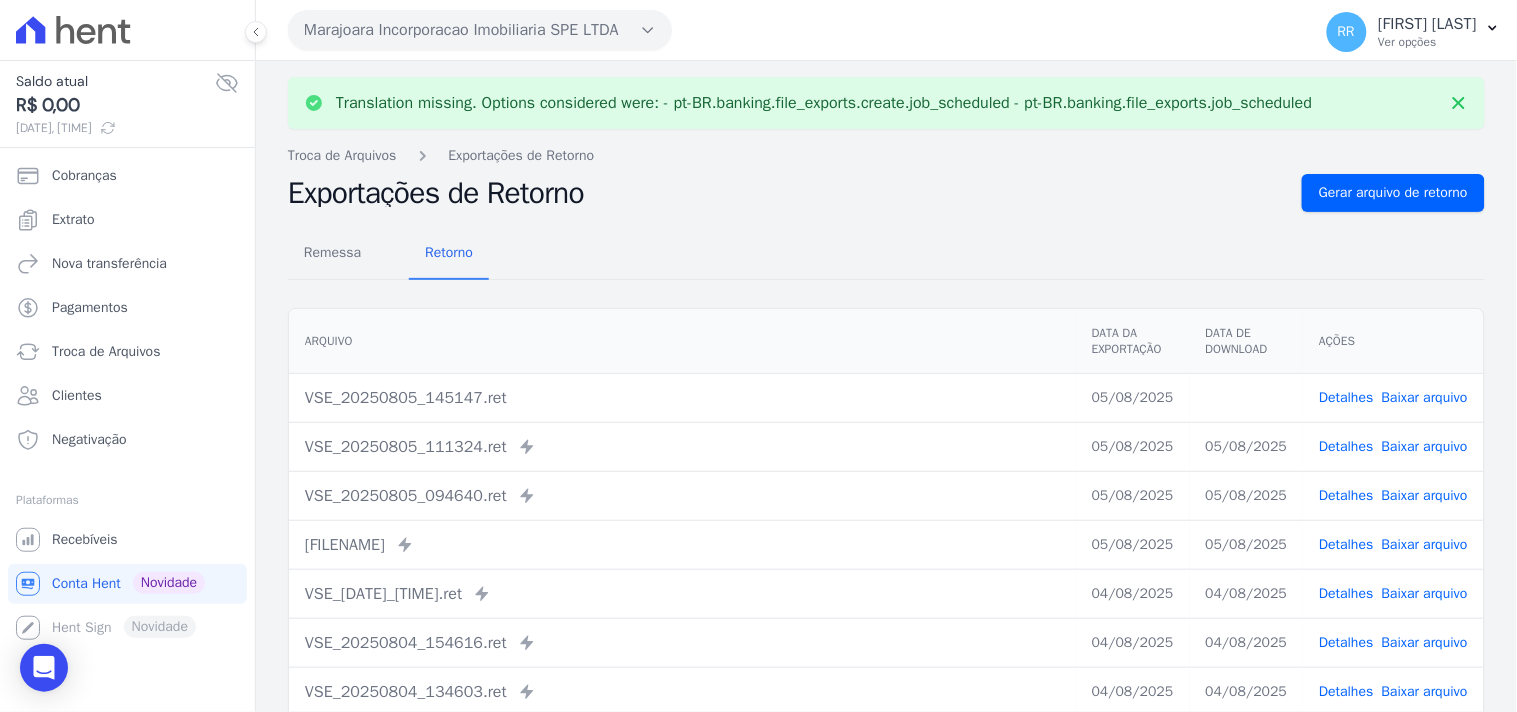 click on "Detalhes
Baixar arquivo" at bounding box center (1393, 397) 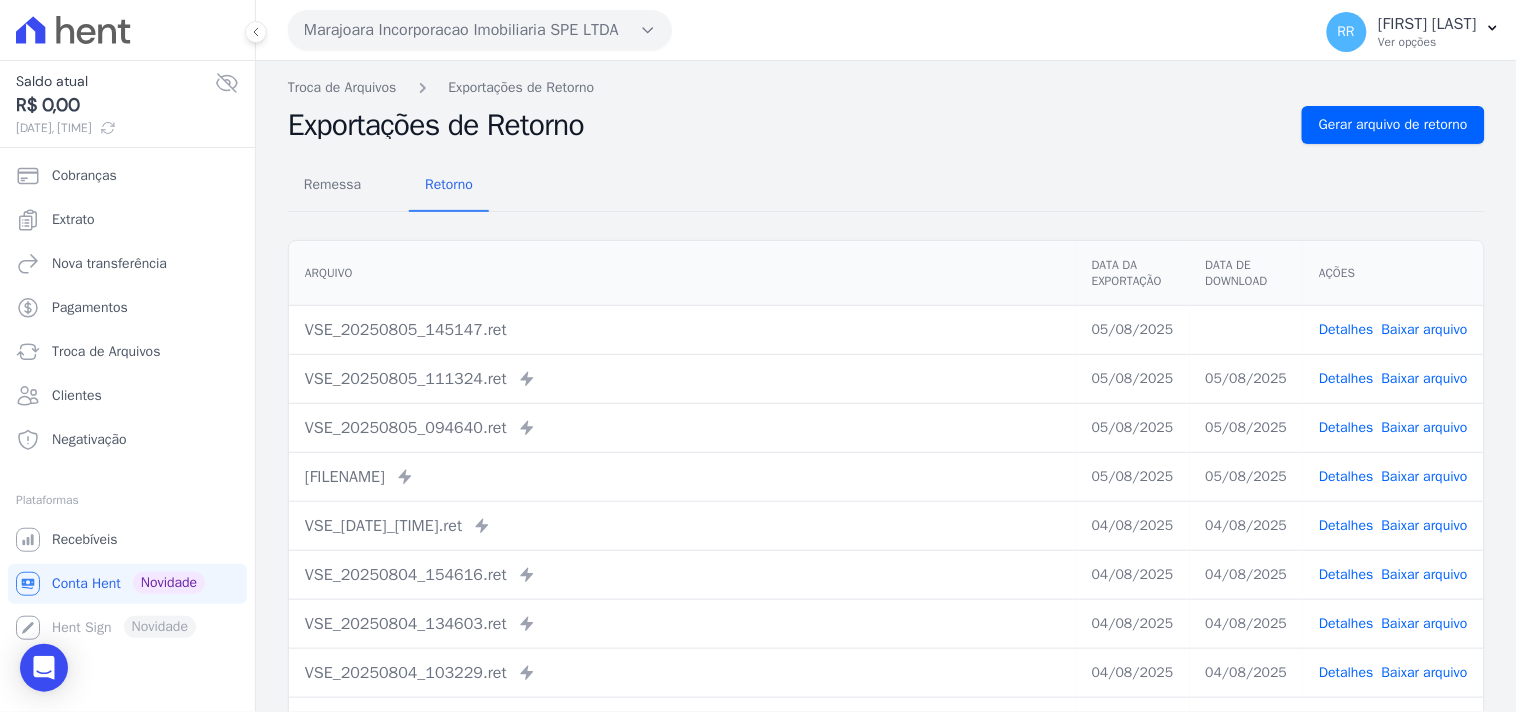 click on "Remessa
Retorno
Arquivo
Data da Exportação
Data de Download
Ações
[FILENAME]
[DATE]
Detalhes
Baixar arquivo" at bounding box center [886, 505] 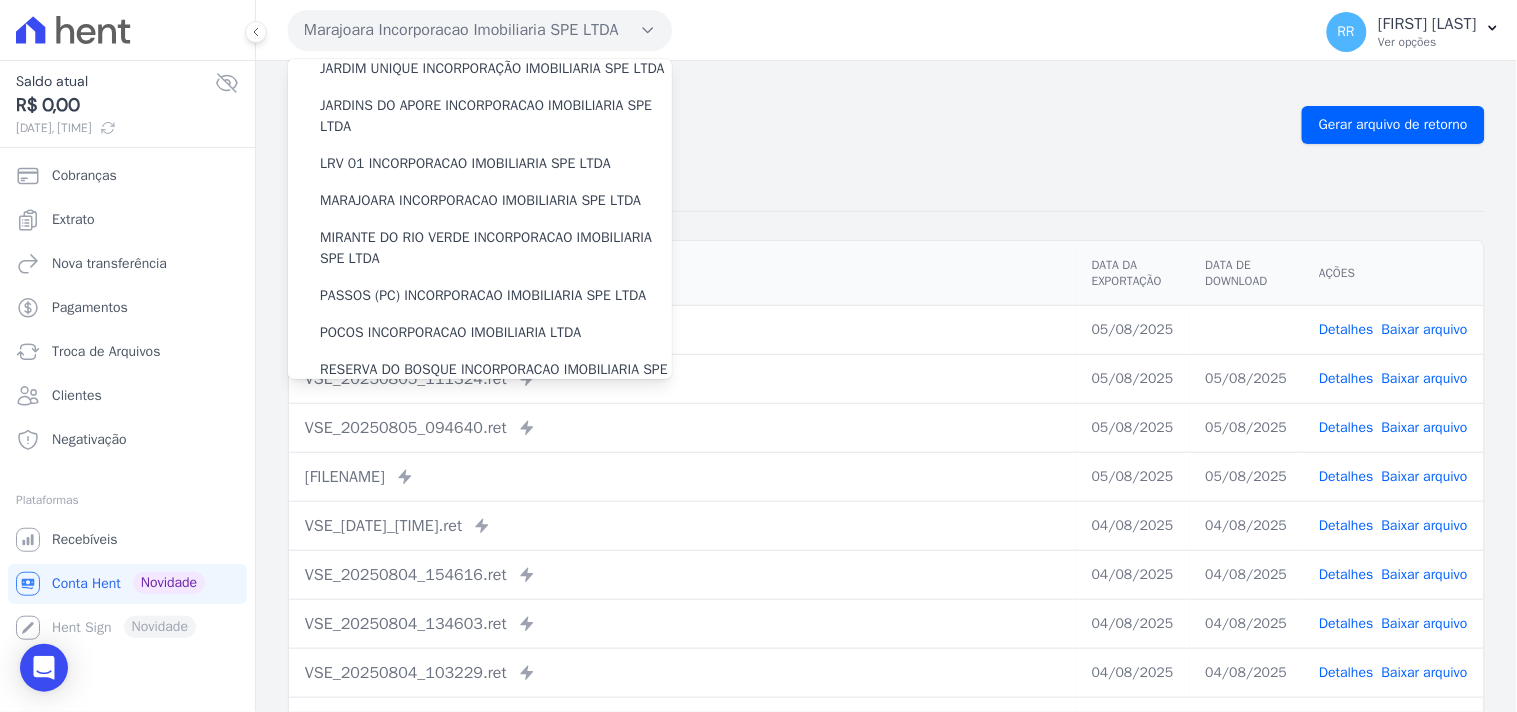 scroll, scrollTop: 444, scrollLeft: 0, axis: vertical 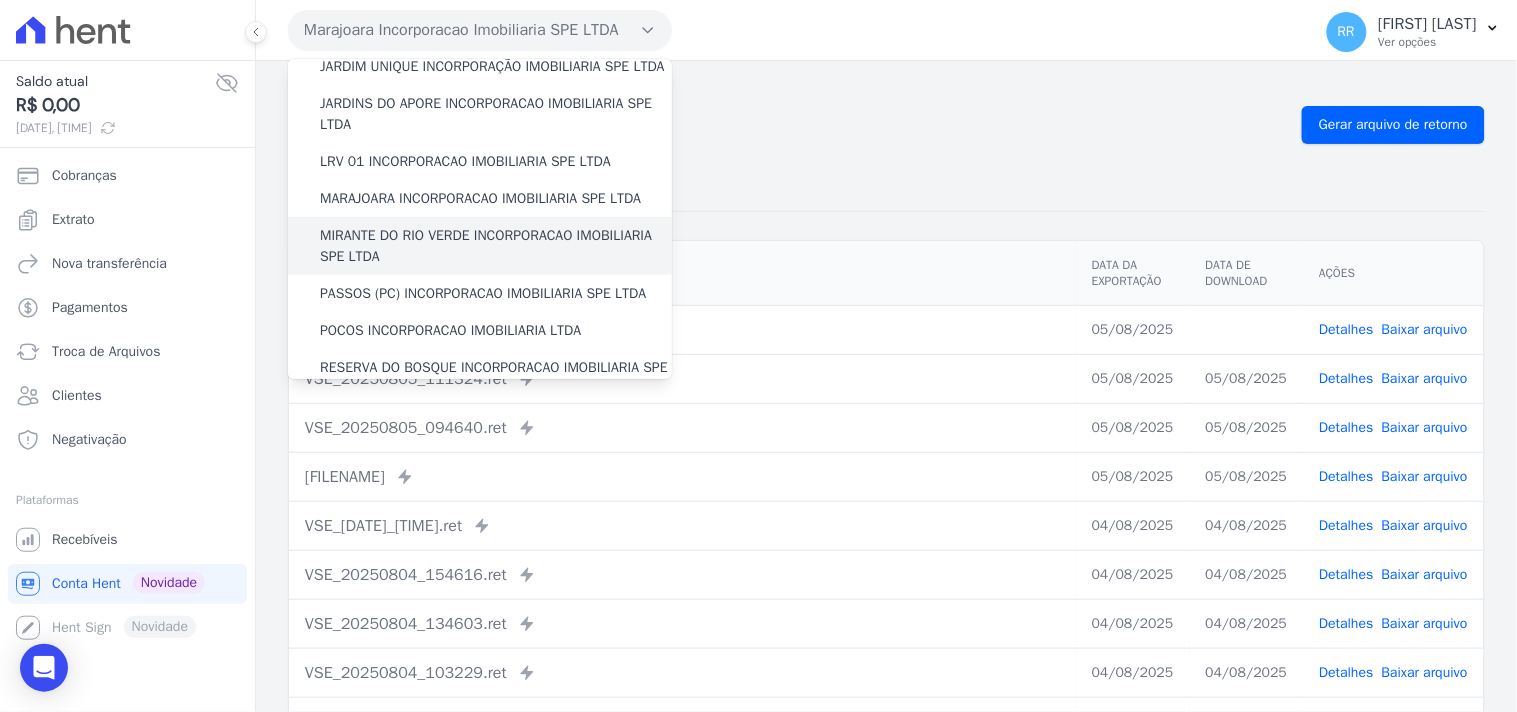 click on "MIRANTE DO RIO VERDE INCORPORACAO IMOBILIARIA SPE LTDA" at bounding box center [496, 246] 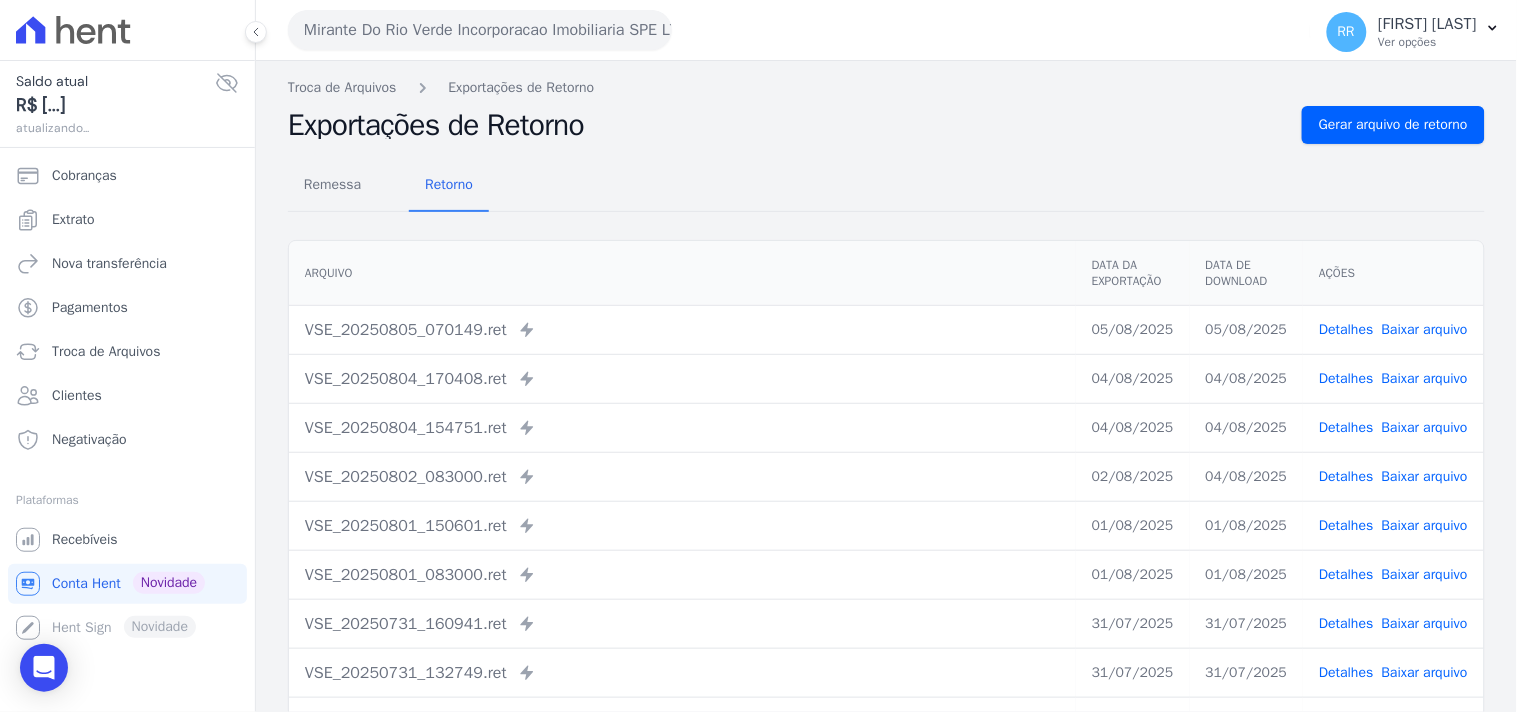 click on "Troca de Arquivos
Exportações de Retorno" at bounding box center [886, 87] 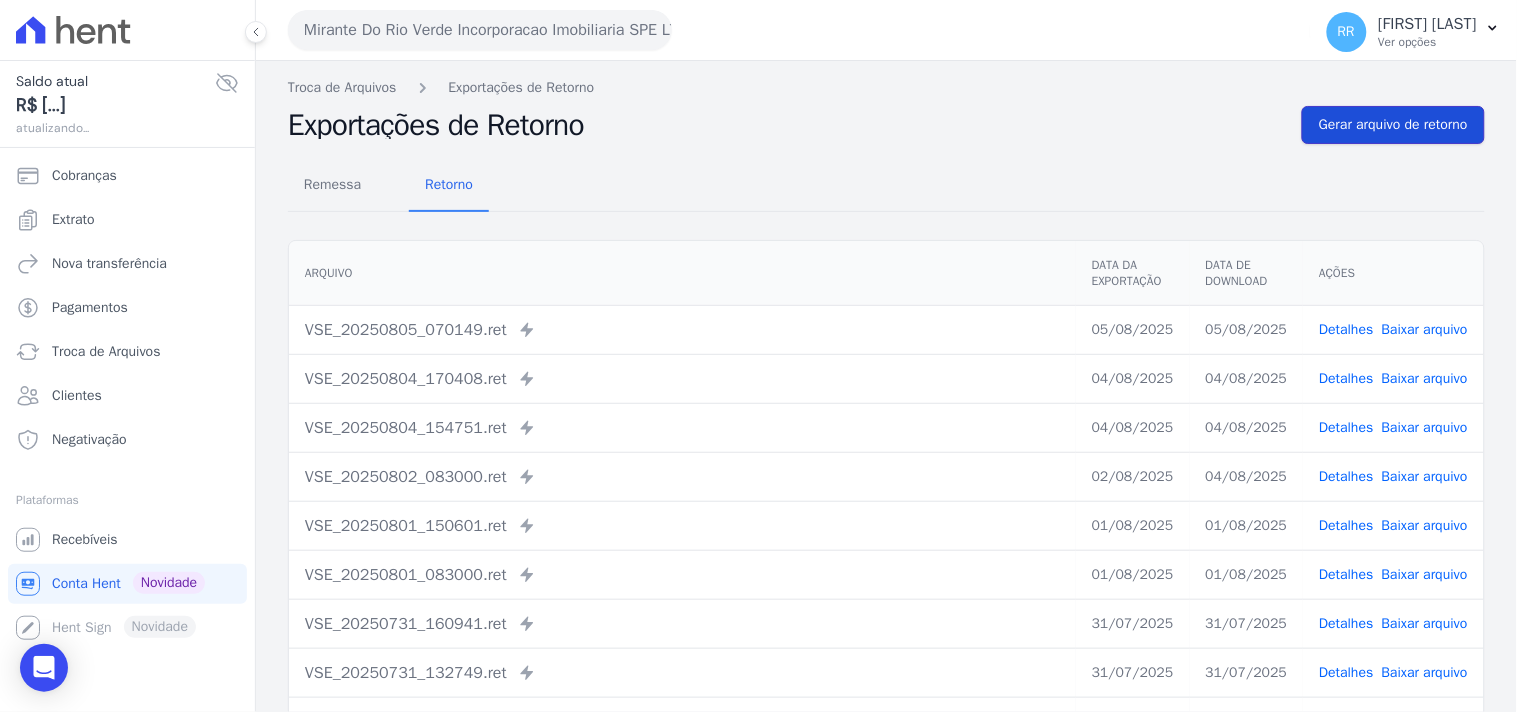 click on "Gerar arquivo de retorno" at bounding box center (1393, 125) 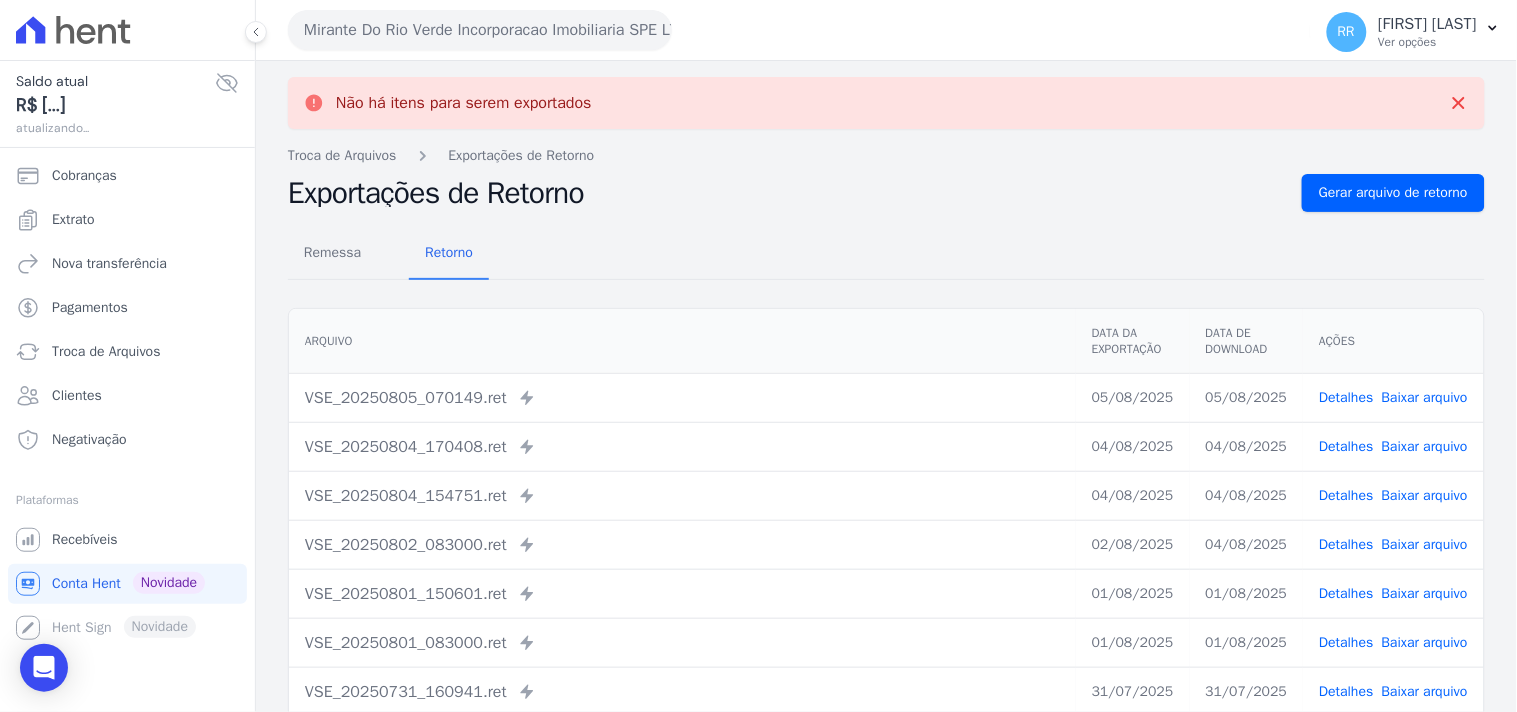 click on "Mirante Do Rio Verde Incorporacao Imobiliaria SPE LTDA" at bounding box center (480, 30) 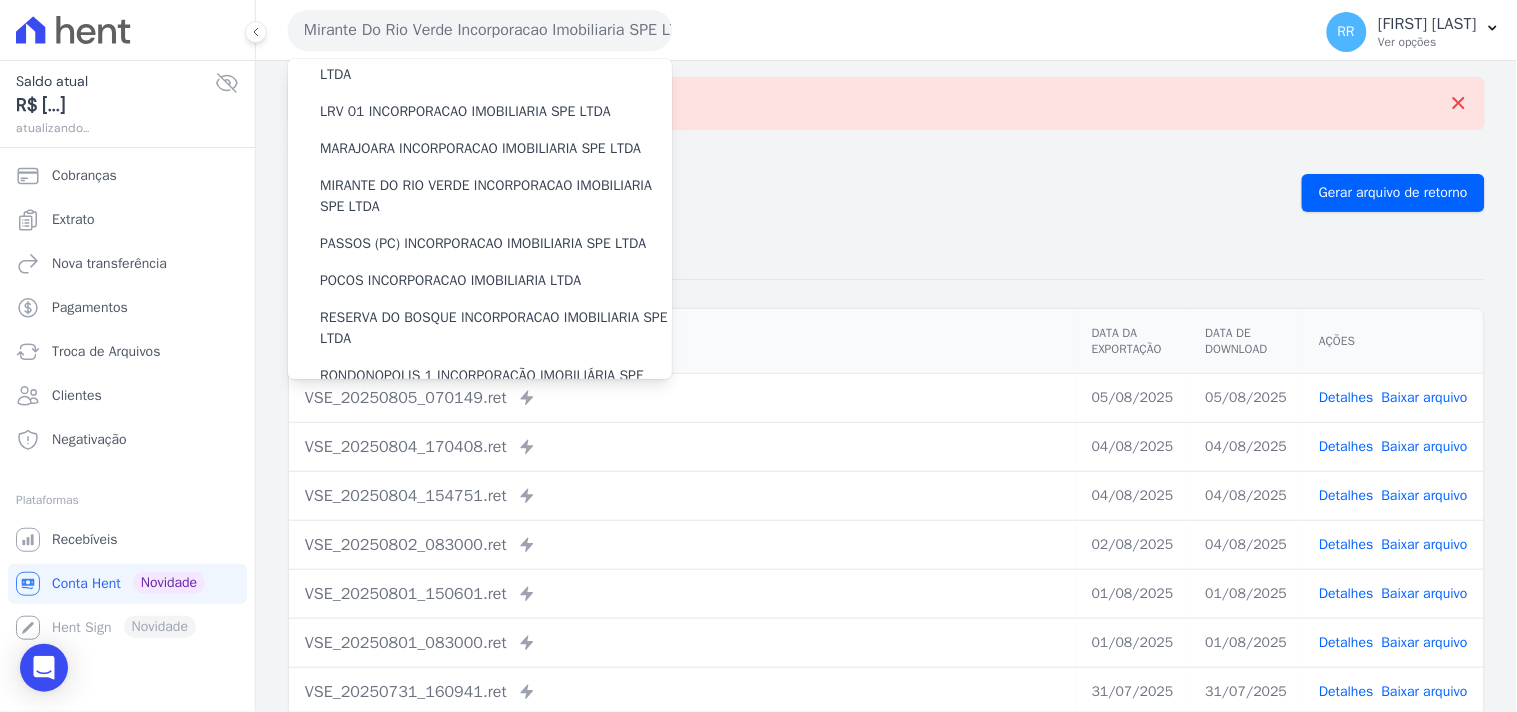 scroll, scrollTop: 518, scrollLeft: 0, axis: vertical 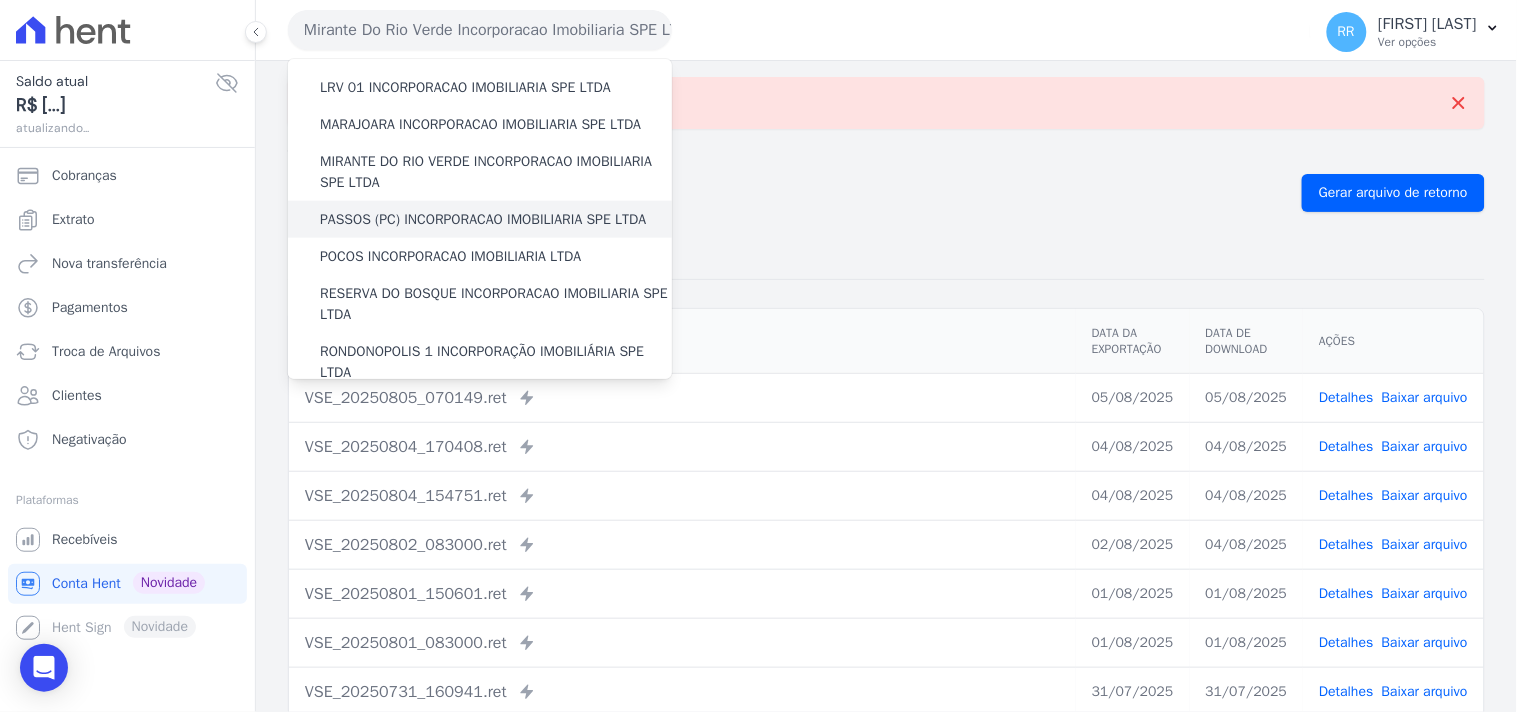 click on "PASSOS (PC) INCORPORACAO IMOBILIARIA SPE LTDA" at bounding box center (483, 219) 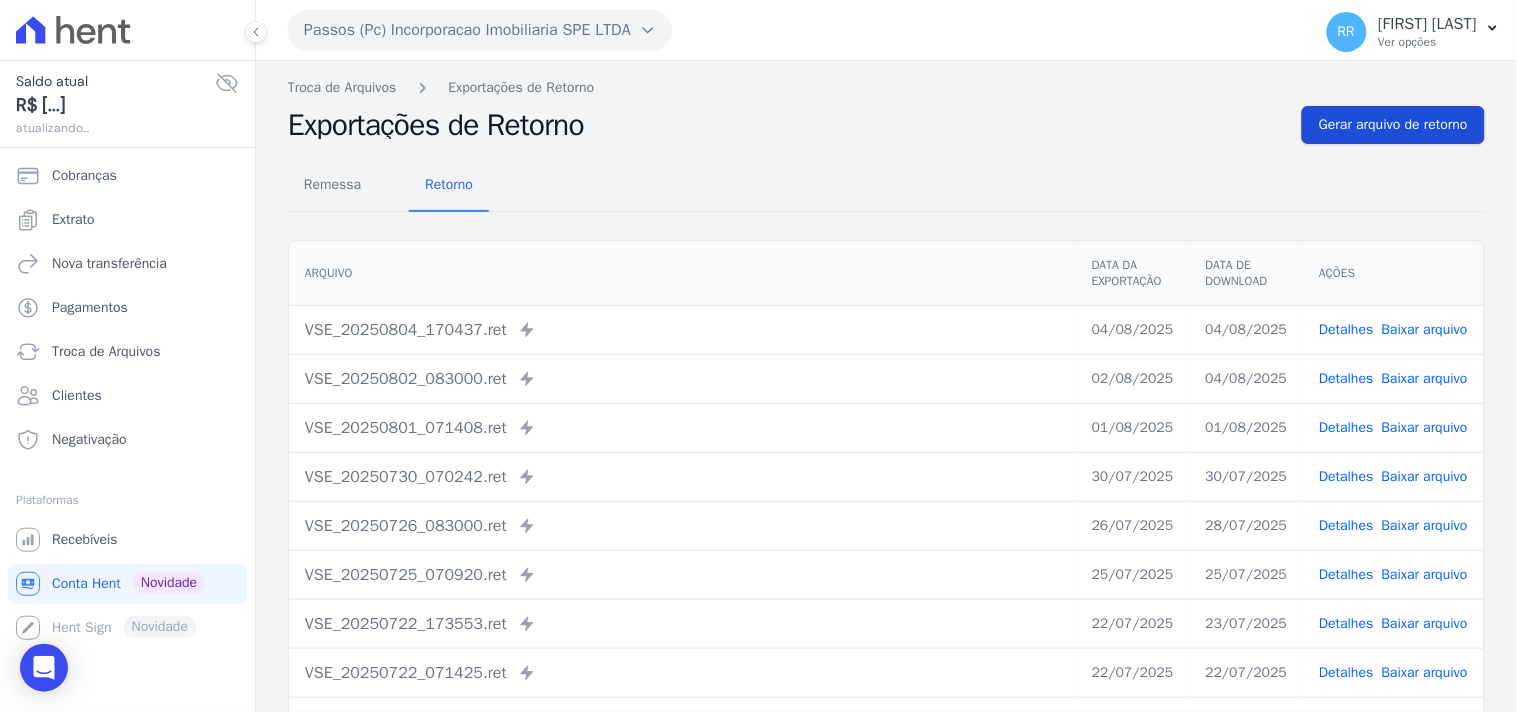 click on "Gerar arquivo de retorno" at bounding box center [1393, 125] 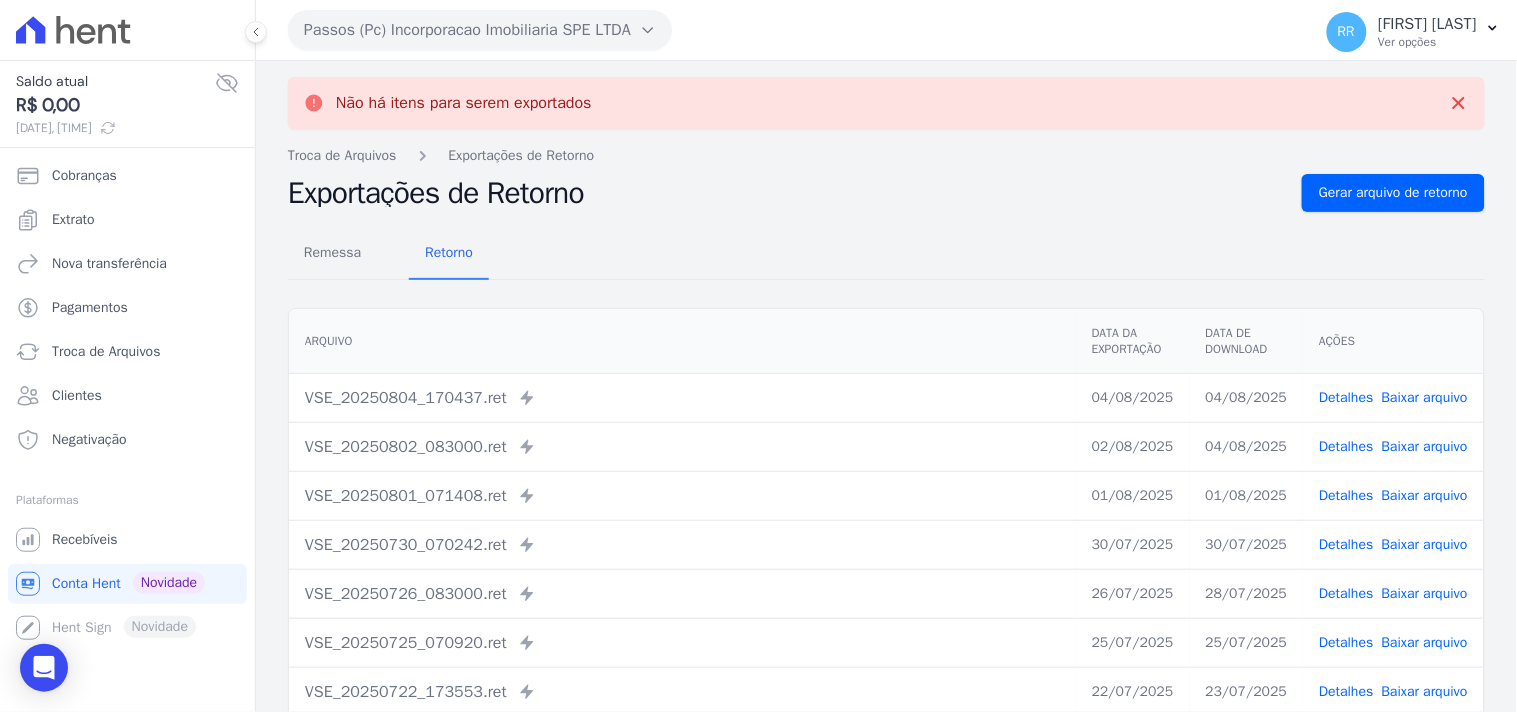 click on "Passos (Pc) Incorporacao Imobiliaria SPE LTDA" at bounding box center (480, 30) 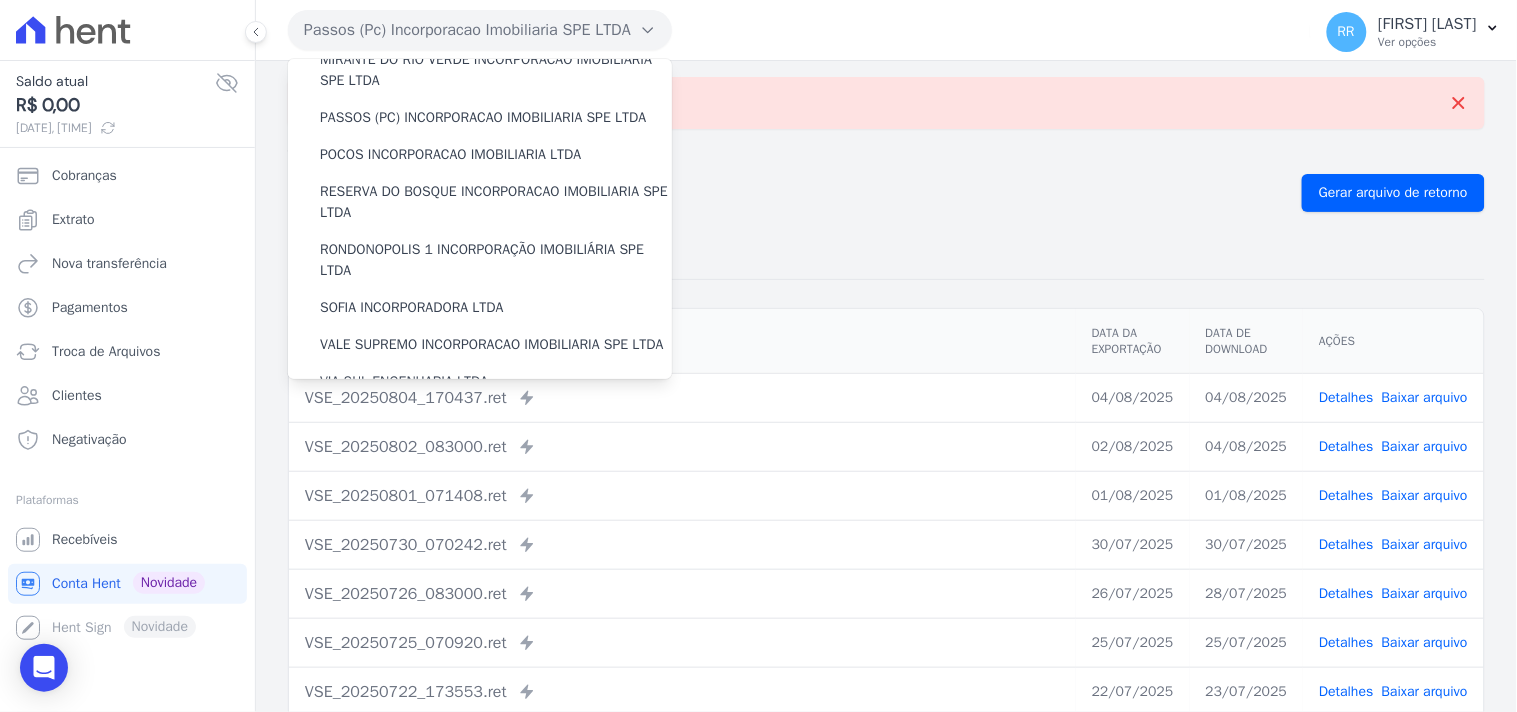 scroll, scrollTop: 630, scrollLeft: 0, axis: vertical 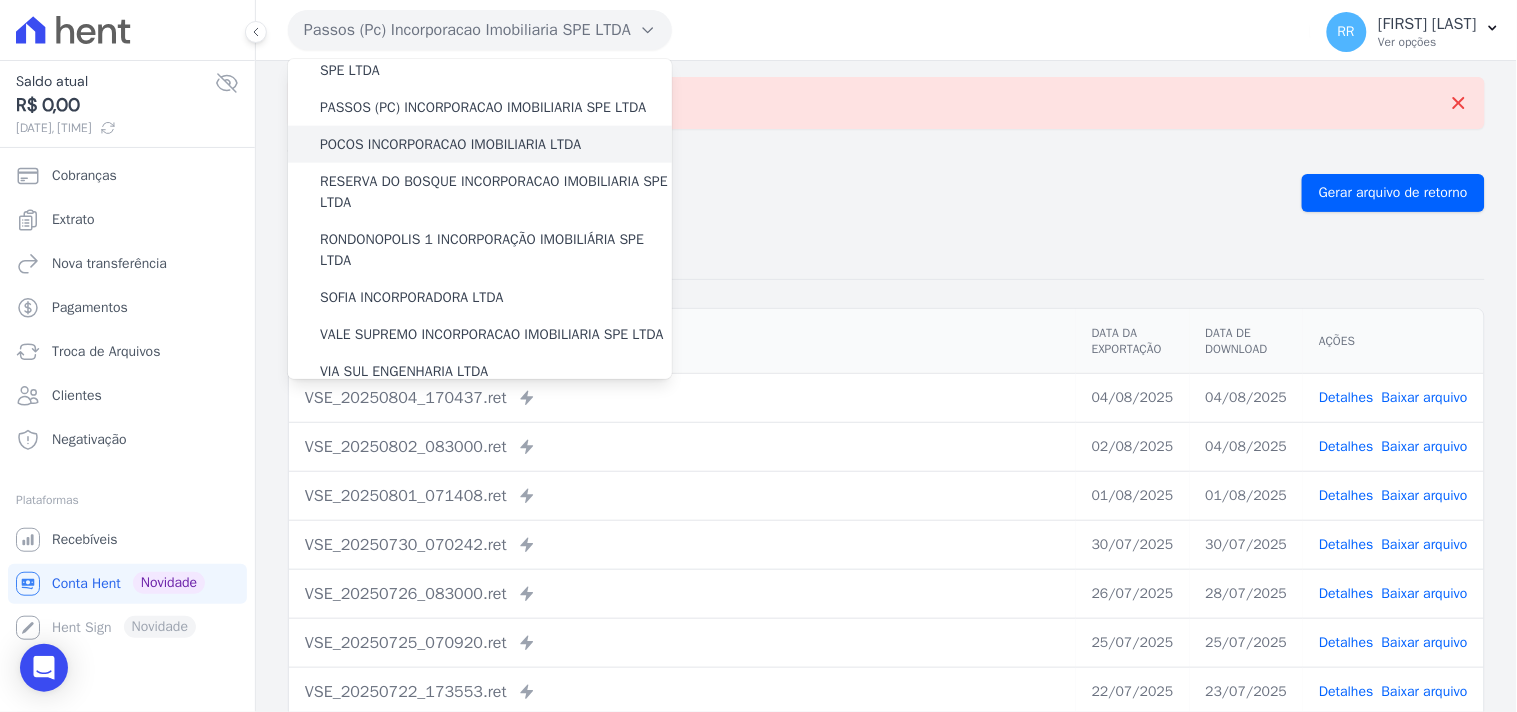 click on "POCOS INCORPORACAO IMOBILIARIA LTDA" at bounding box center [450, 144] 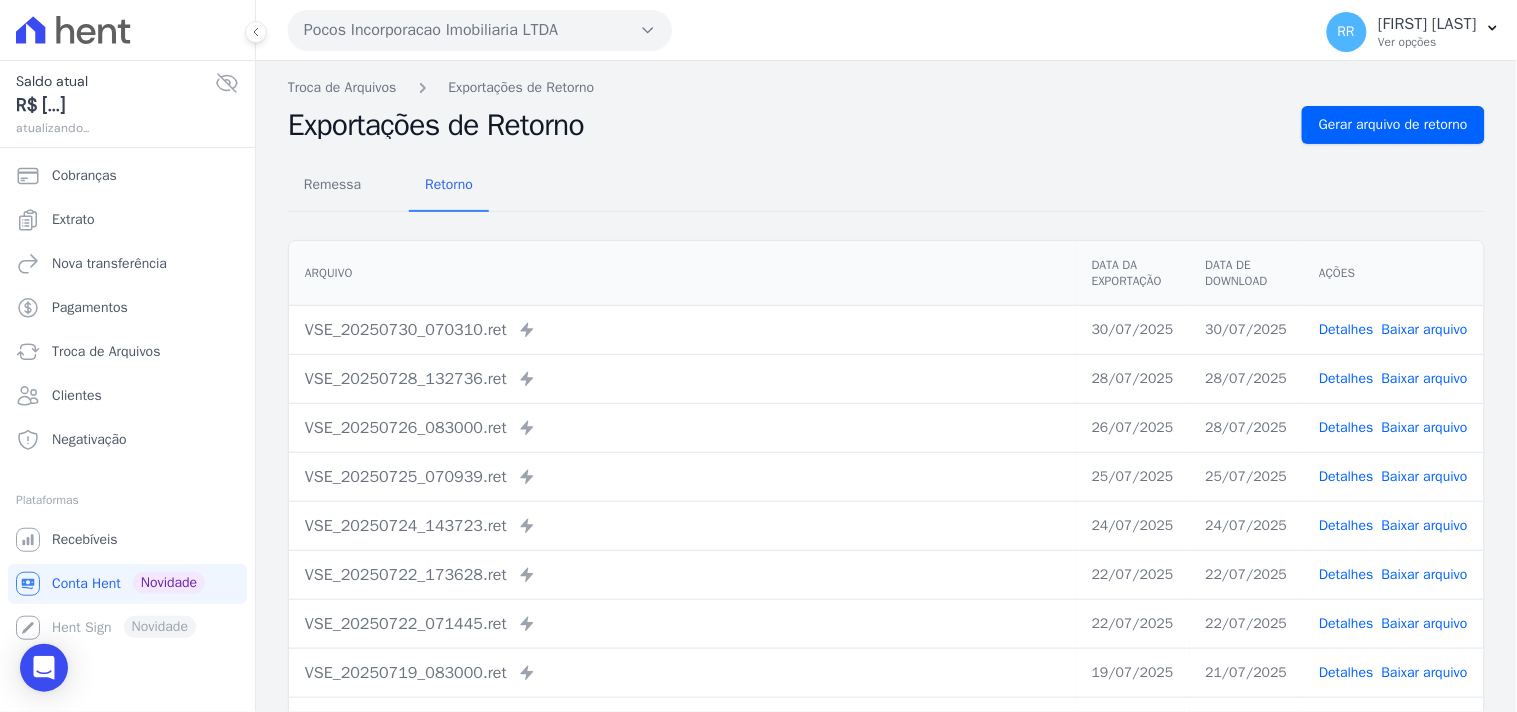 drag, startPoint x: 1368, startPoint y: 102, endPoint x: 1353, endPoint y: 120, distance: 23.43075 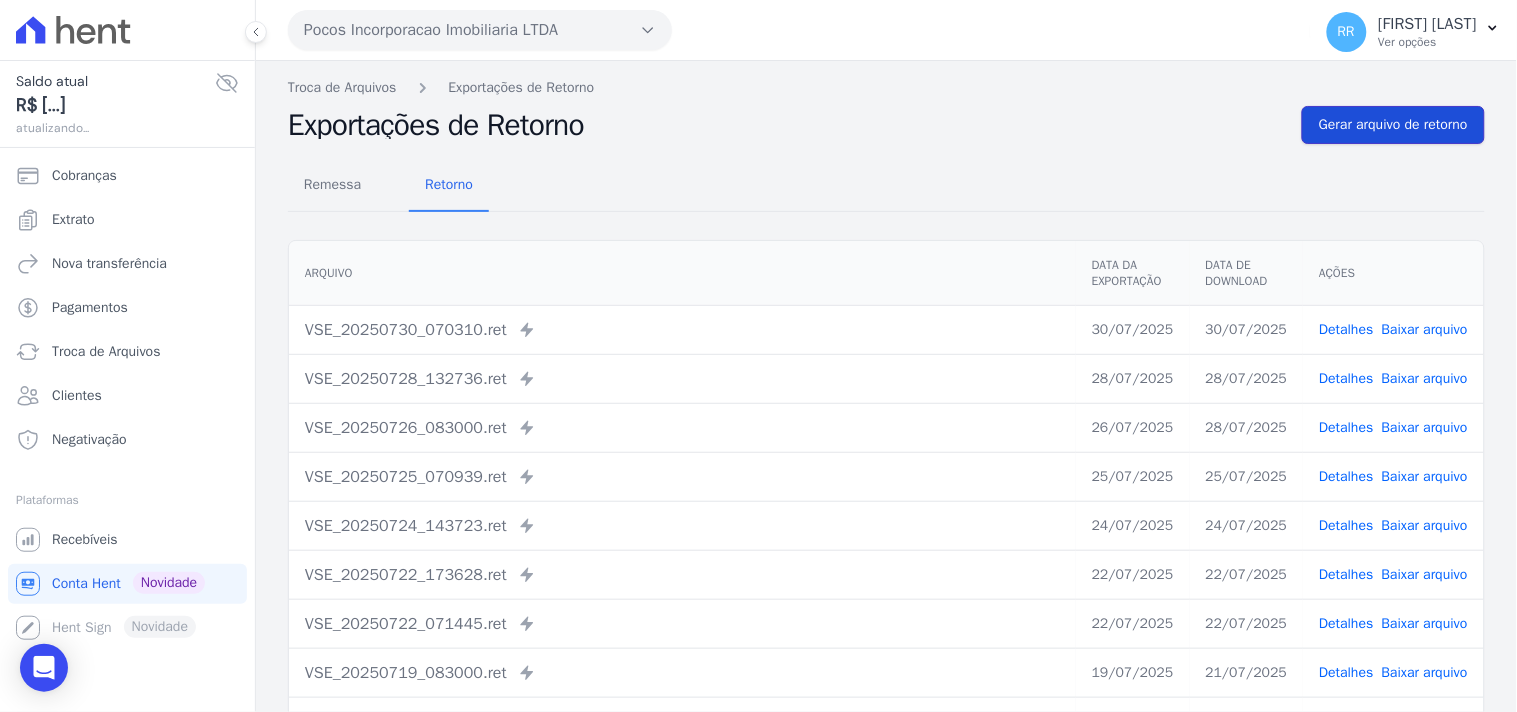 click on "Gerar arquivo de retorno" at bounding box center (1393, 125) 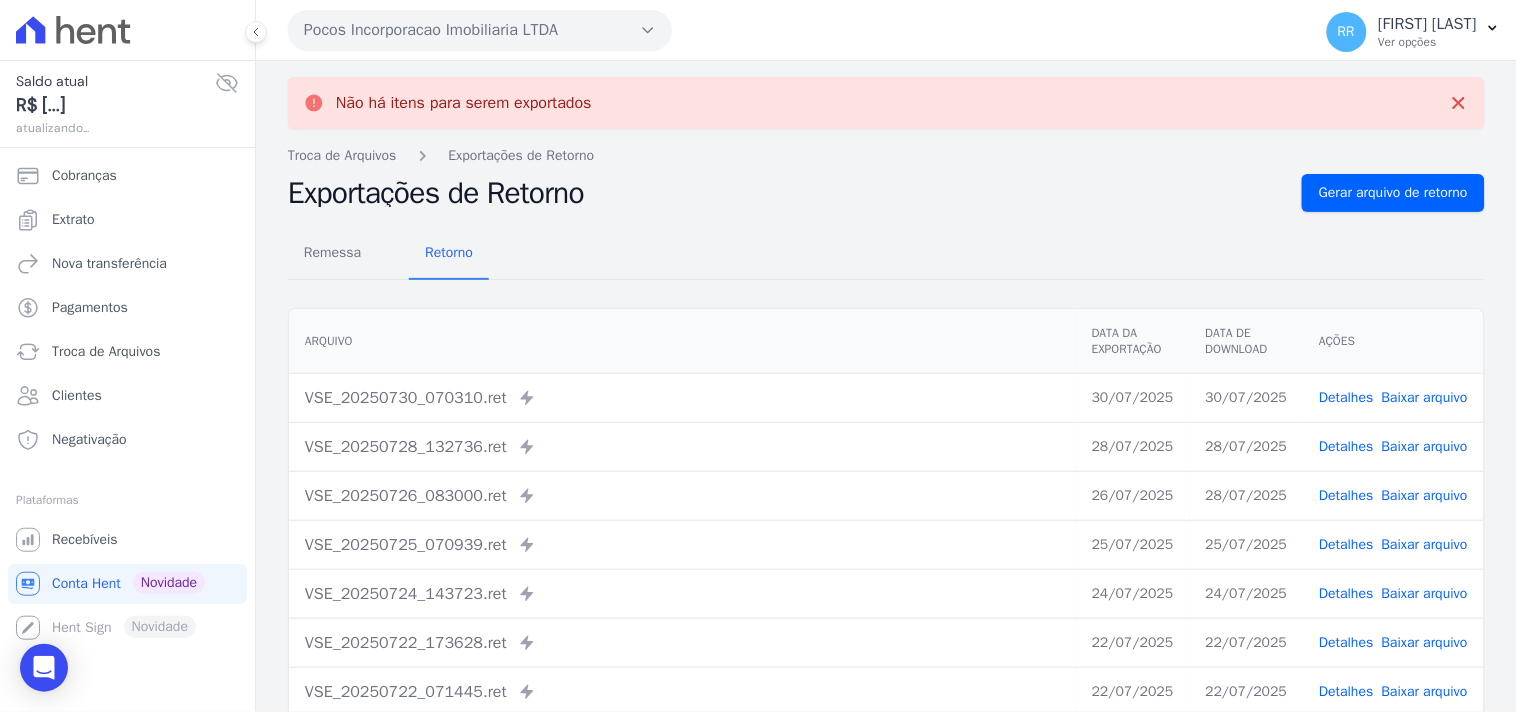drag, startPoint x: 485, startPoint y: 11, endPoint x: 466, endPoint y: 25, distance: 23.600847 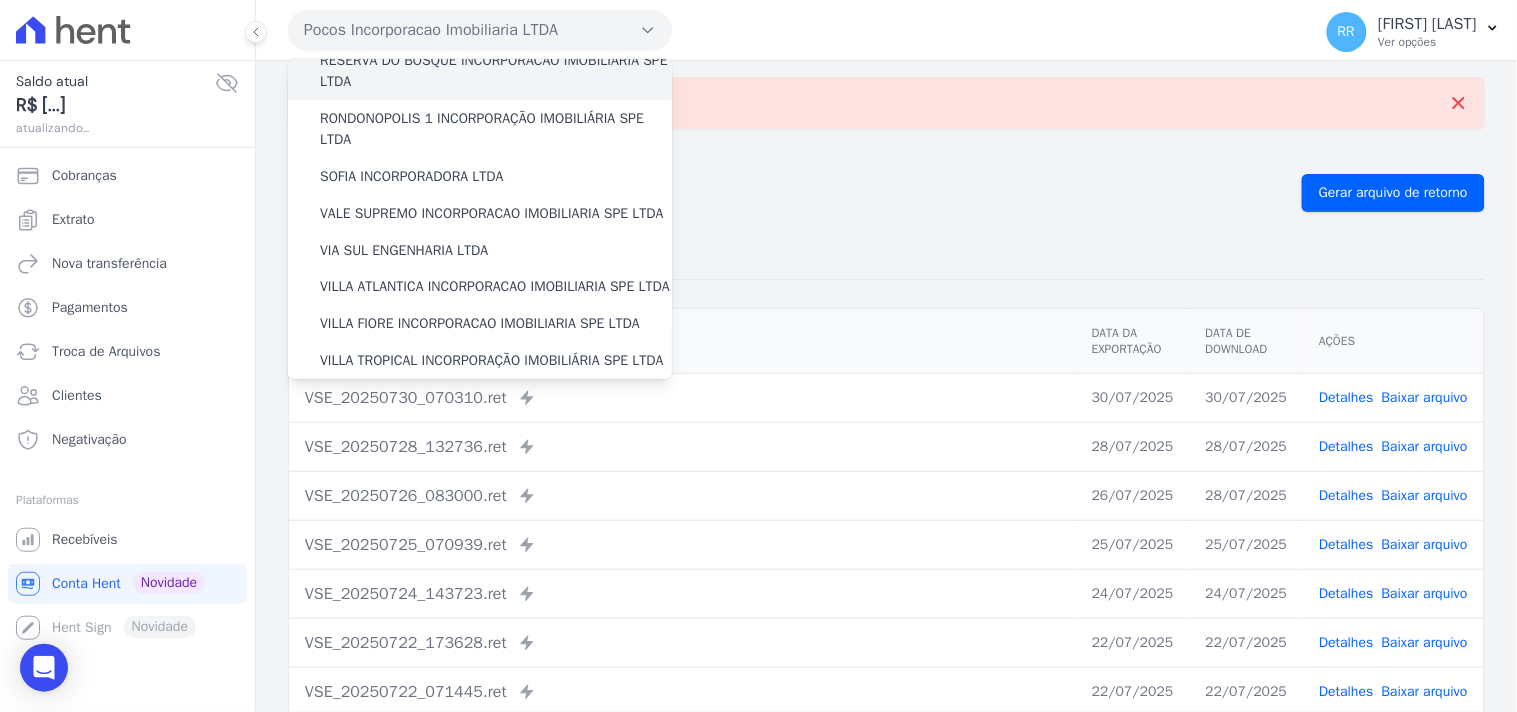 scroll, scrollTop: 741, scrollLeft: 0, axis: vertical 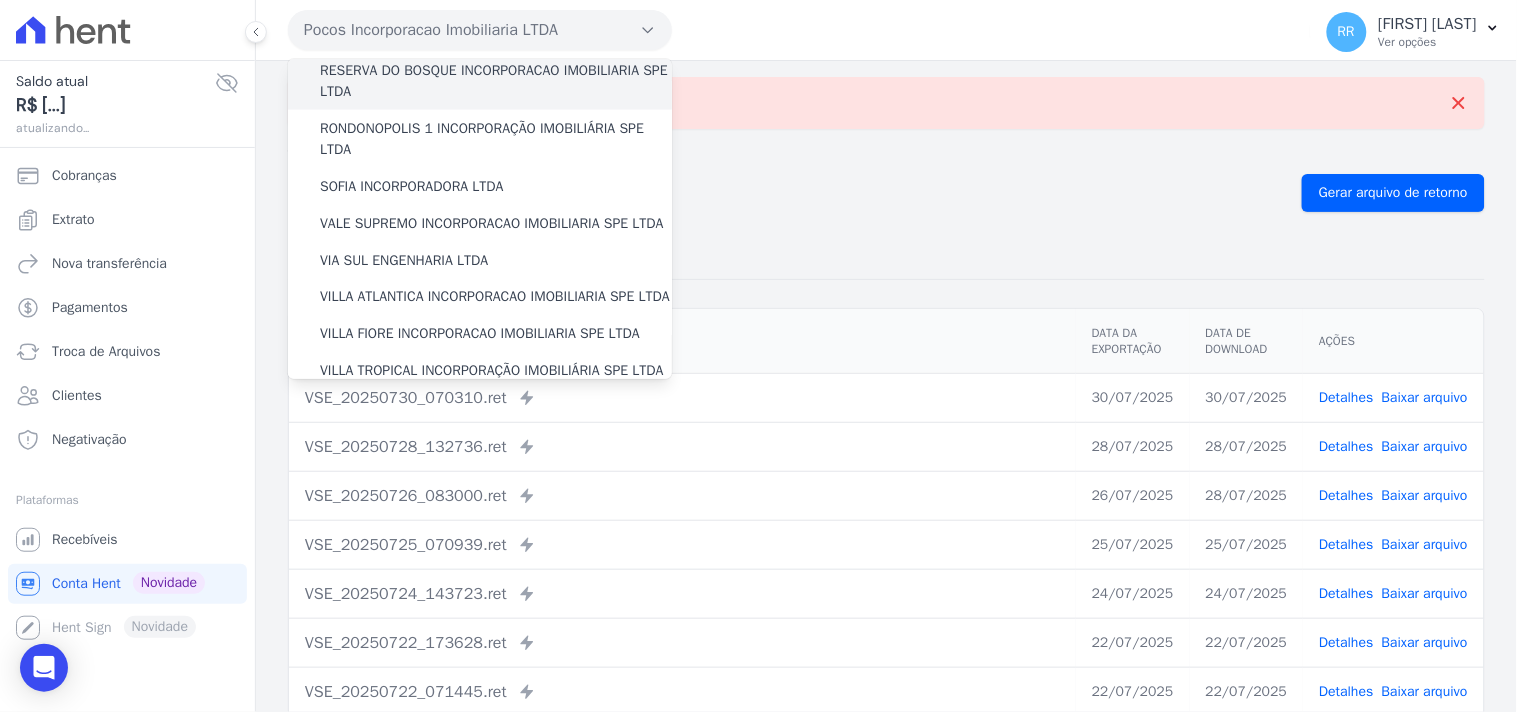 click on "RESERVA DO BOSQUE INCORPORACAO IMOBILIARIA SPE LTDA" at bounding box center [496, 81] 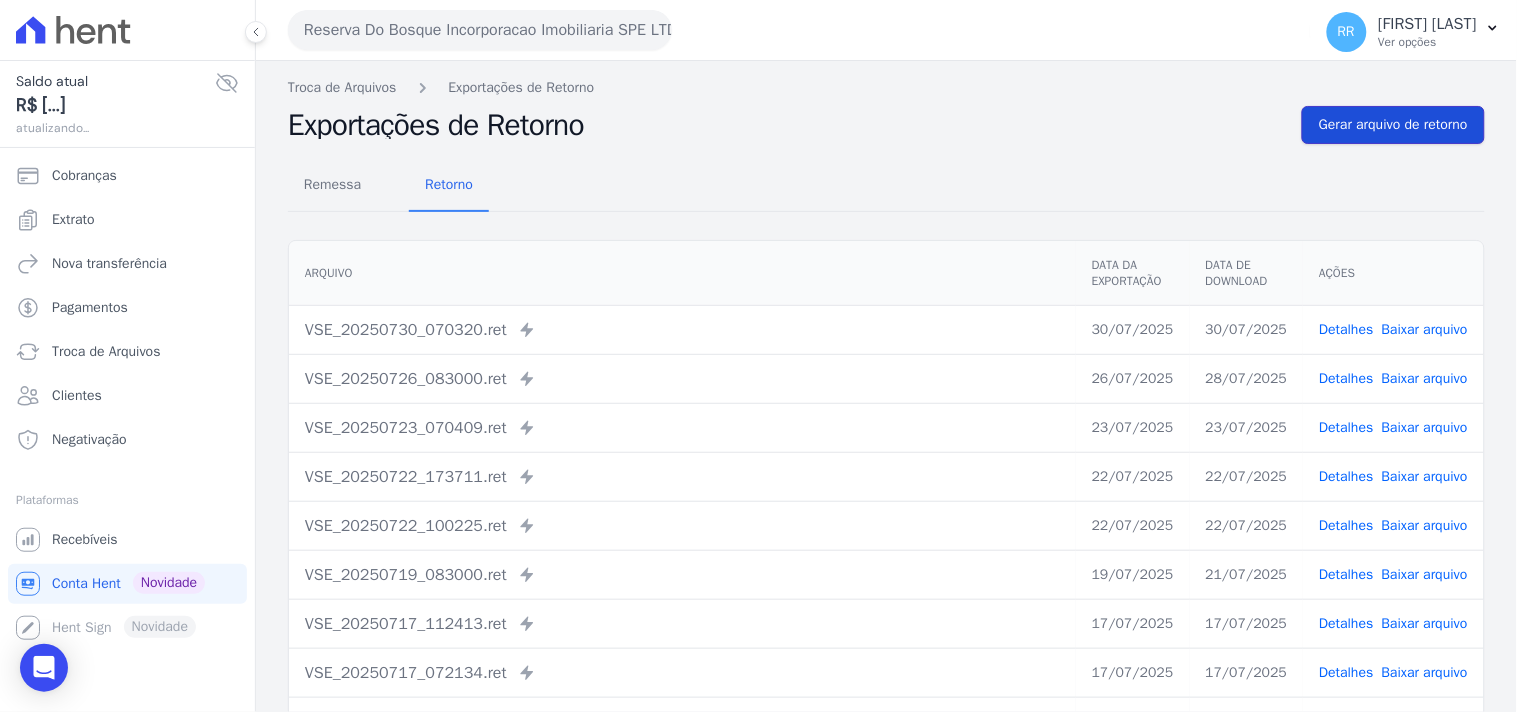 click on "Gerar arquivo de retorno" at bounding box center [1393, 125] 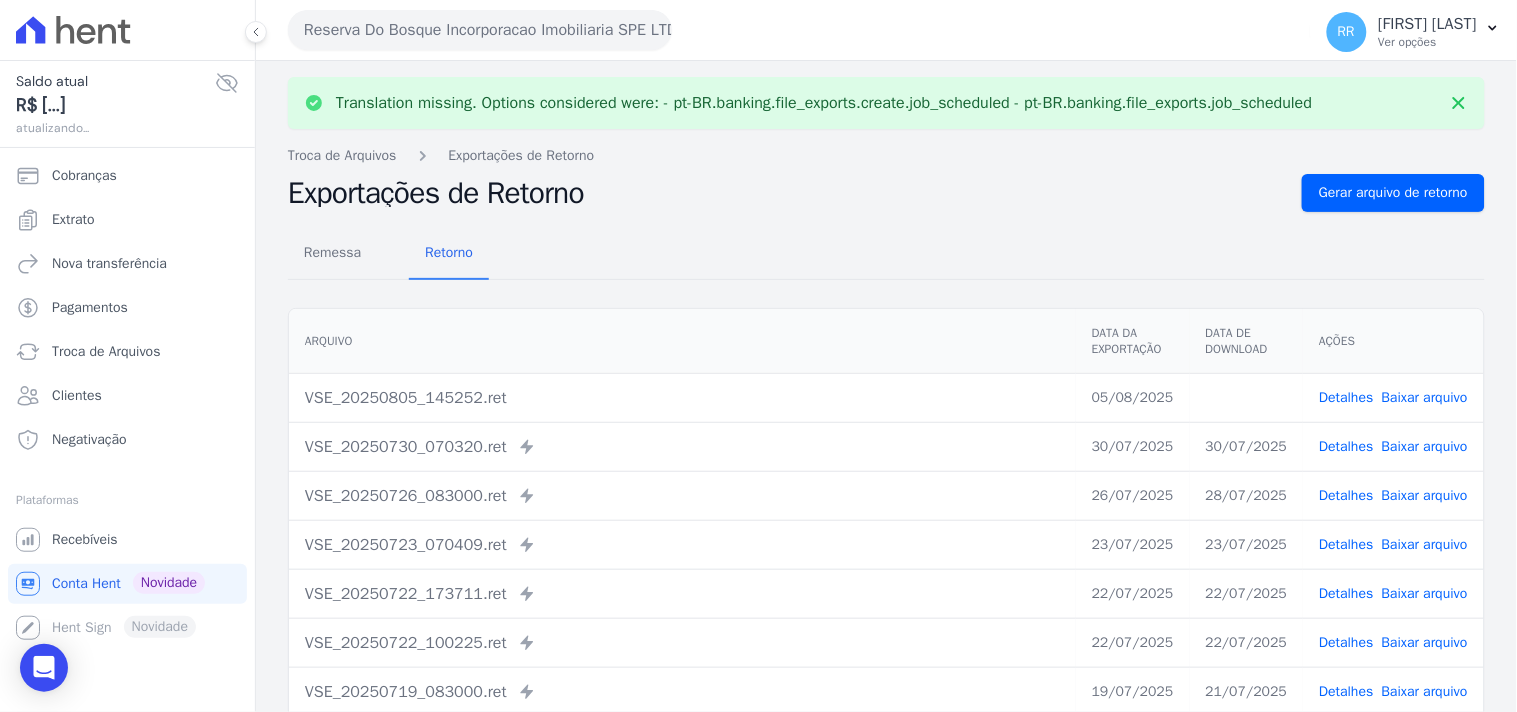 click on "Reserva Do Bosque Incorporacao Imobiliaria SPE LTDA" at bounding box center [480, 30] 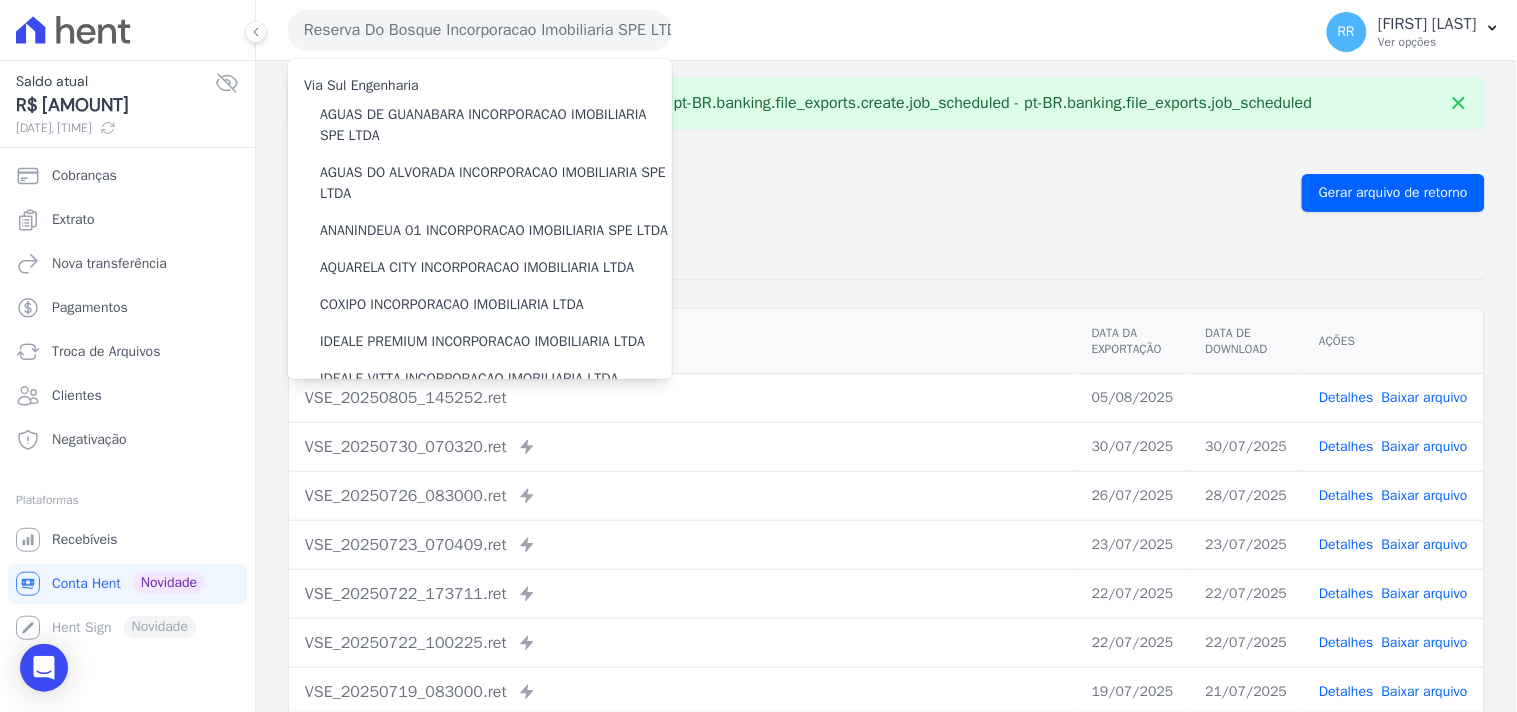 click on "Exportações de Retorno" at bounding box center (787, 193) 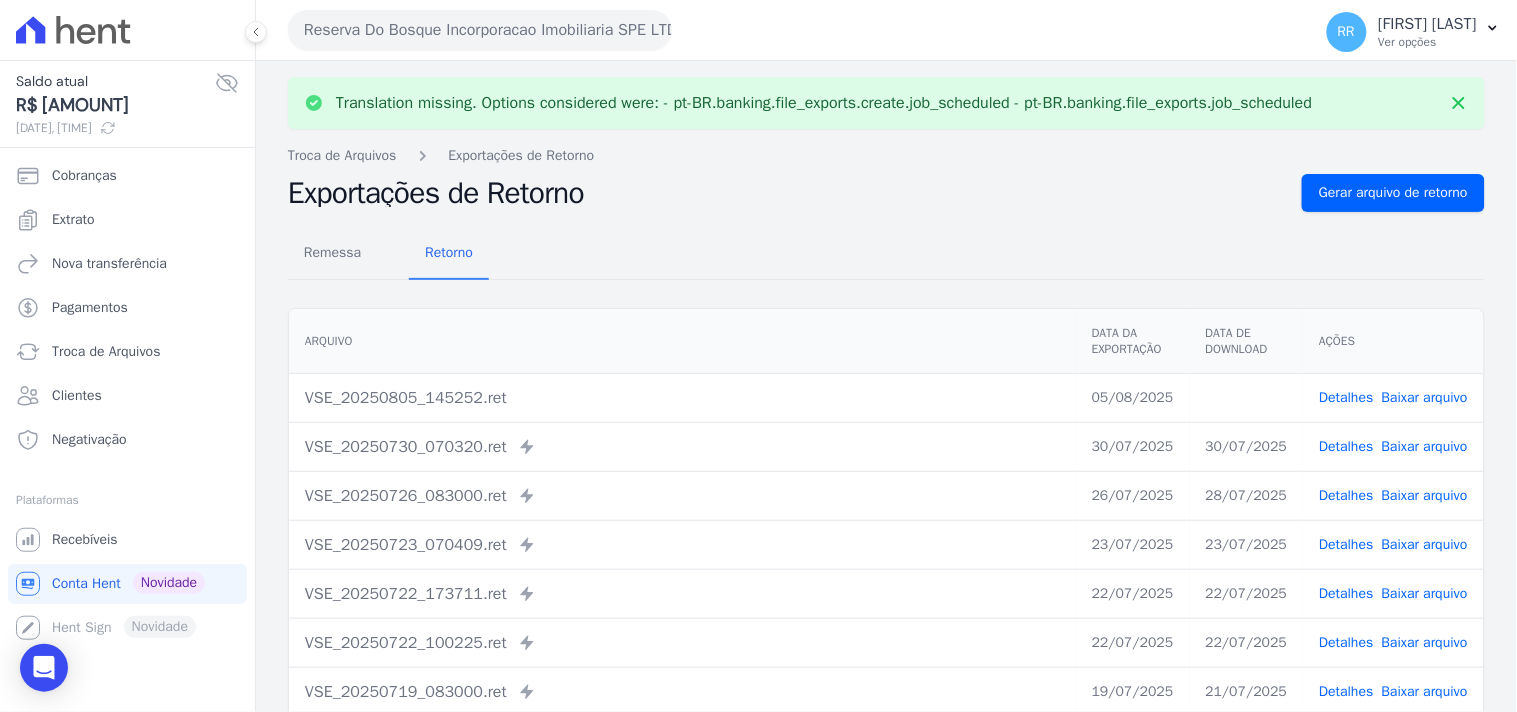 click on "Baixar arquivo" at bounding box center (1425, 397) 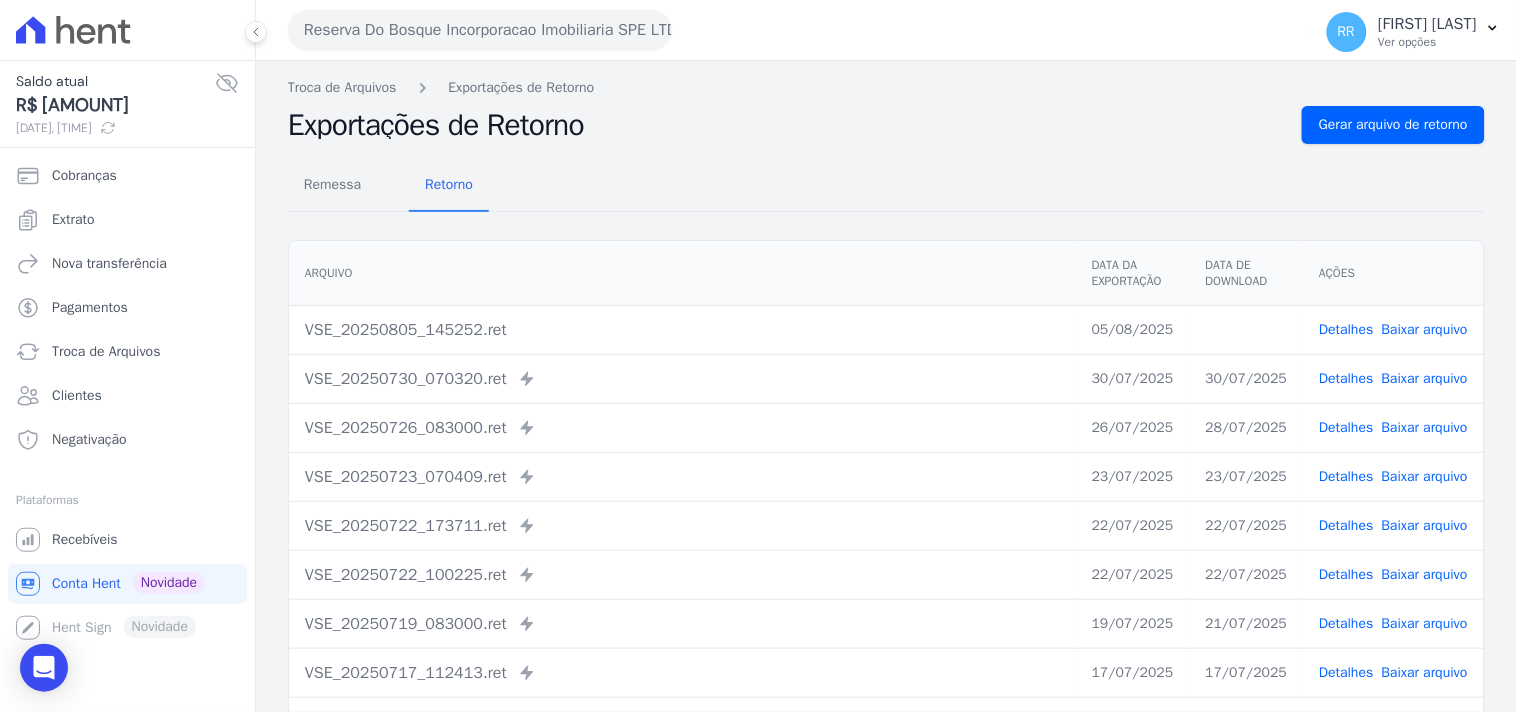 click on "Remessa
Retorno
Arquivo
Data da Exportação
Data de Download
Ações
VSE_[DATE]_[TIME].ret
[DATE]
Detalhes
Baixar arquivo" at bounding box center (886, 505) 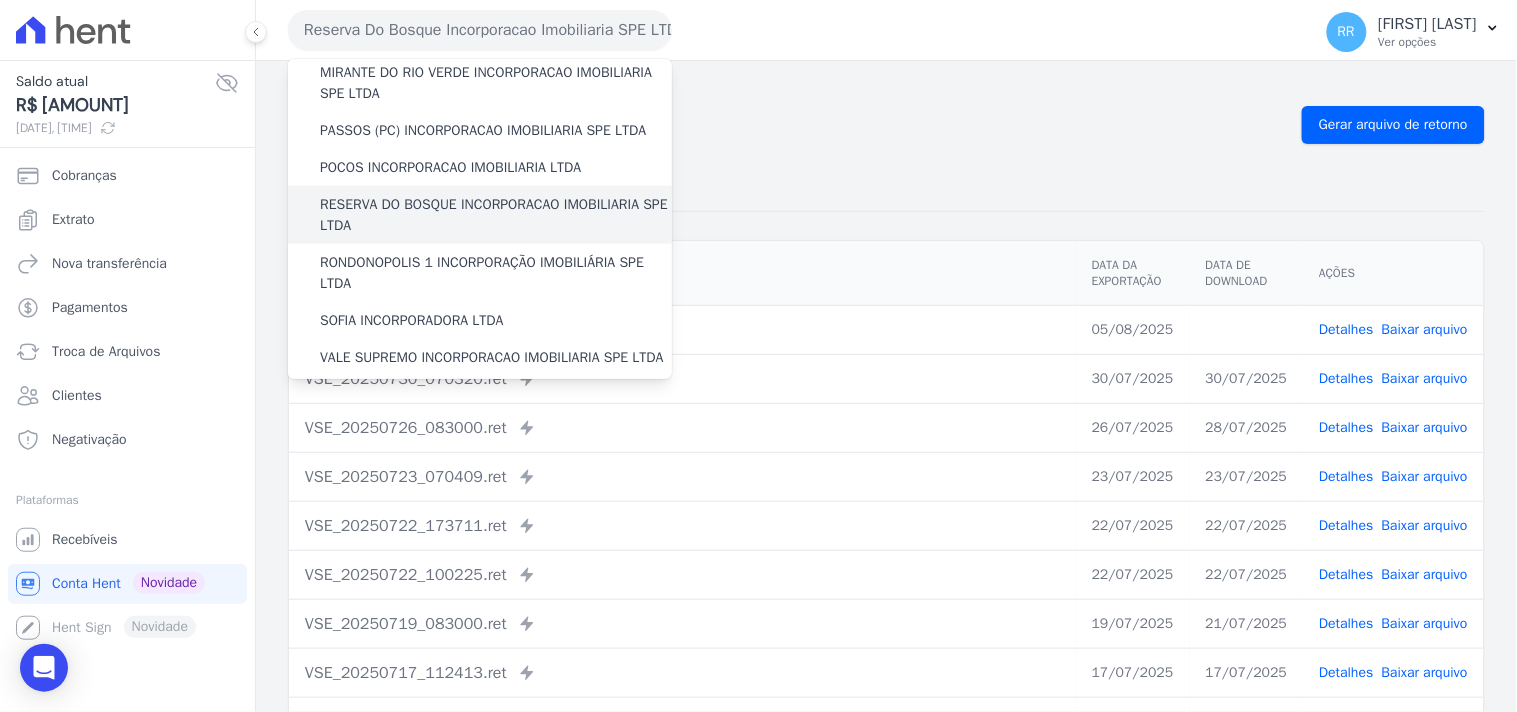 scroll, scrollTop: 666, scrollLeft: 0, axis: vertical 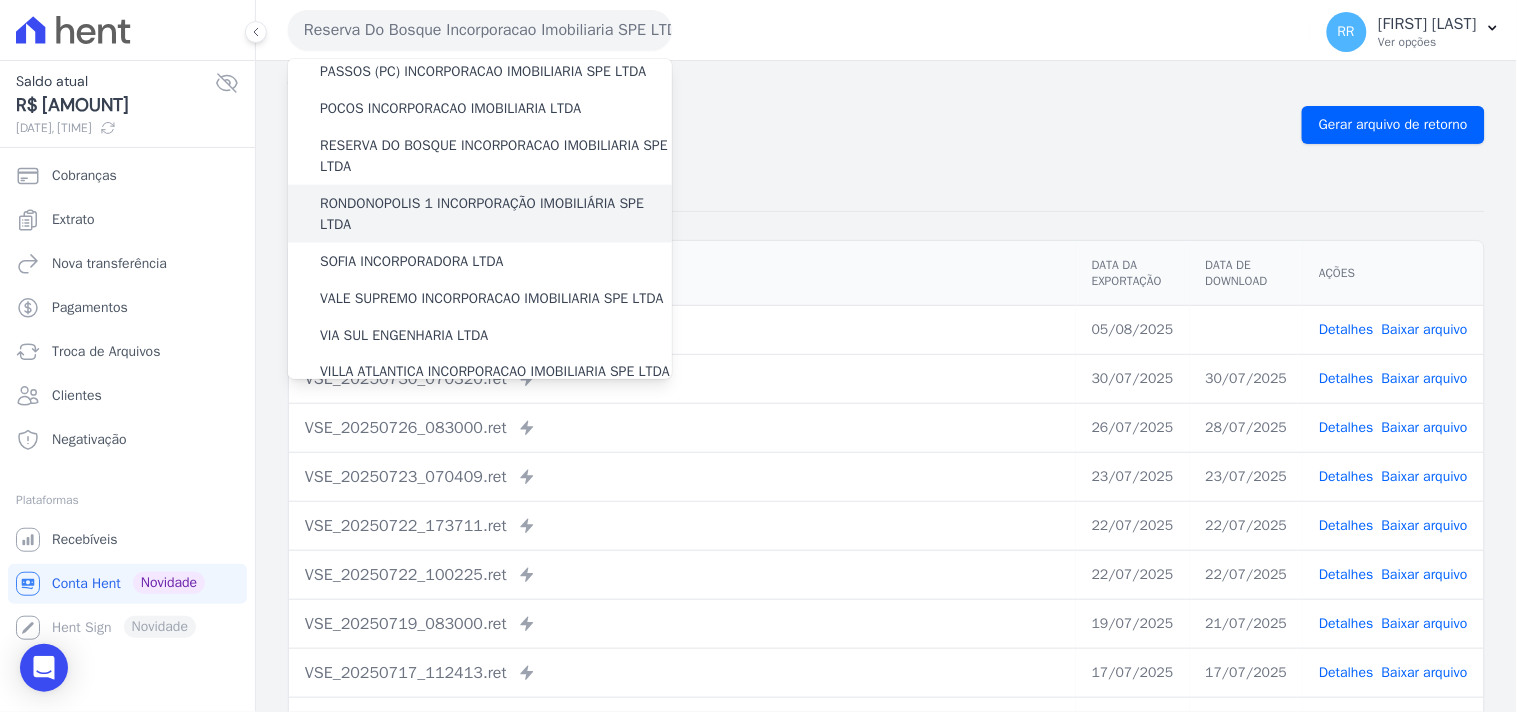 click on "RONDONOPOLIS 1 INCORPORAÇÃO IMOBILIÁRIA SPE LTDA" at bounding box center (496, 214) 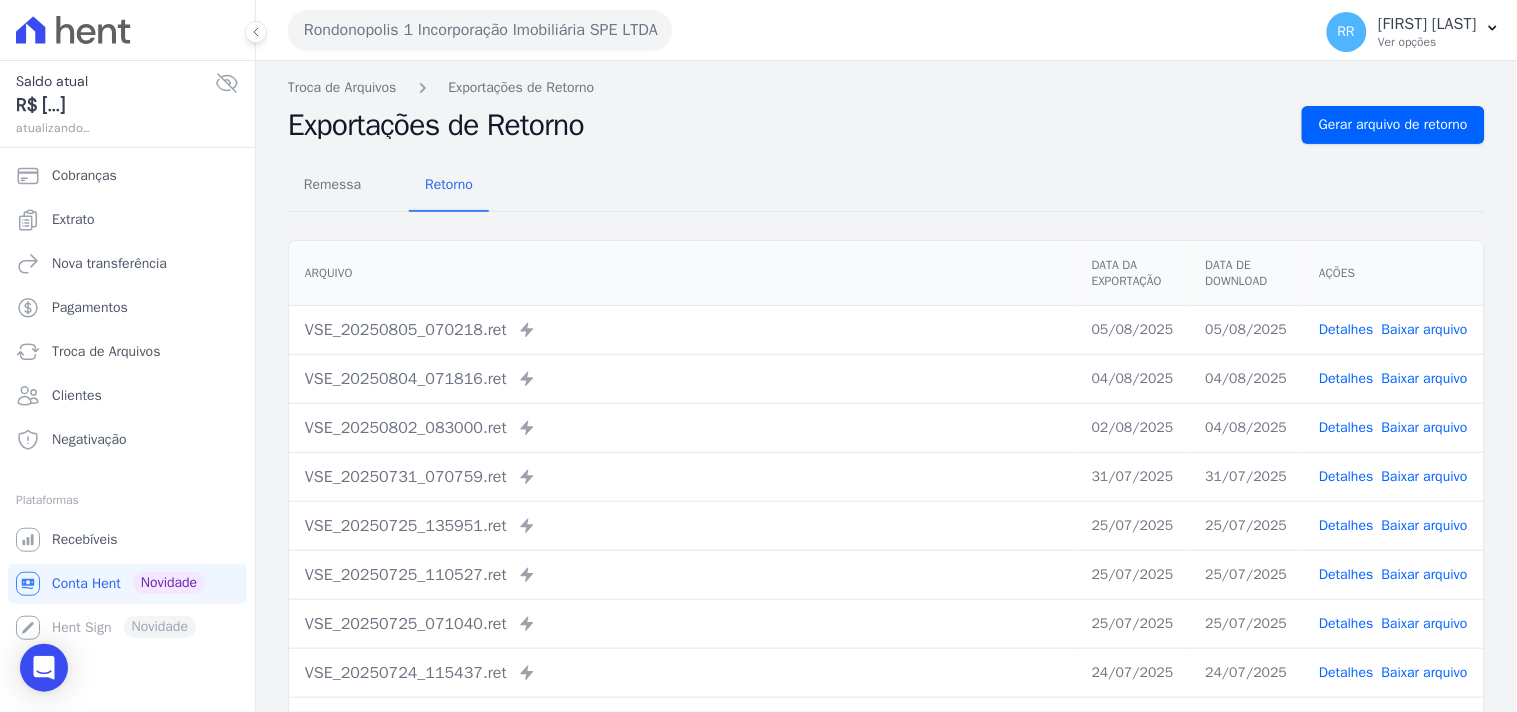 click on "Troca de Arquivos
Exportações de Retorno
Exportações de Retorno
Gerar arquivo de retorno
Remessa
Retorno
Arquivo
Data da Exportação
Data de Download
Ações
VSE_[DATE]_[TIME].ret" at bounding box center [886, 472] 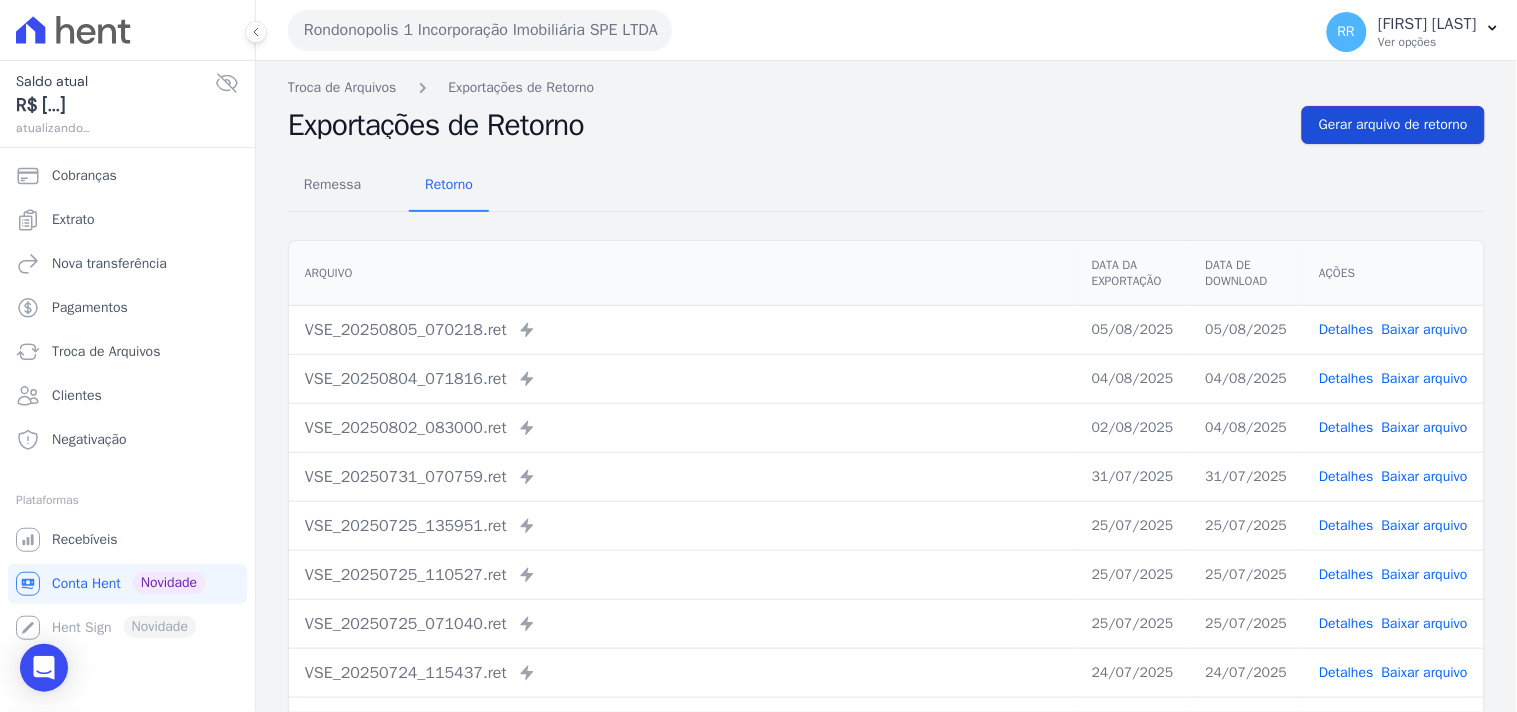 click on "Gerar arquivo de retorno" at bounding box center (1393, 125) 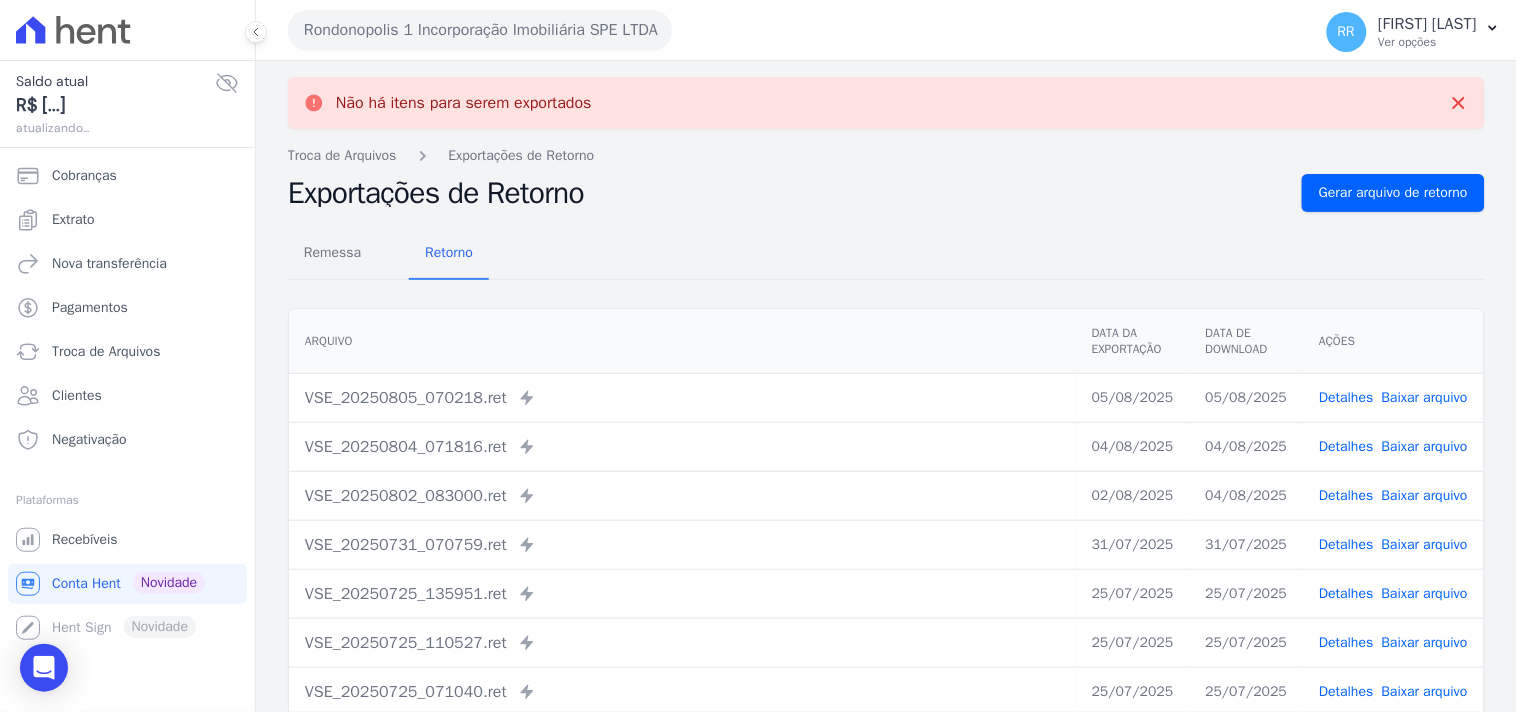 click on "Rondonopolis 1 Incorporação Imobiliária SPE LTDA
Via Sul Engenharia
AGUAS DE GUANABARA INCORPORACAO IMOBILIARIA SPE LTDA
AGUAS DO ALVORADA INCORPORACAO IMOBILIARIA SPE LTDA
ANANINDEUA 01 INCORPORACAO IMOBILIARIA SPE LTDA
AQUARELA CITY INCORPORACAO IMOBILIARIA LTDA" at bounding box center (795, 30) 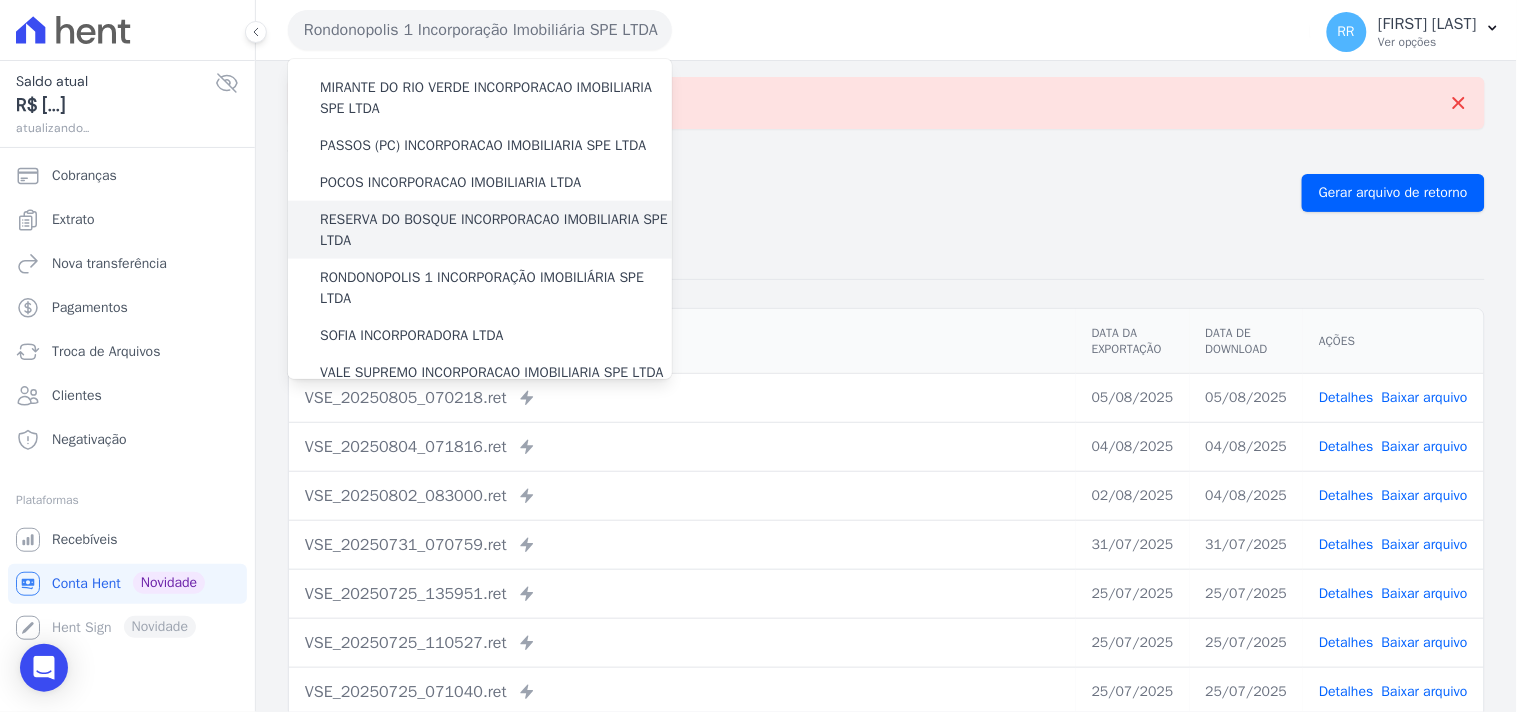 scroll, scrollTop: 630, scrollLeft: 0, axis: vertical 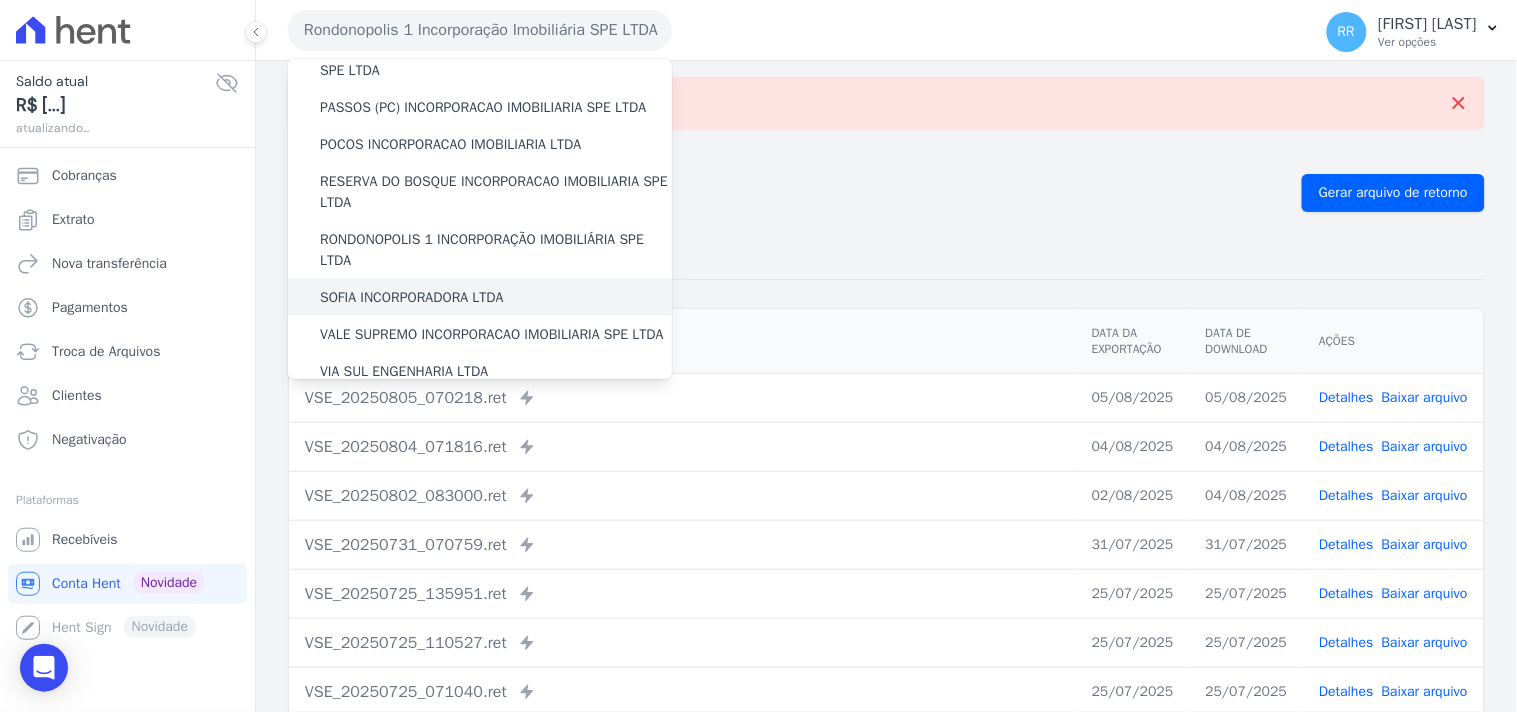 click on "SOFIA INCORPORADORA LTDA" at bounding box center (412, 297) 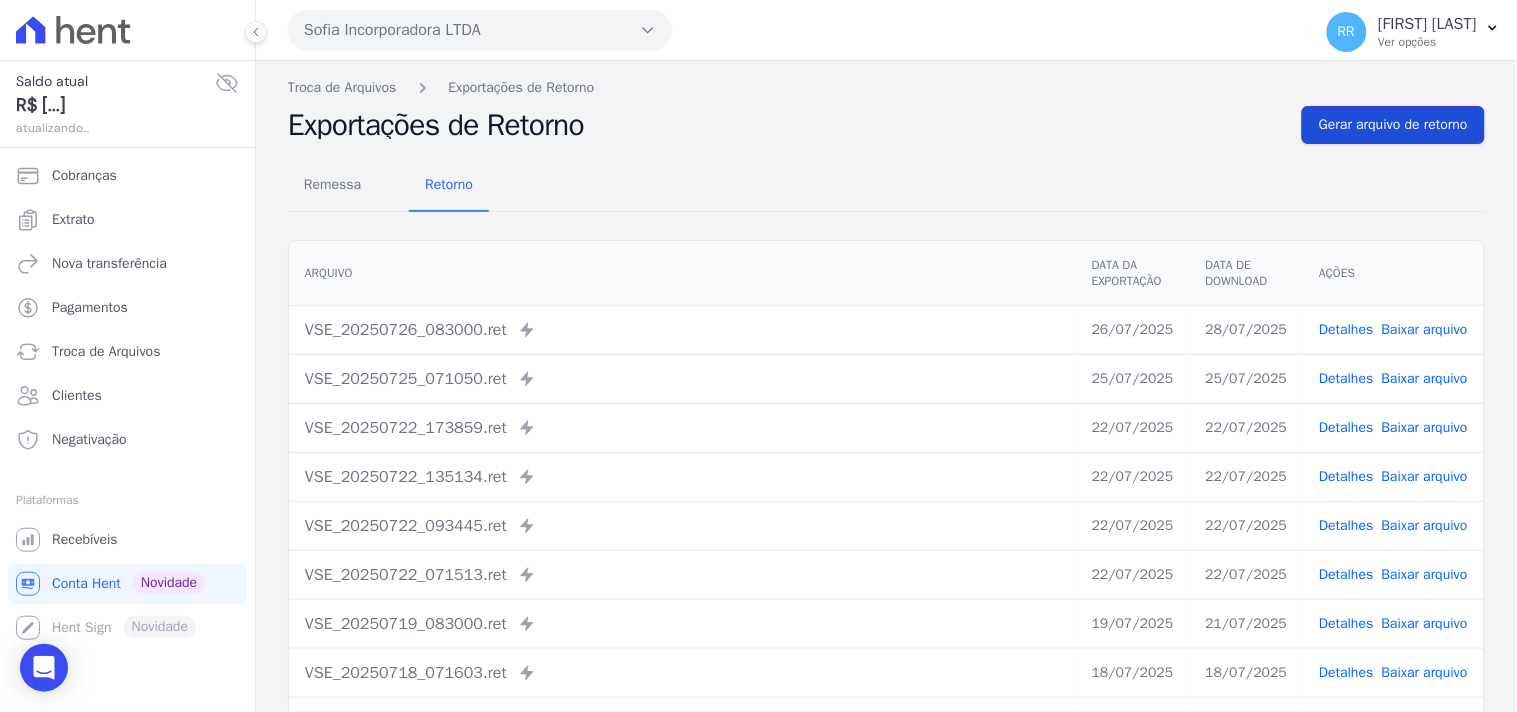 click on "Gerar arquivo de retorno" at bounding box center [1393, 125] 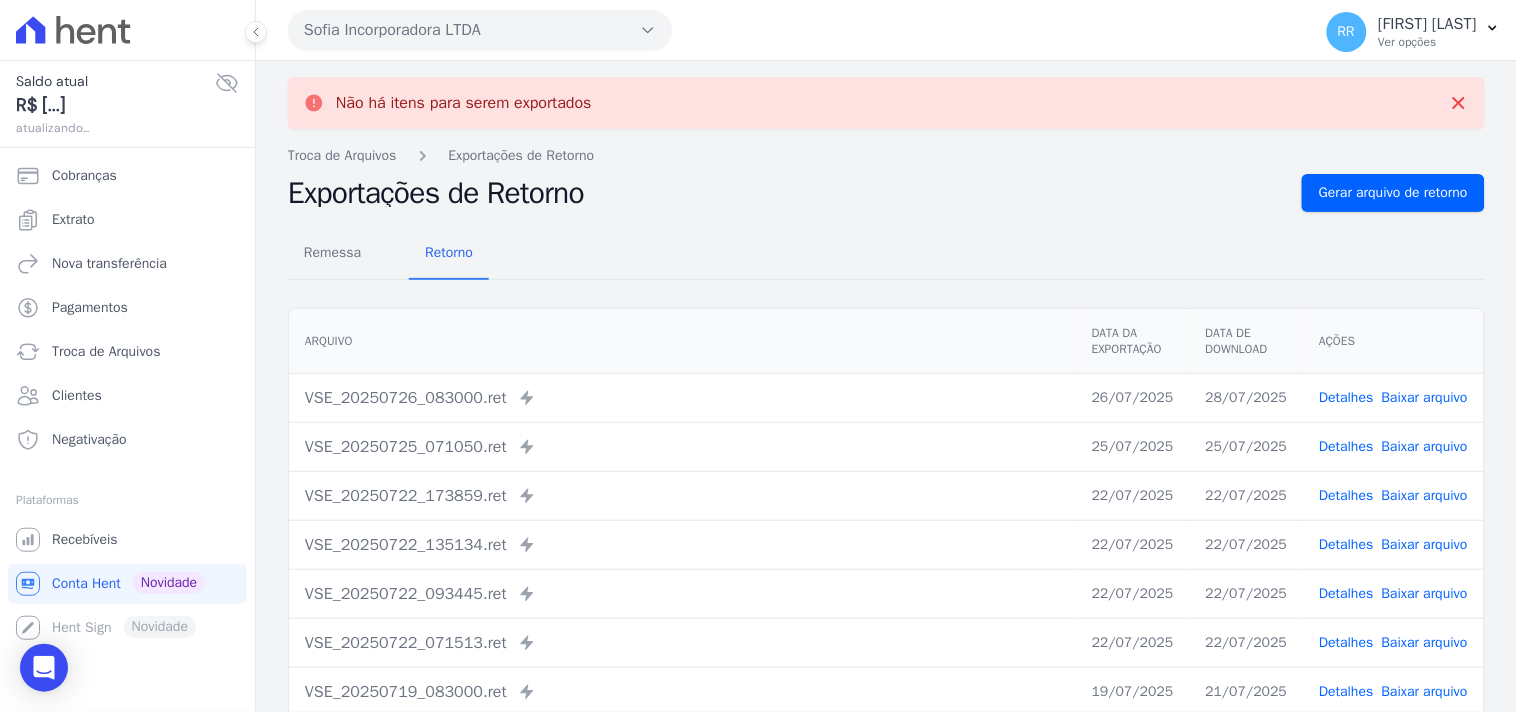 click on "Sofia Incorporadora LTDA" at bounding box center [480, 30] 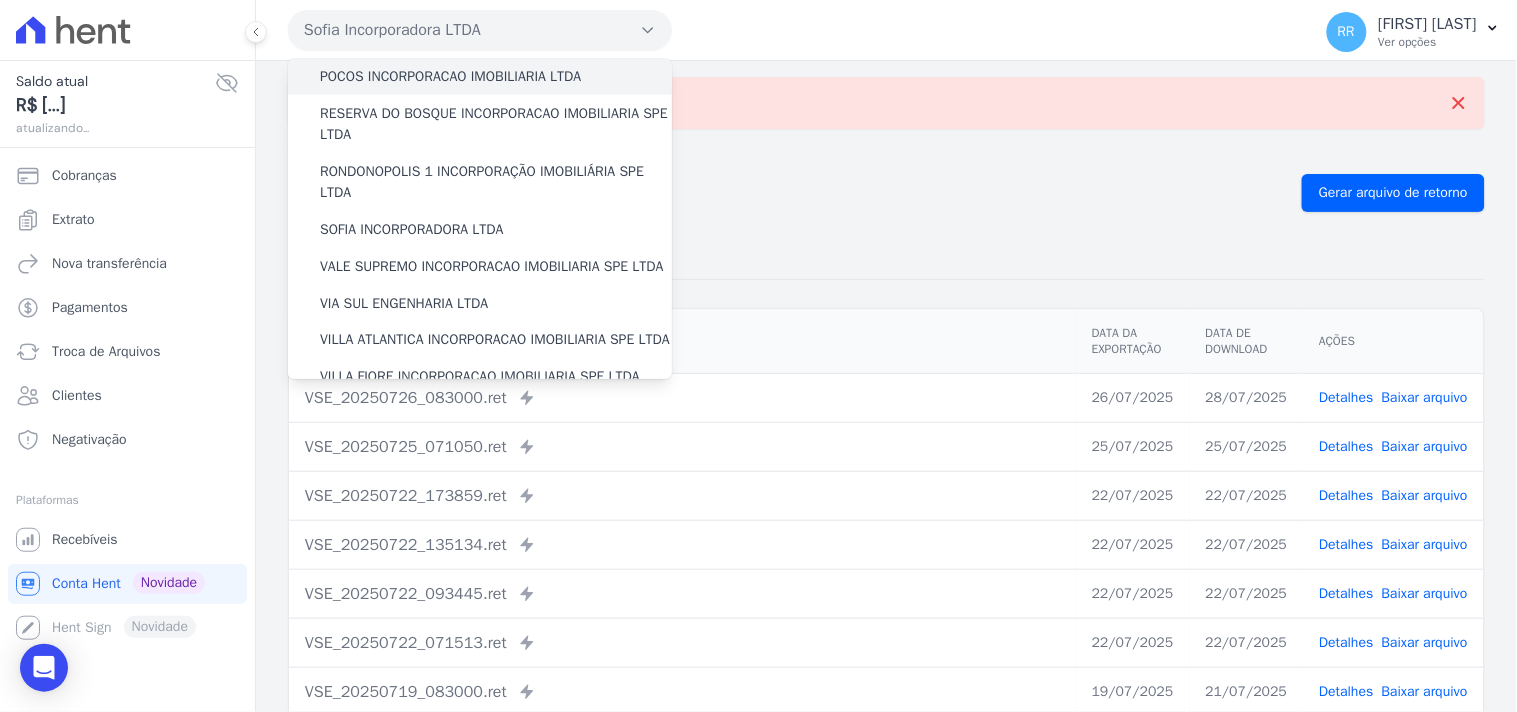 scroll, scrollTop: 703, scrollLeft: 0, axis: vertical 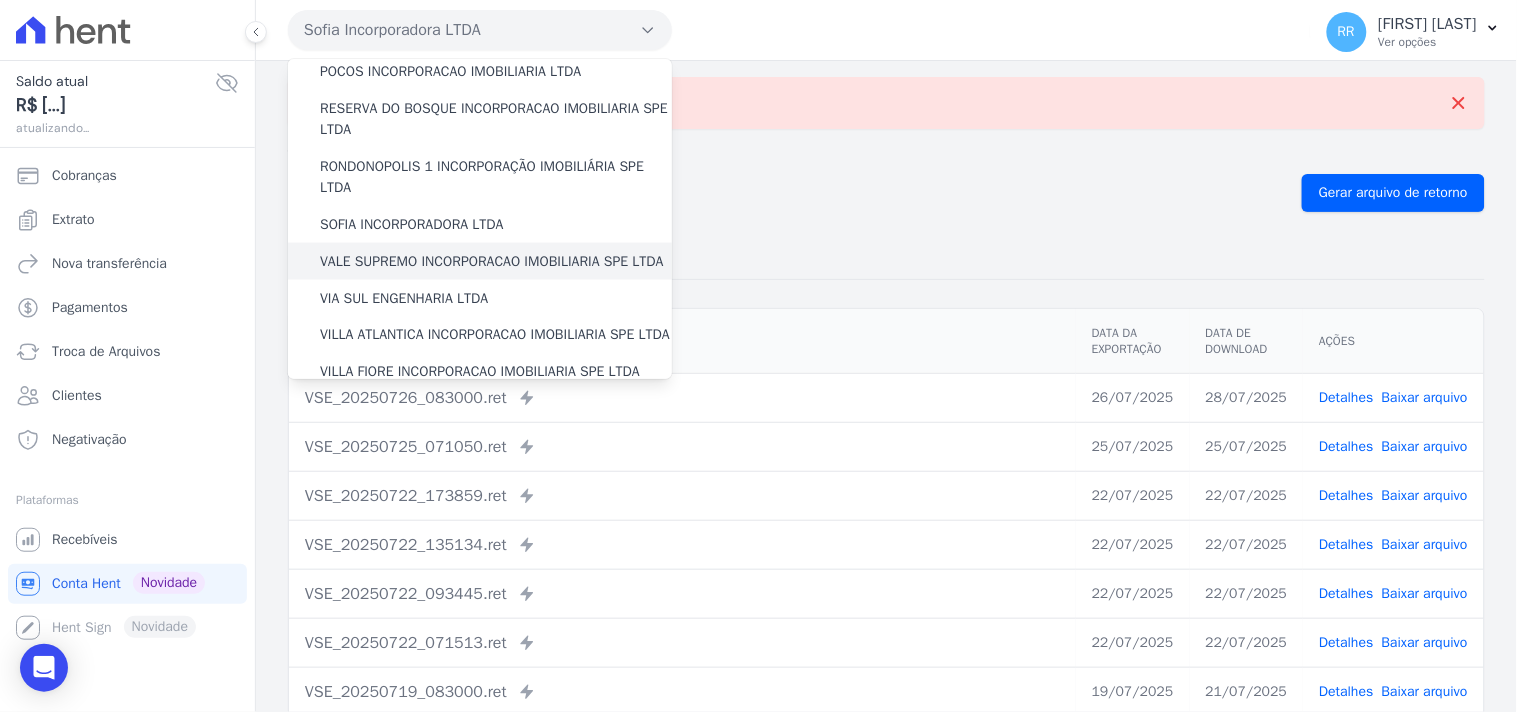 click on "VALE SUPREMO INCORPORACAO IMOBILIARIA SPE LTDA" at bounding box center (492, 261) 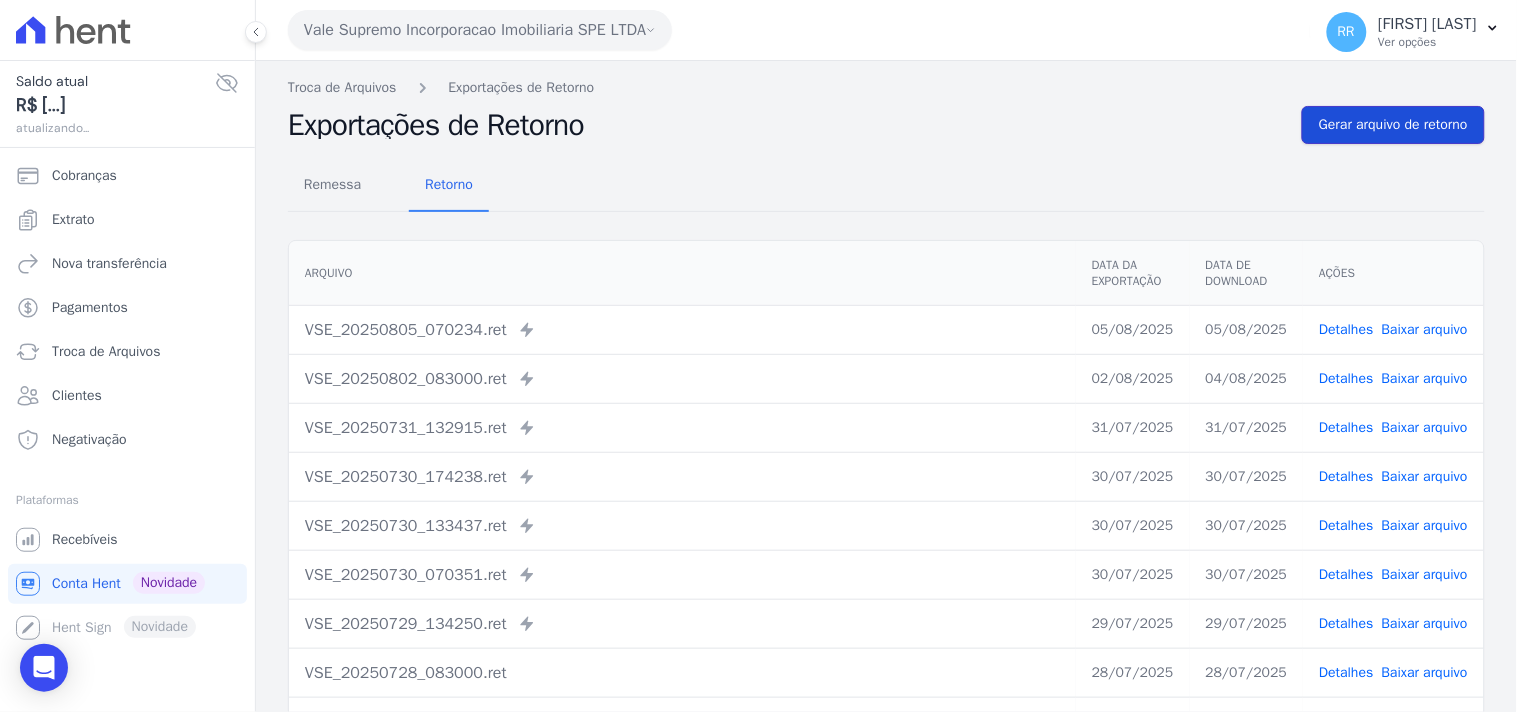 click on "Gerar arquivo de retorno" at bounding box center [1393, 125] 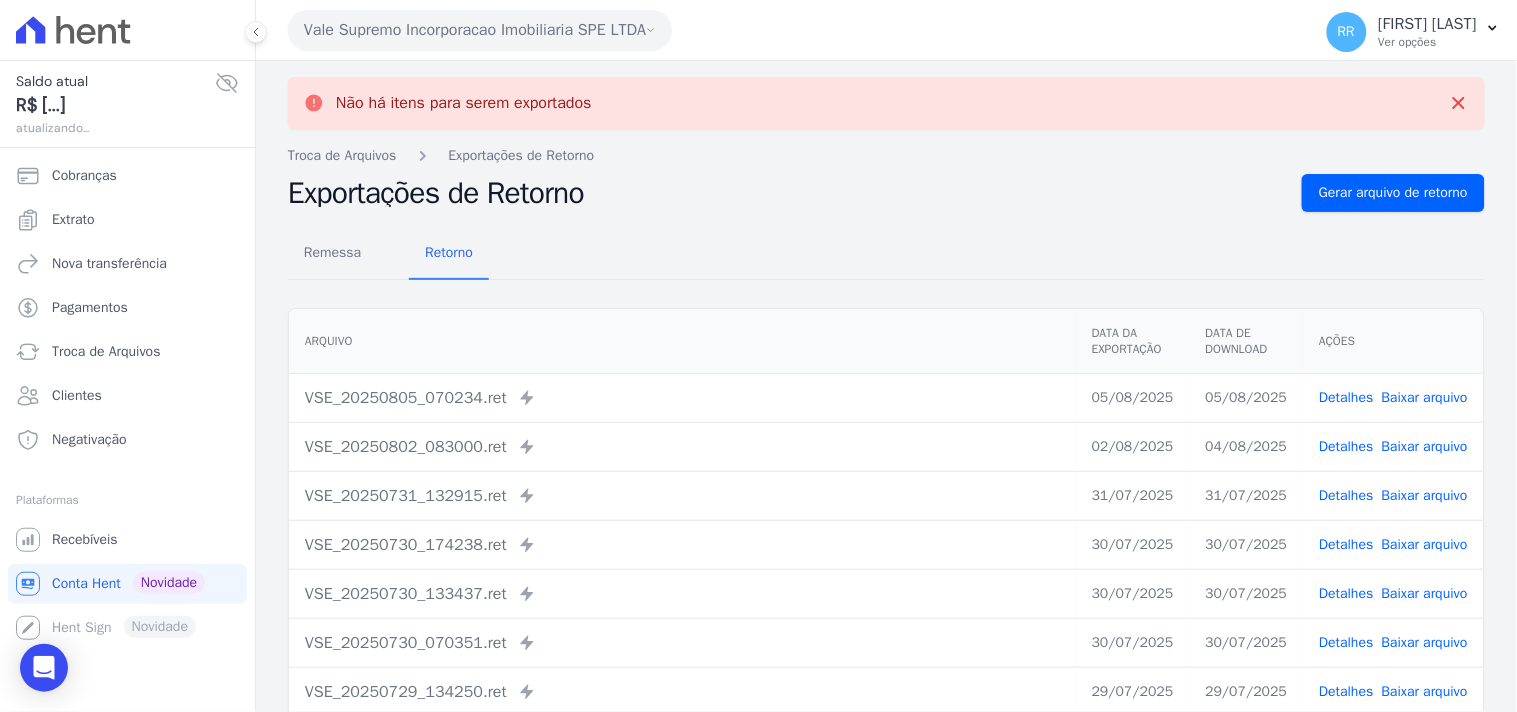 click on "Vale Supremo Incorporacao Imobiliaria SPE LTDA" at bounding box center [480, 30] 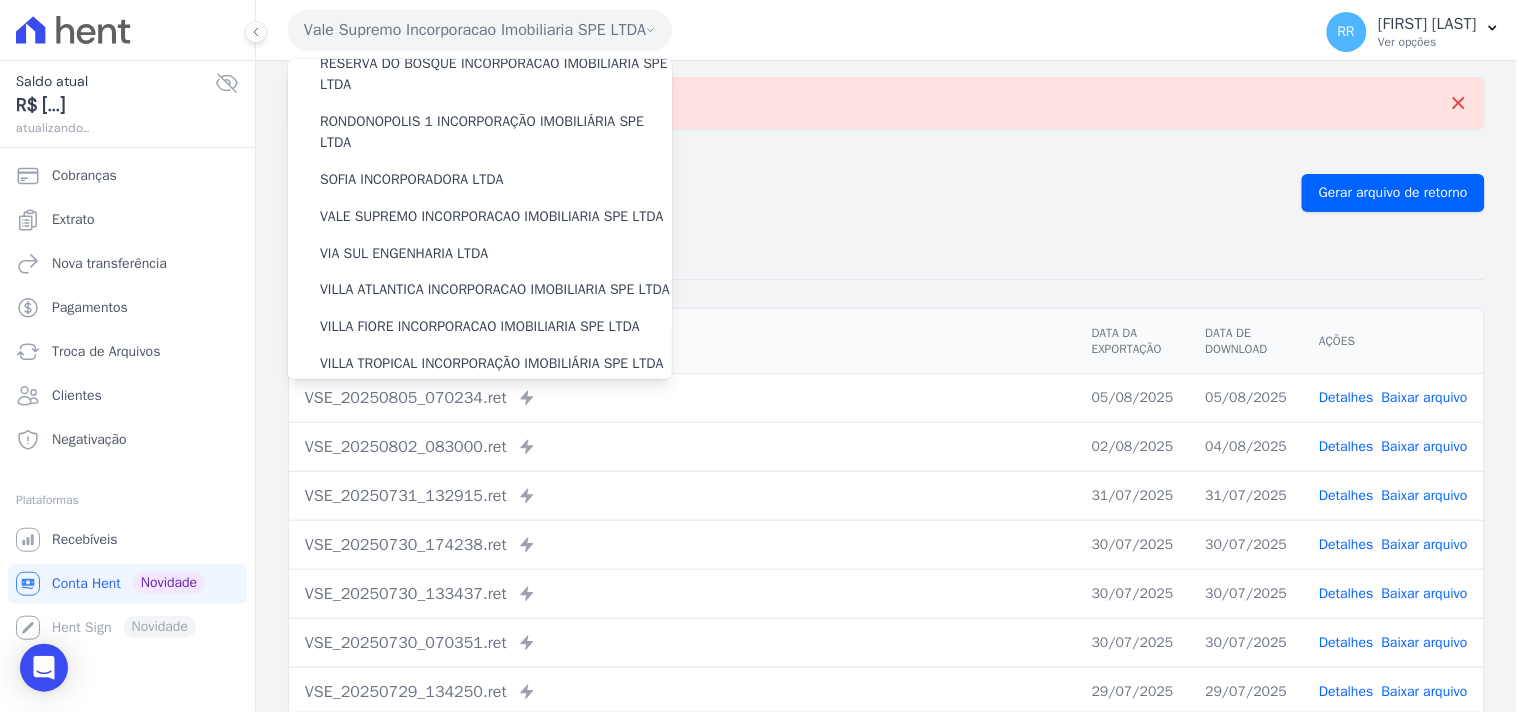 scroll, scrollTop: 852, scrollLeft: 0, axis: vertical 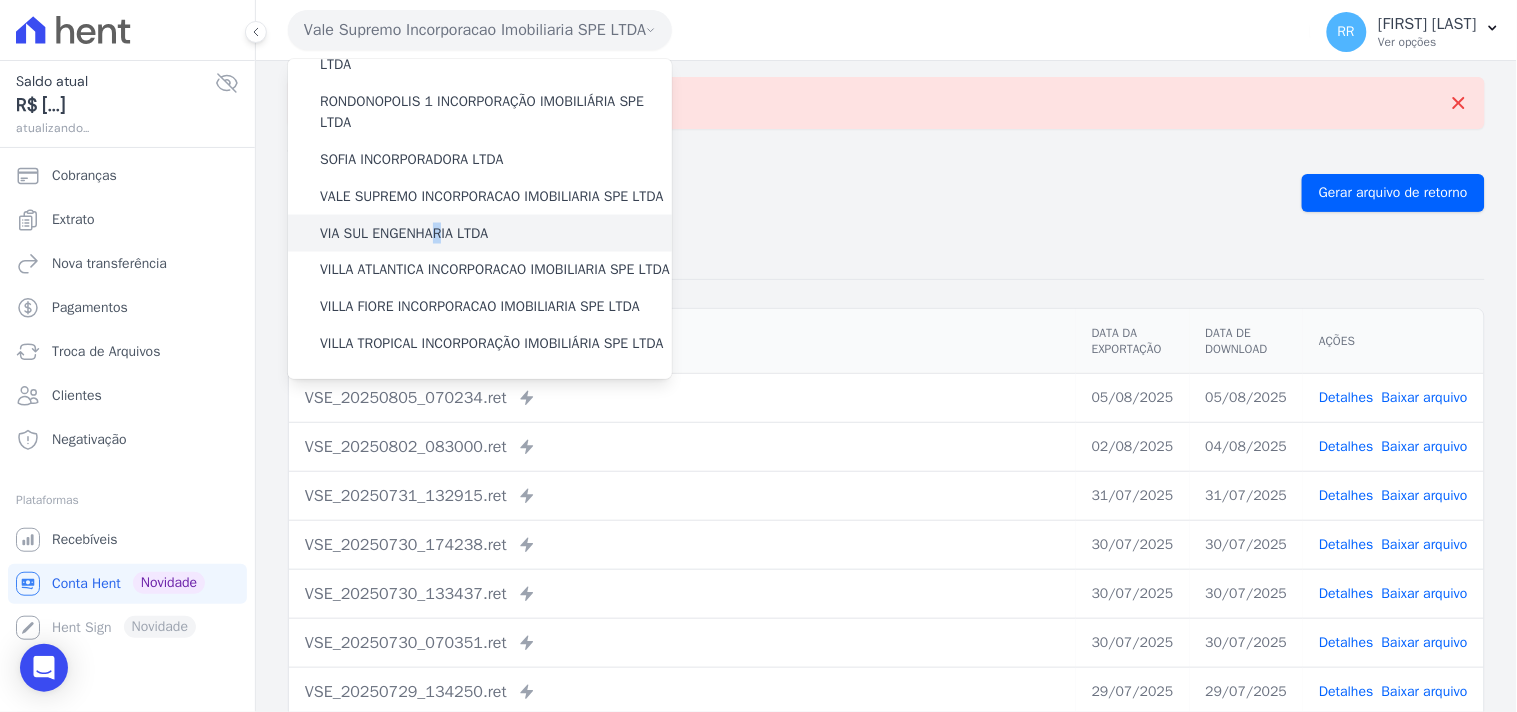 click on "VIA SUL ENGENHARIA LTDA" at bounding box center (404, 233) 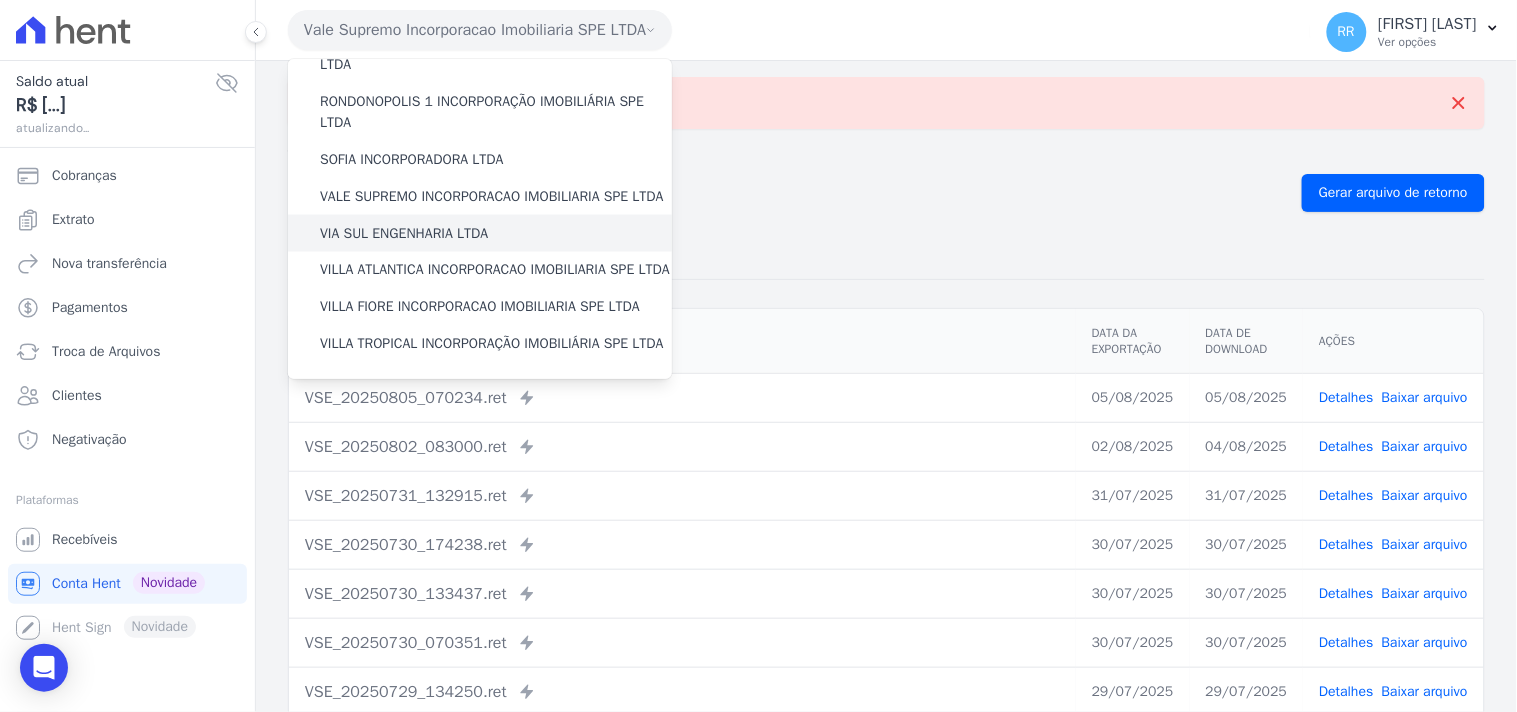 click on "VIA SUL ENGENHARIA LTDA" at bounding box center [404, 233] 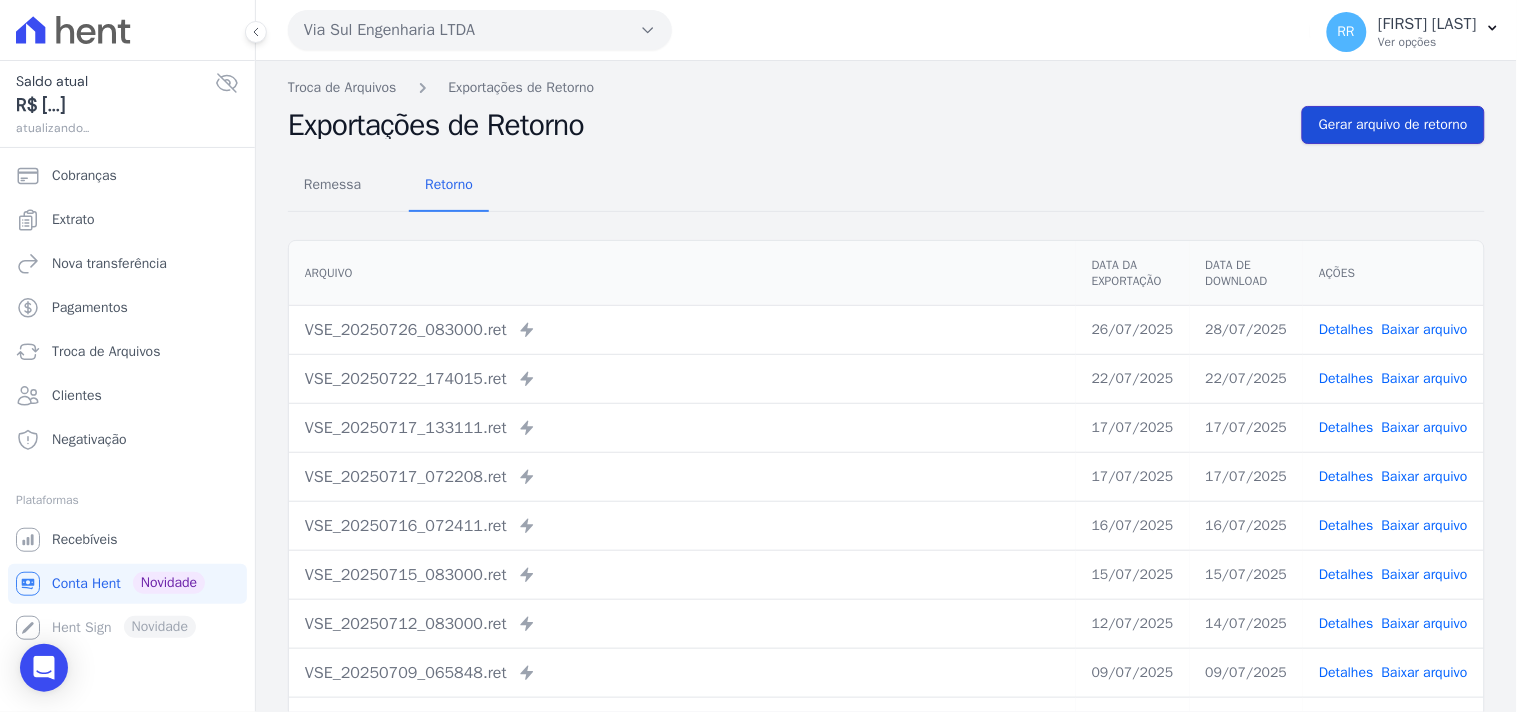 click on "Gerar arquivo de retorno" at bounding box center (1393, 125) 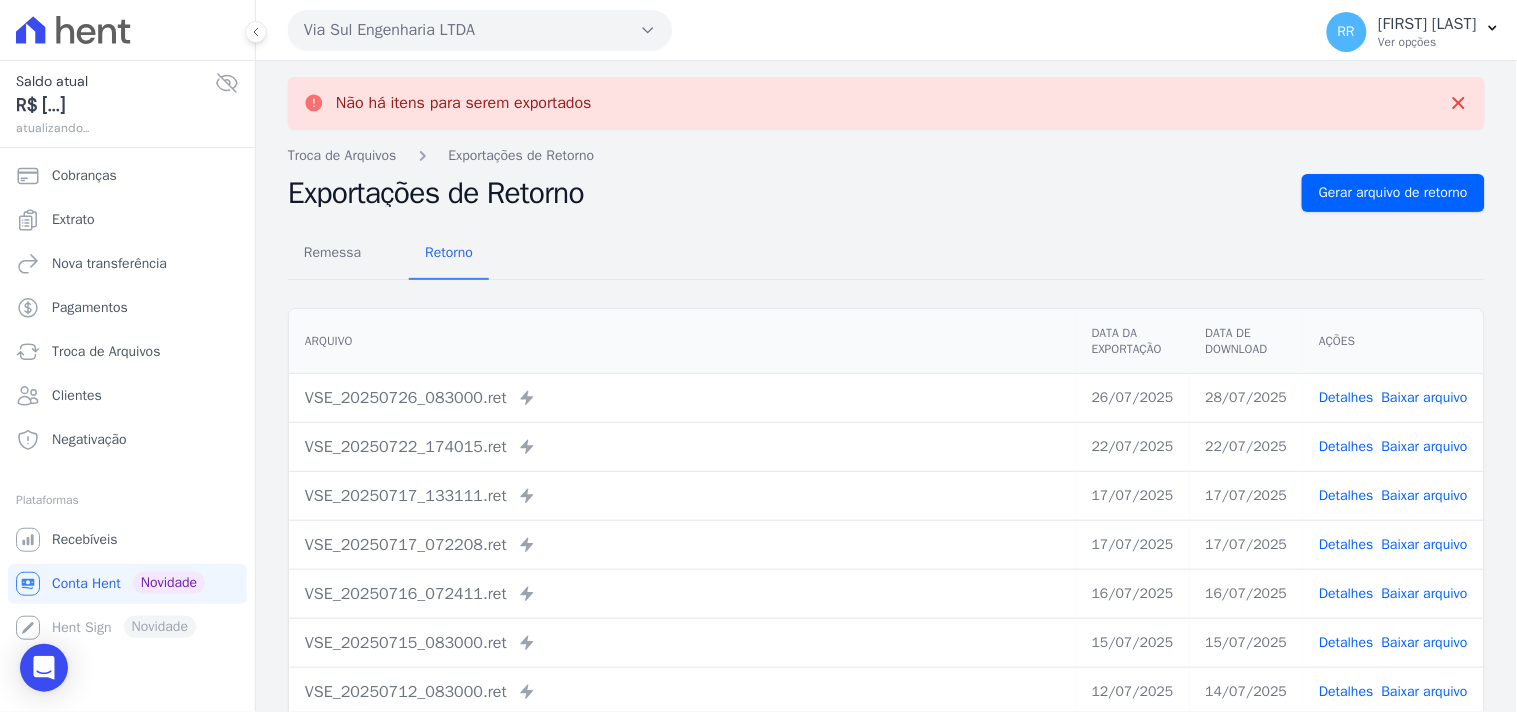 click on "Via Sul Engenharia LTDA" at bounding box center [480, 30] 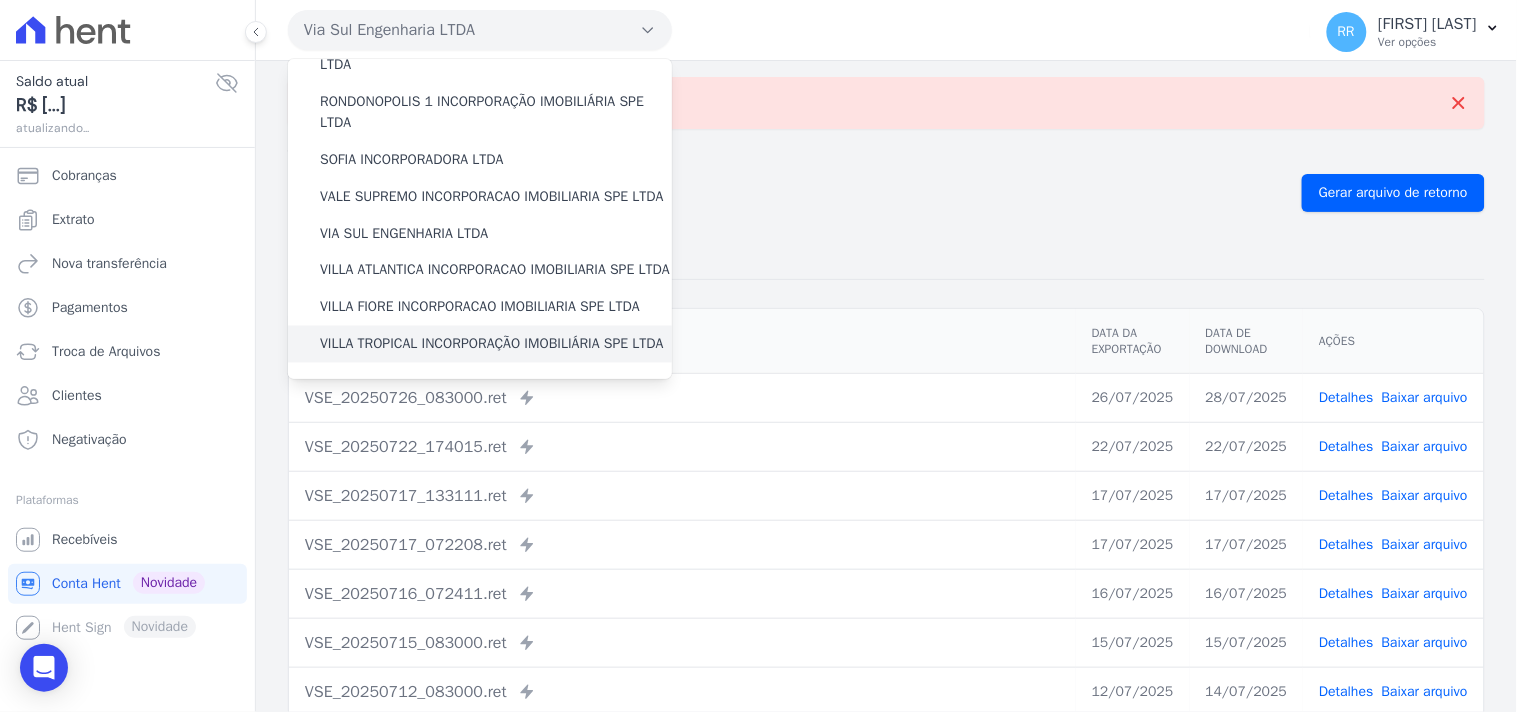 scroll, scrollTop: 893, scrollLeft: 0, axis: vertical 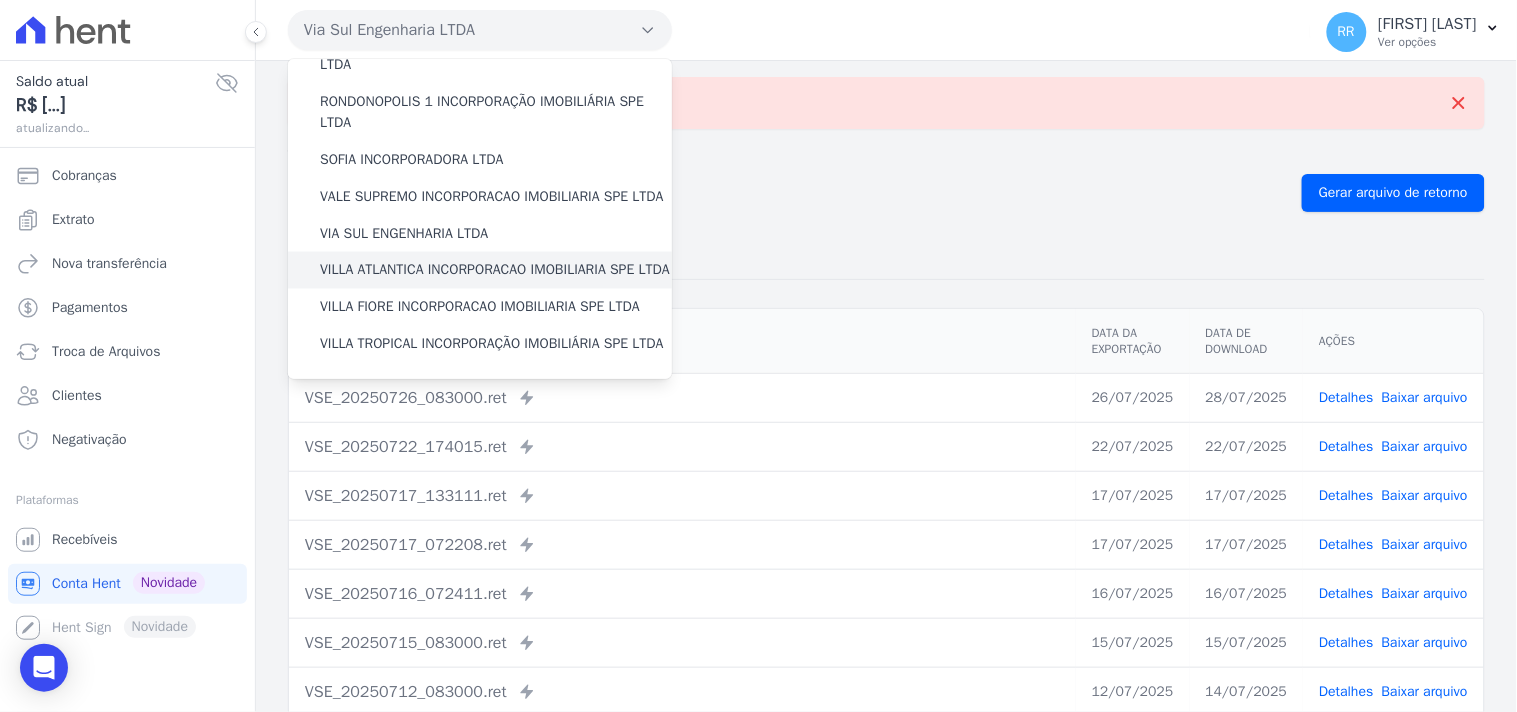 drag, startPoint x: 385, startPoint y: 242, endPoint x: 397, endPoint y: 236, distance: 13.416408 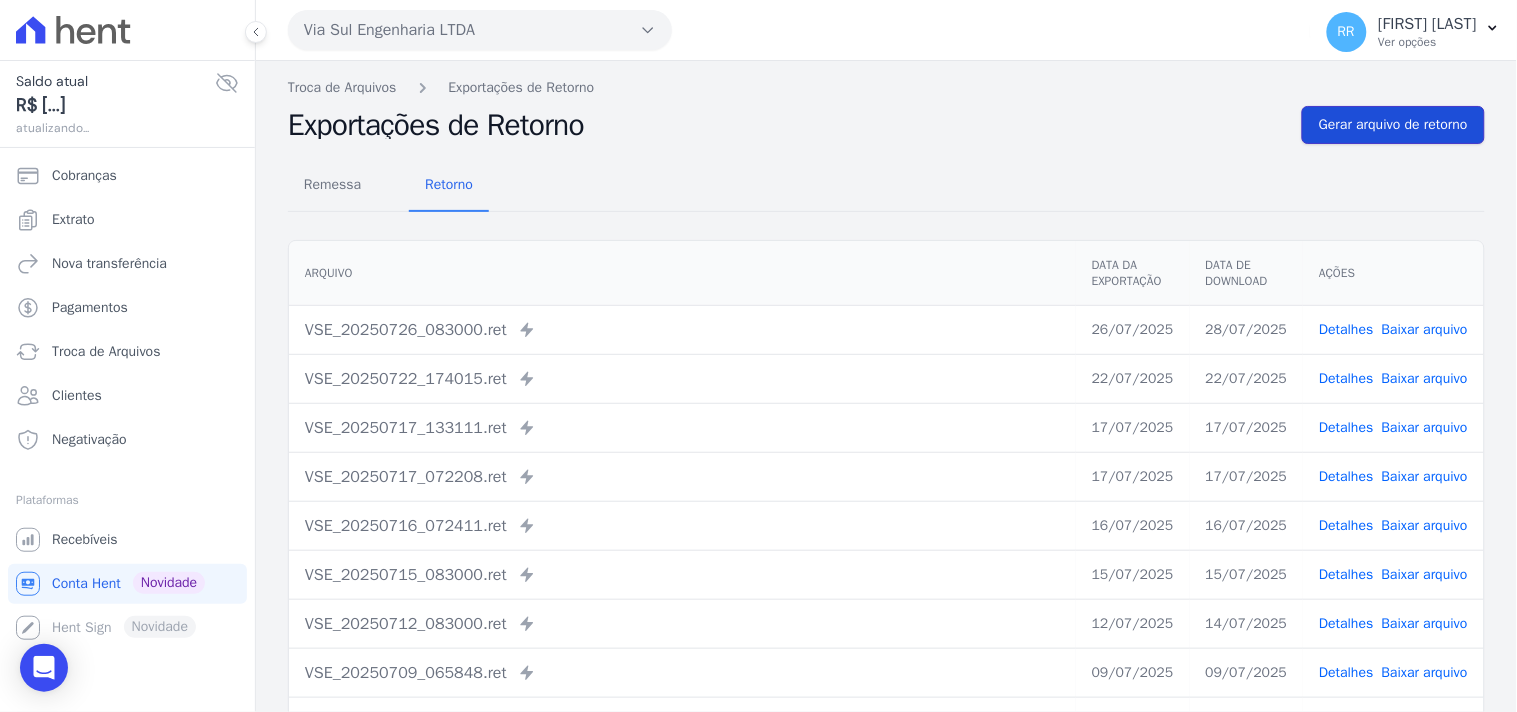 click on "Gerar arquivo de retorno" at bounding box center (1393, 125) 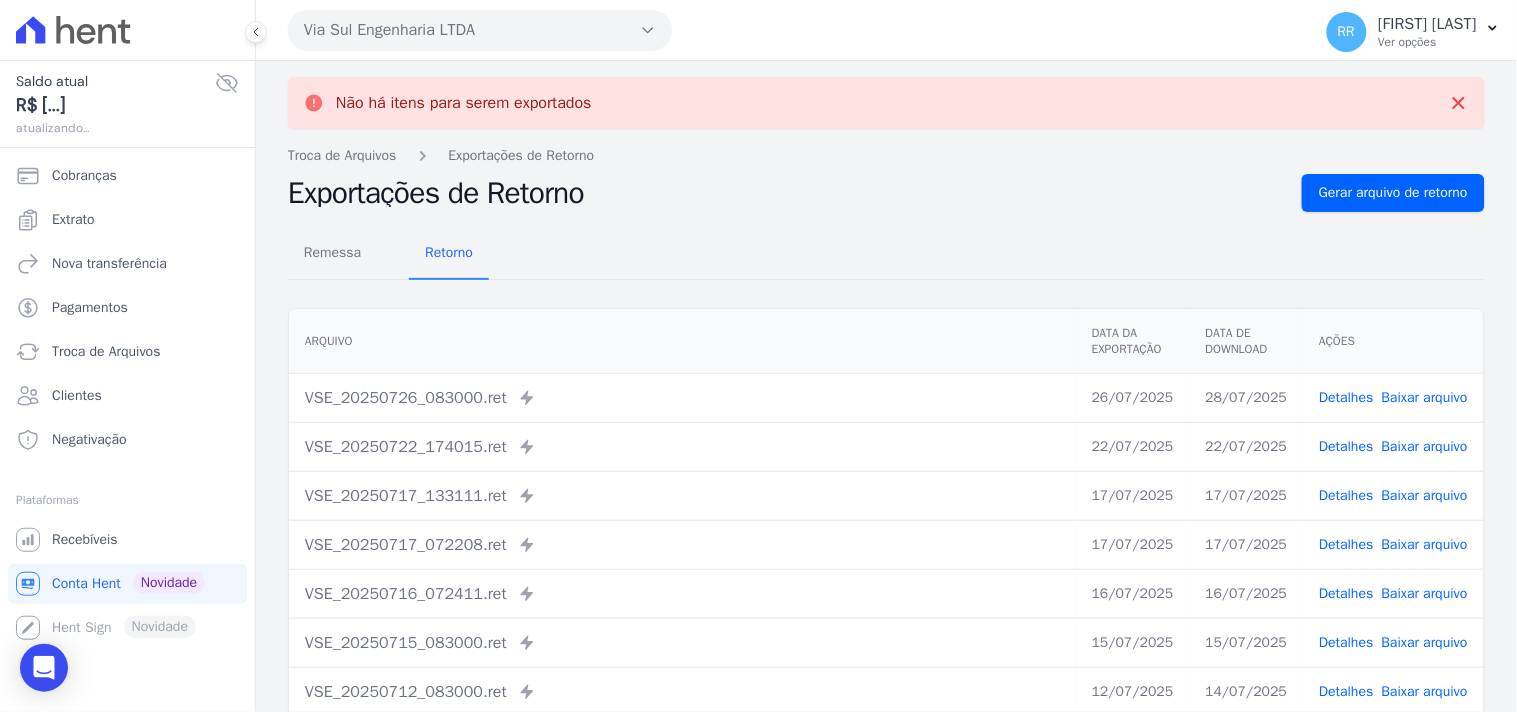 click on "Via Sul Engenharia LTDA" at bounding box center [480, 30] 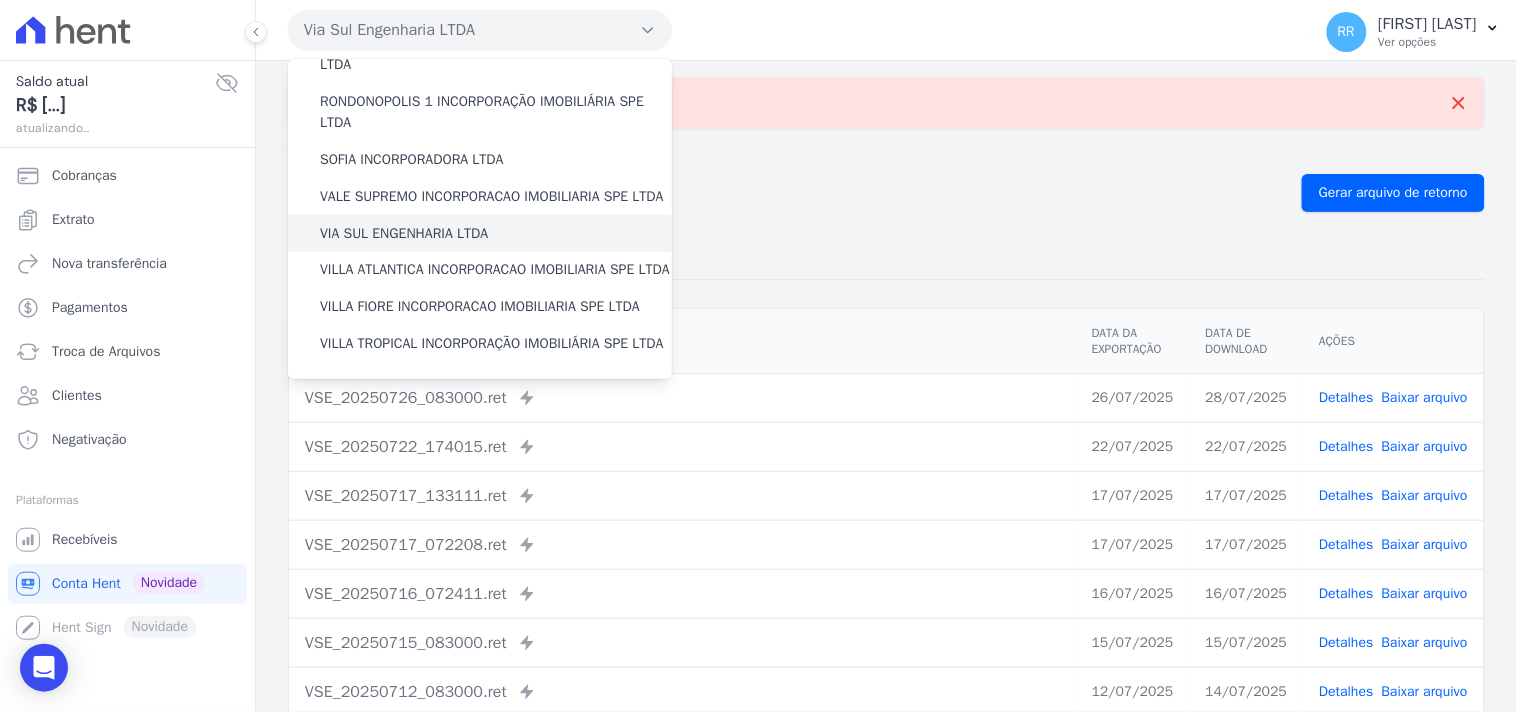 scroll, scrollTop: 893, scrollLeft: 0, axis: vertical 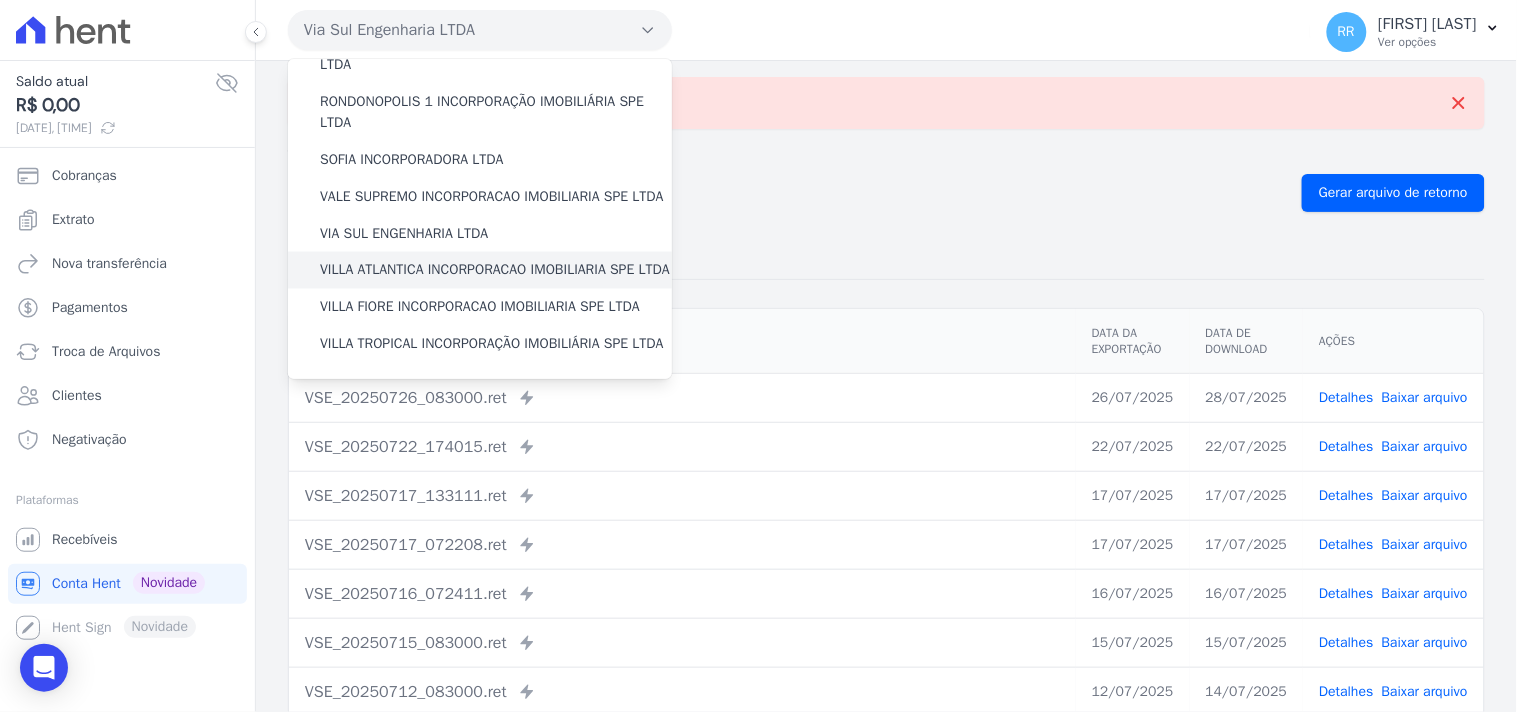 click on "VILLA ATLANTICA INCORPORACAO IMOBILIARIA SPE LTDA" at bounding box center (495, 270) 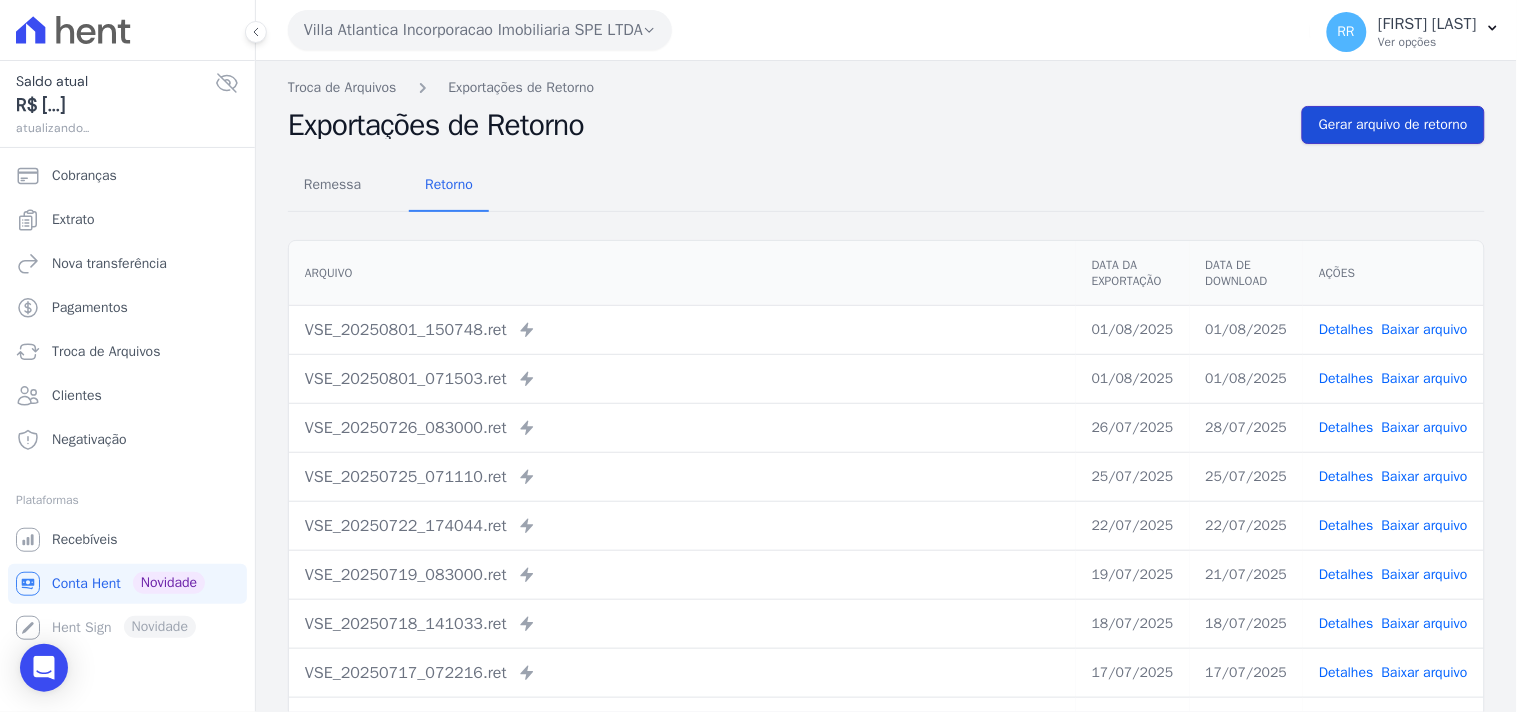 click on "Gerar arquivo de retorno" at bounding box center [1393, 125] 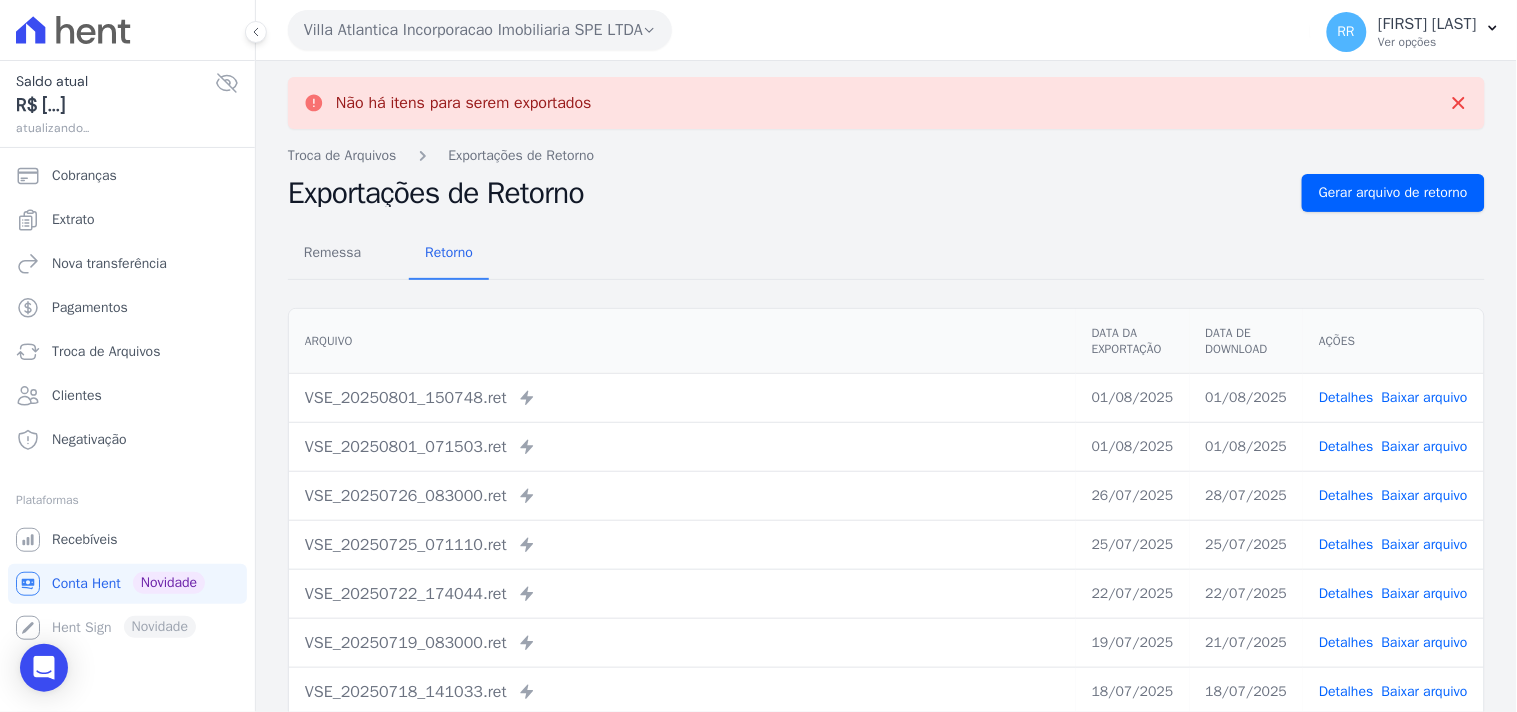 click on "Villa Atlantica Incorporacao Imobiliaria SPE LTDA" at bounding box center (480, 30) 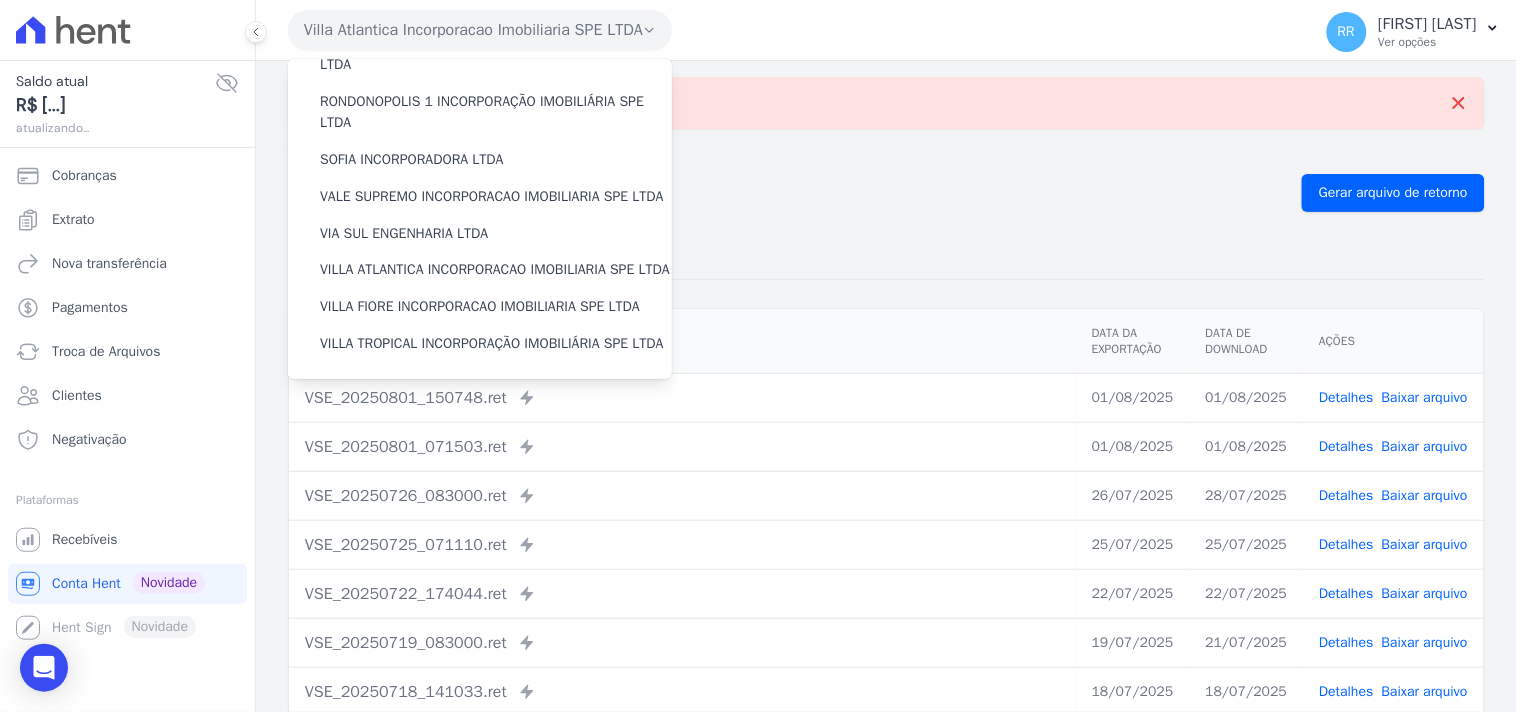scroll, scrollTop: 893, scrollLeft: 0, axis: vertical 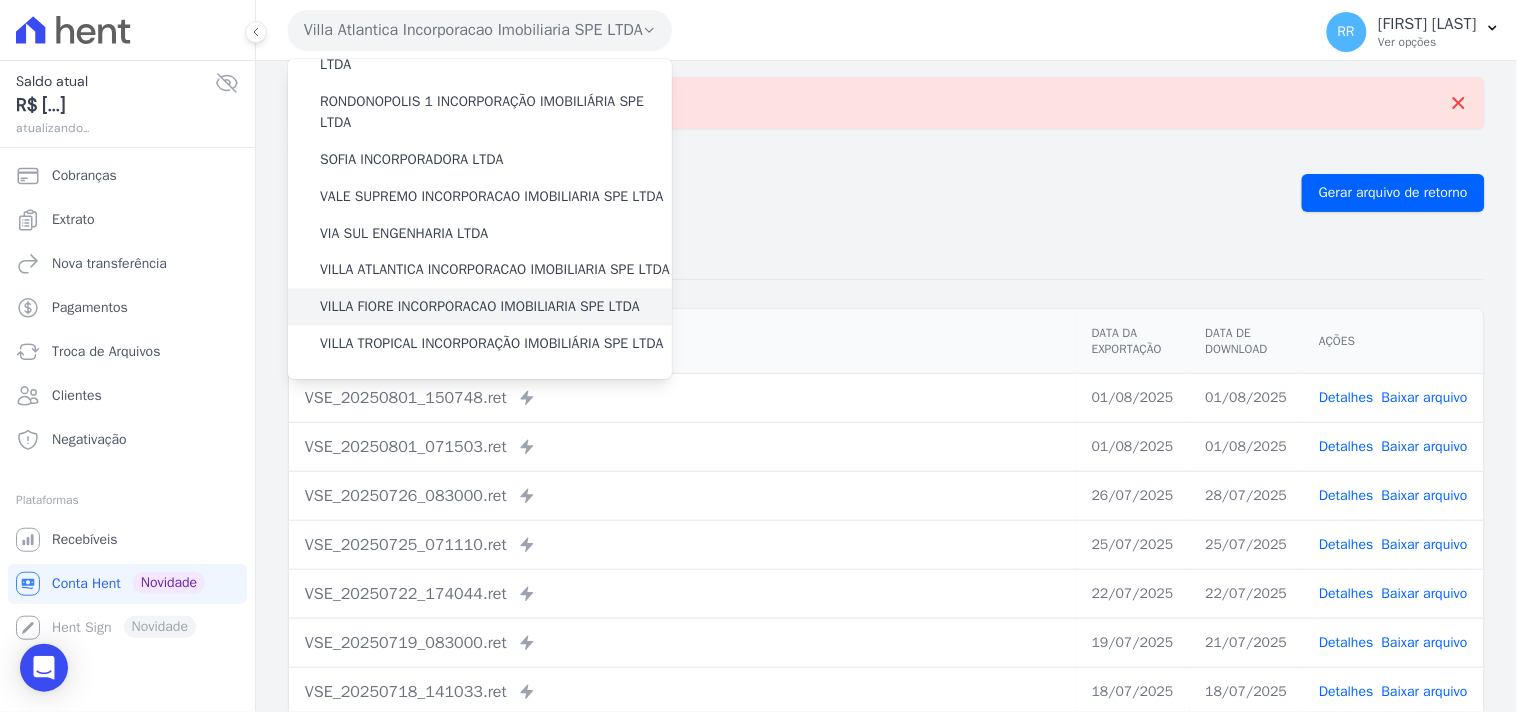 click on "VILLA FIORE INCORPORACAO IMOBILIARIA SPE LTDA" at bounding box center (480, 307) 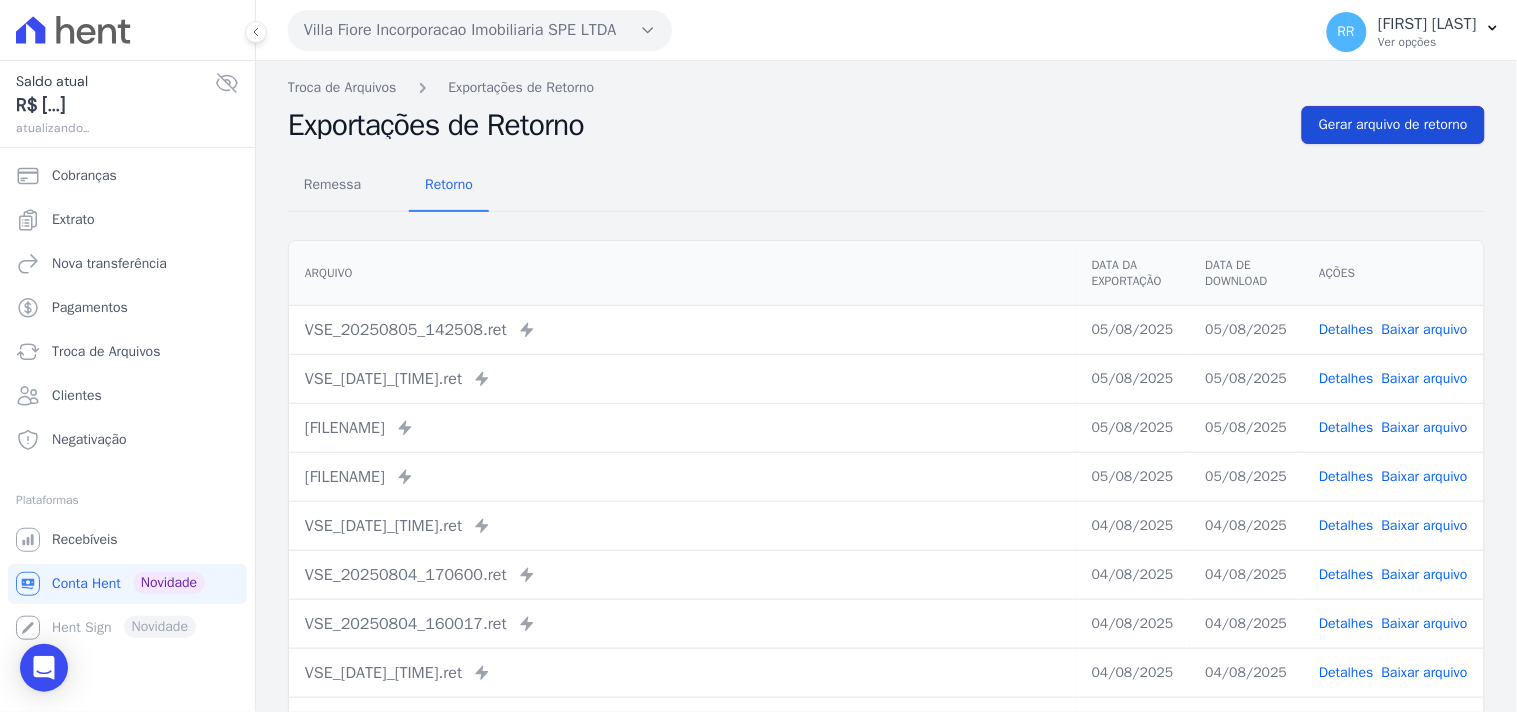 click on "Gerar arquivo de retorno" at bounding box center (1393, 125) 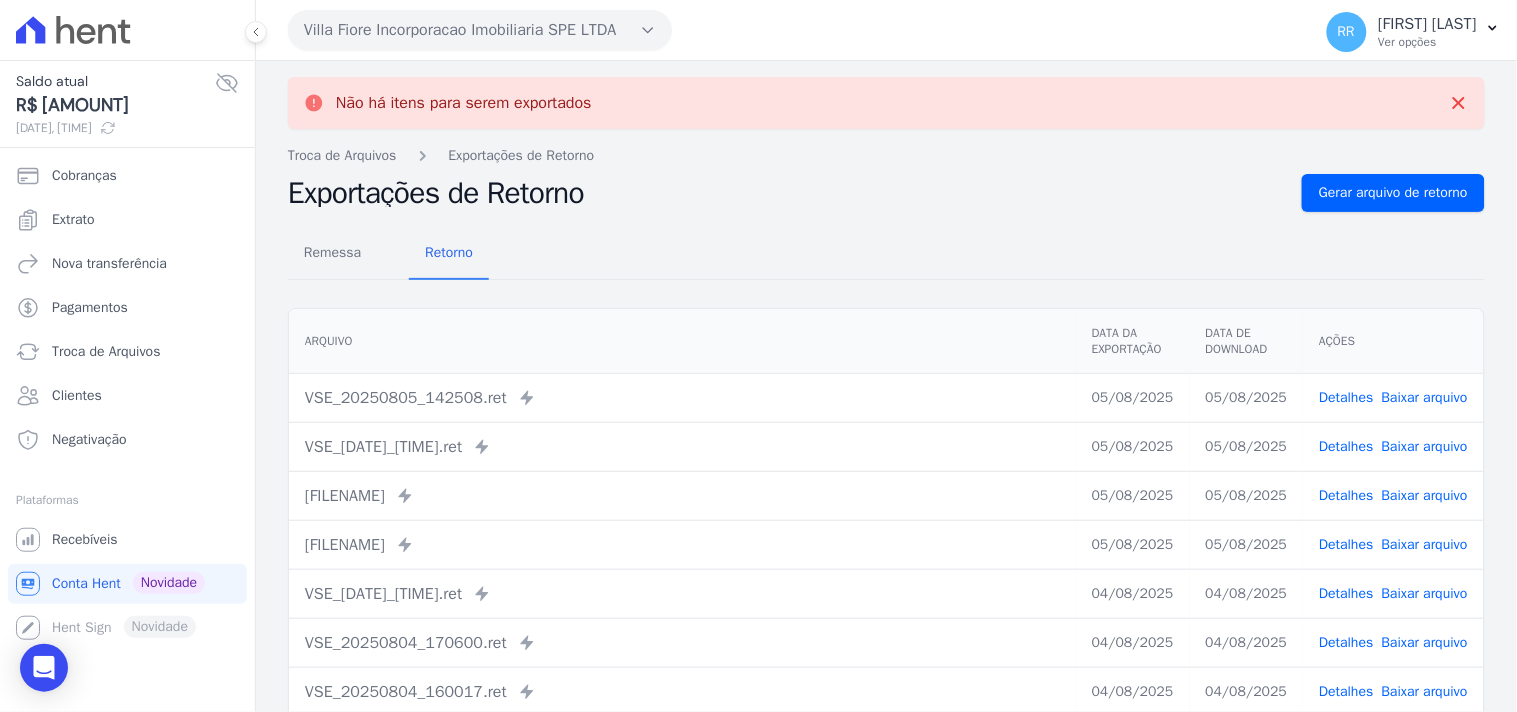 click on "Villa Fiore Incorporacao Imobiliaria SPE LTDA" at bounding box center [480, 30] 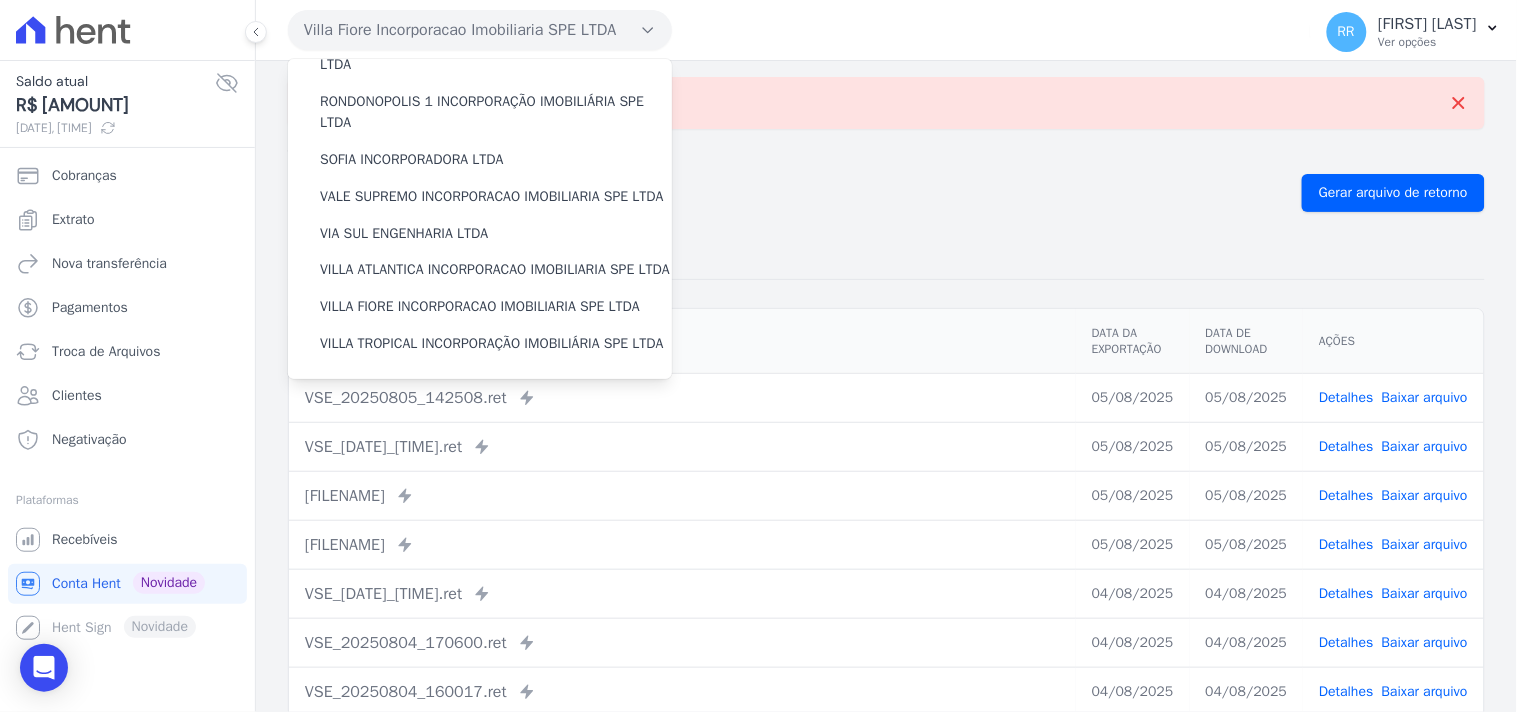 scroll, scrollTop: 893, scrollLeft: 0, axis: vertical 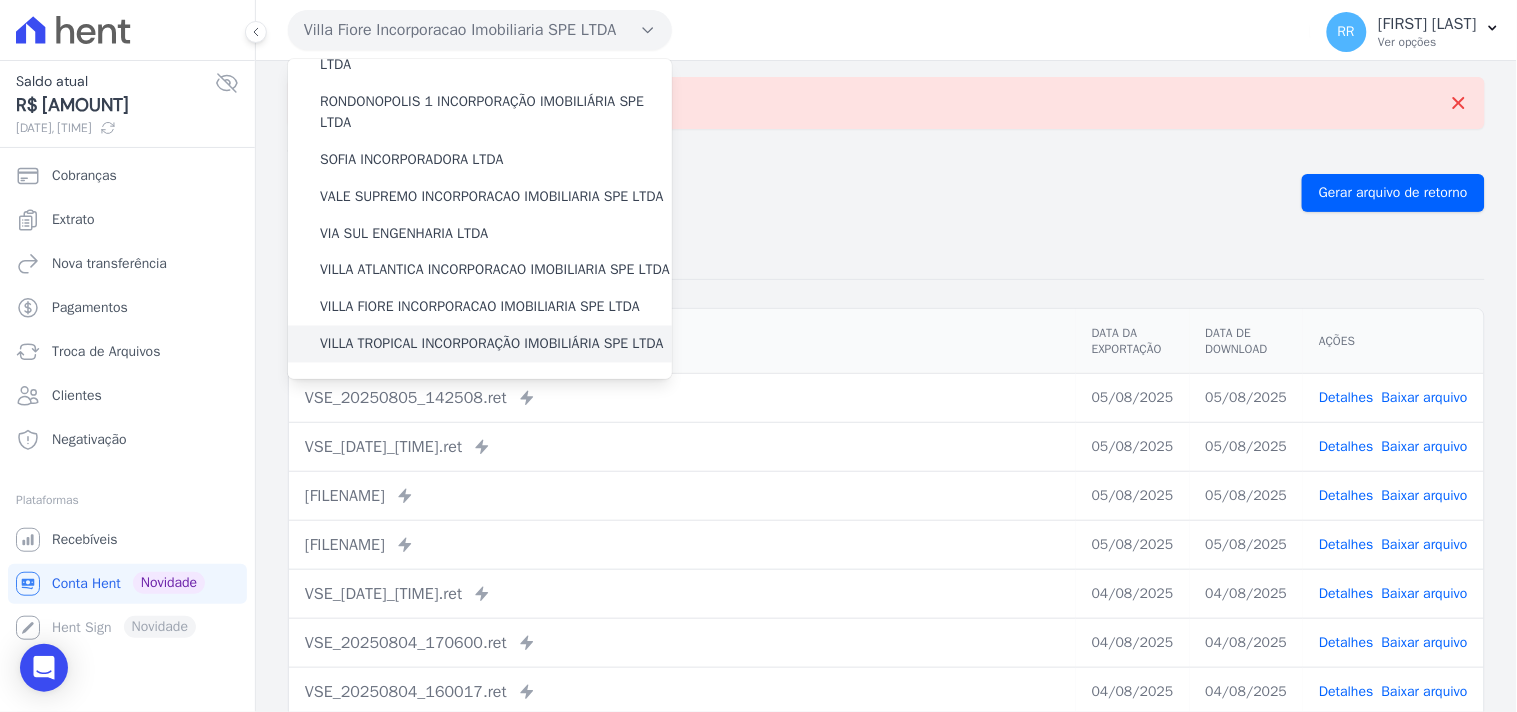 click on "VILLA TROPICAL INCORPORAÇÃO IMOBILIÁRIA SPE LTDA" at bounding box center [492, 344] 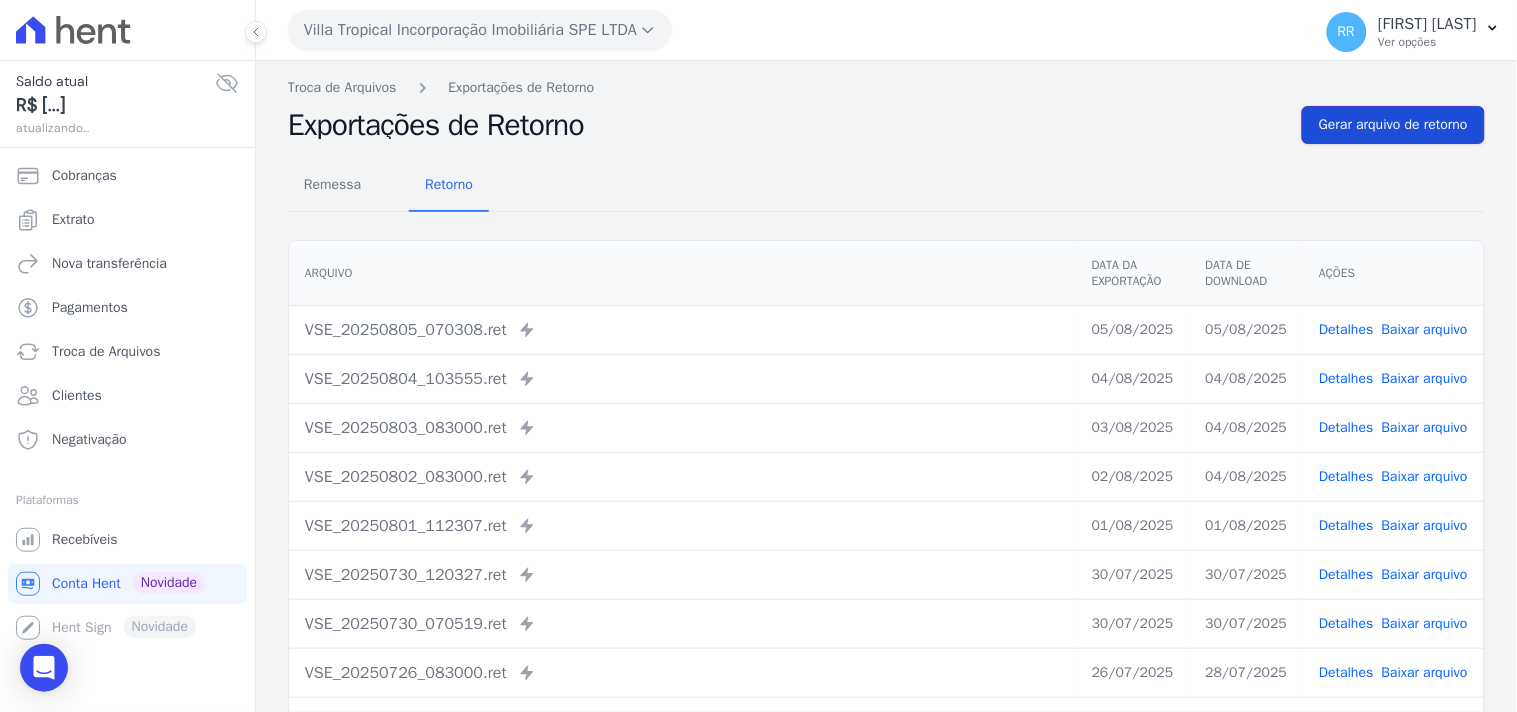 click on "Gerar arquivo de retorno" at bounding box center (1393, 125) 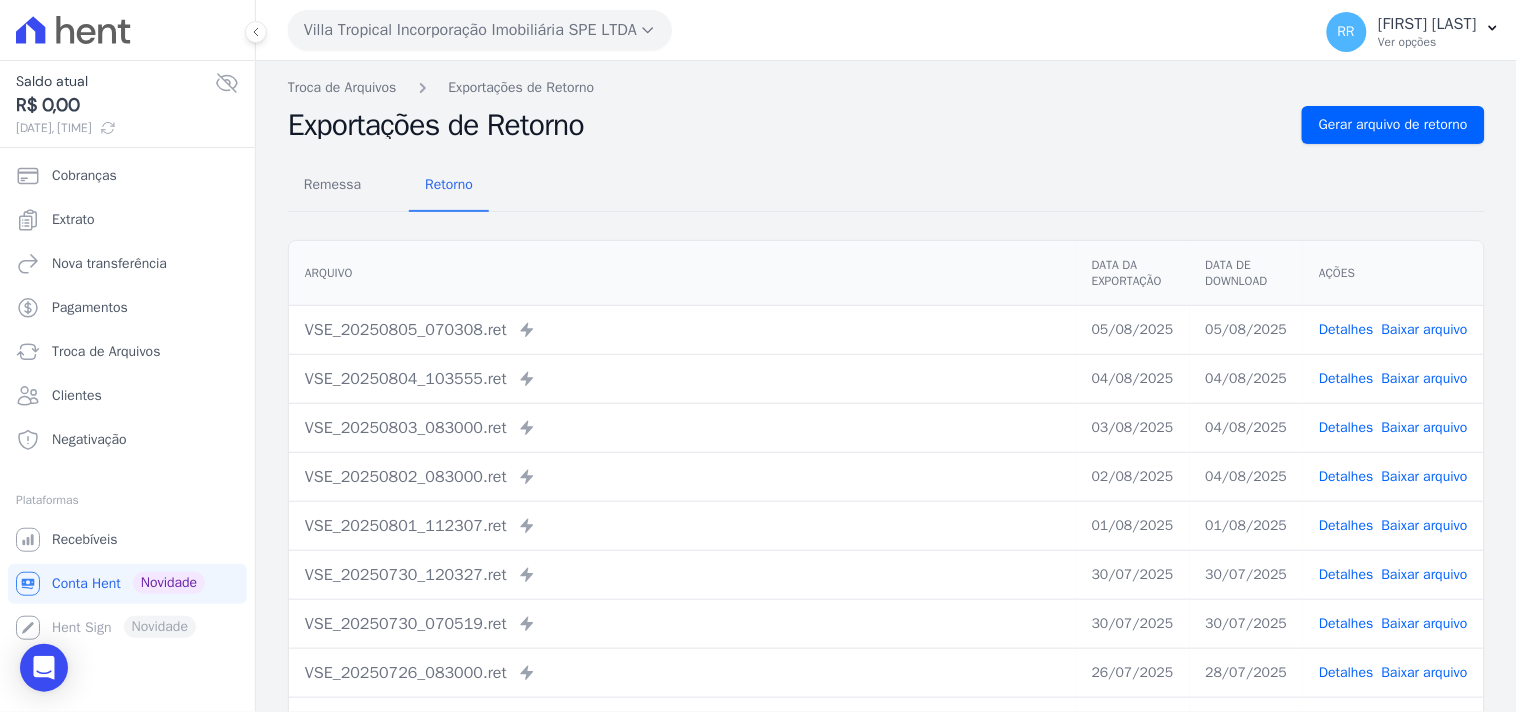 click on "Exportações de Retorno
Gerar arquivo de retorno" at bounding box center (886, 125) 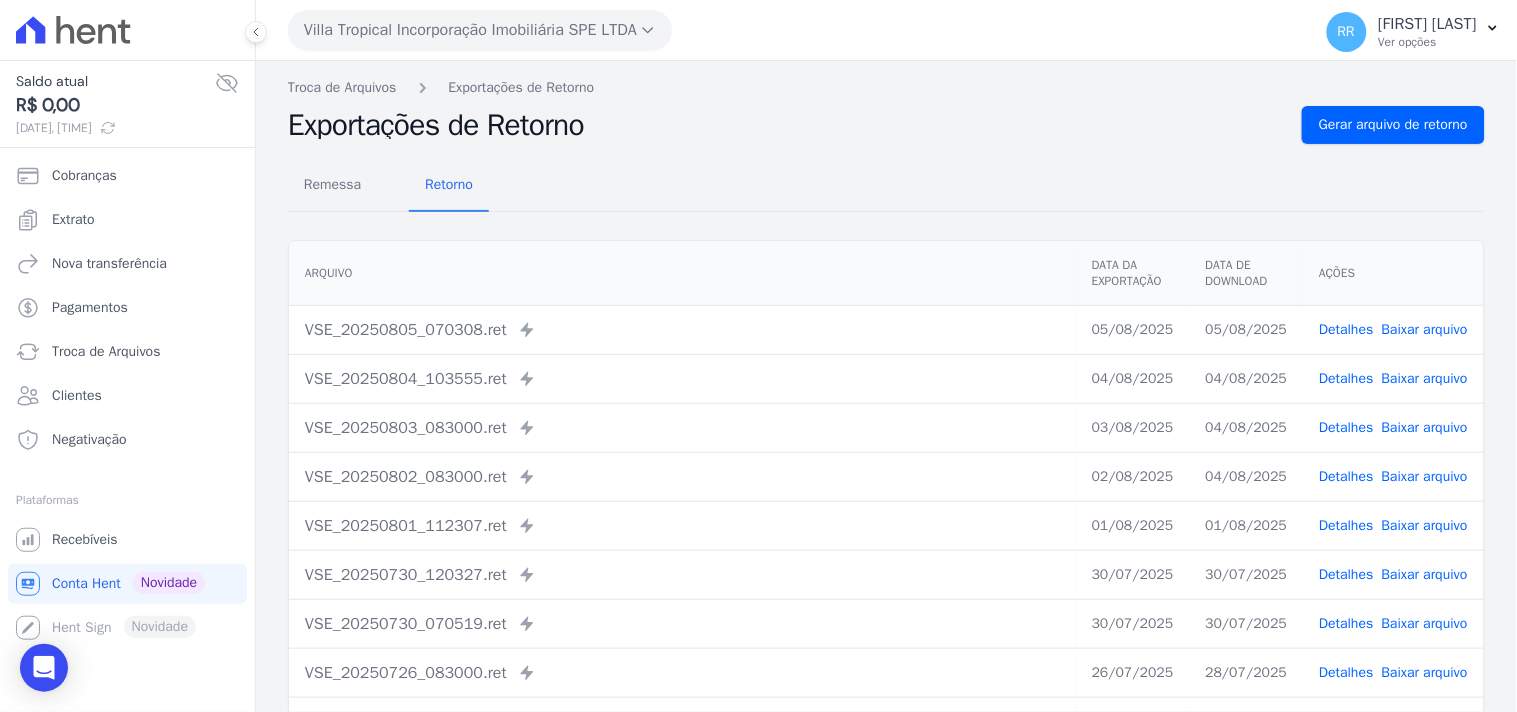 click on "Remessa
Retorno
Arquivo
Data da Exportação
Data de Download
Ações
VSE_[DATE]_[TIME].ret
Enviado para Nexxera em: [DATE], [TIME]
[DATE]
[DATE]
Detalhes" at bounding box center (886, 505) 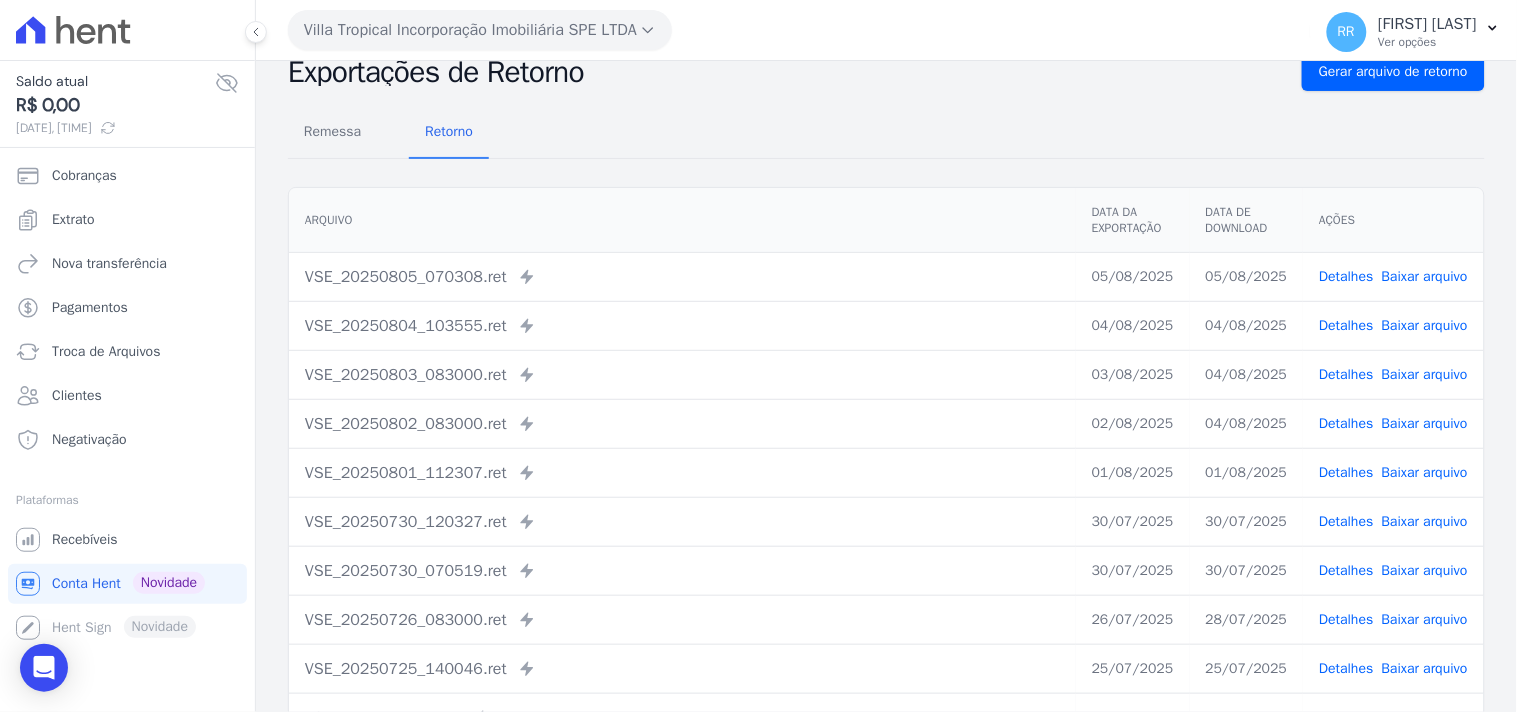 scroll, scrollTop: 147, scrollLeft: 0, axis: vertical 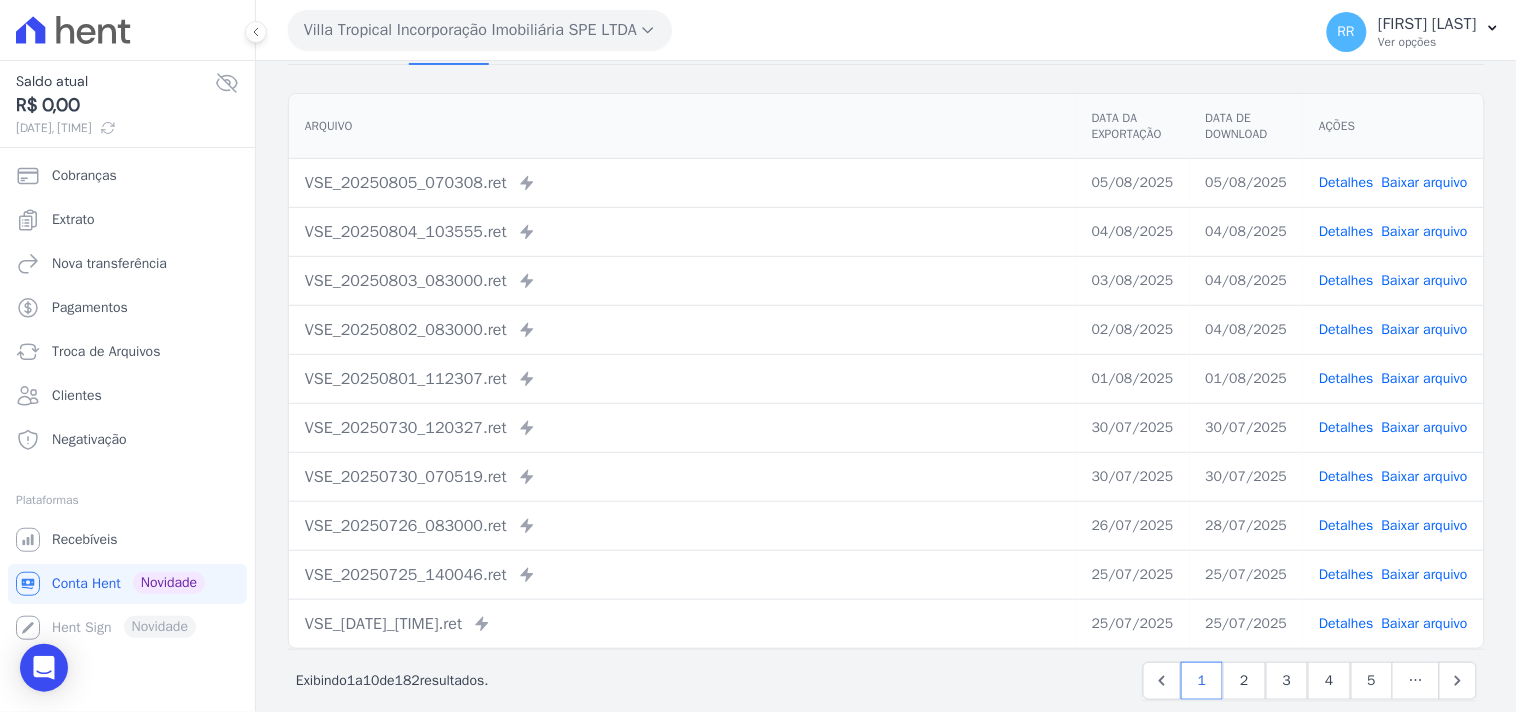 drag, startPoint x: 321, startPoint y: 265, endPoint x: 521, endPoint y: 265, distance: 200 